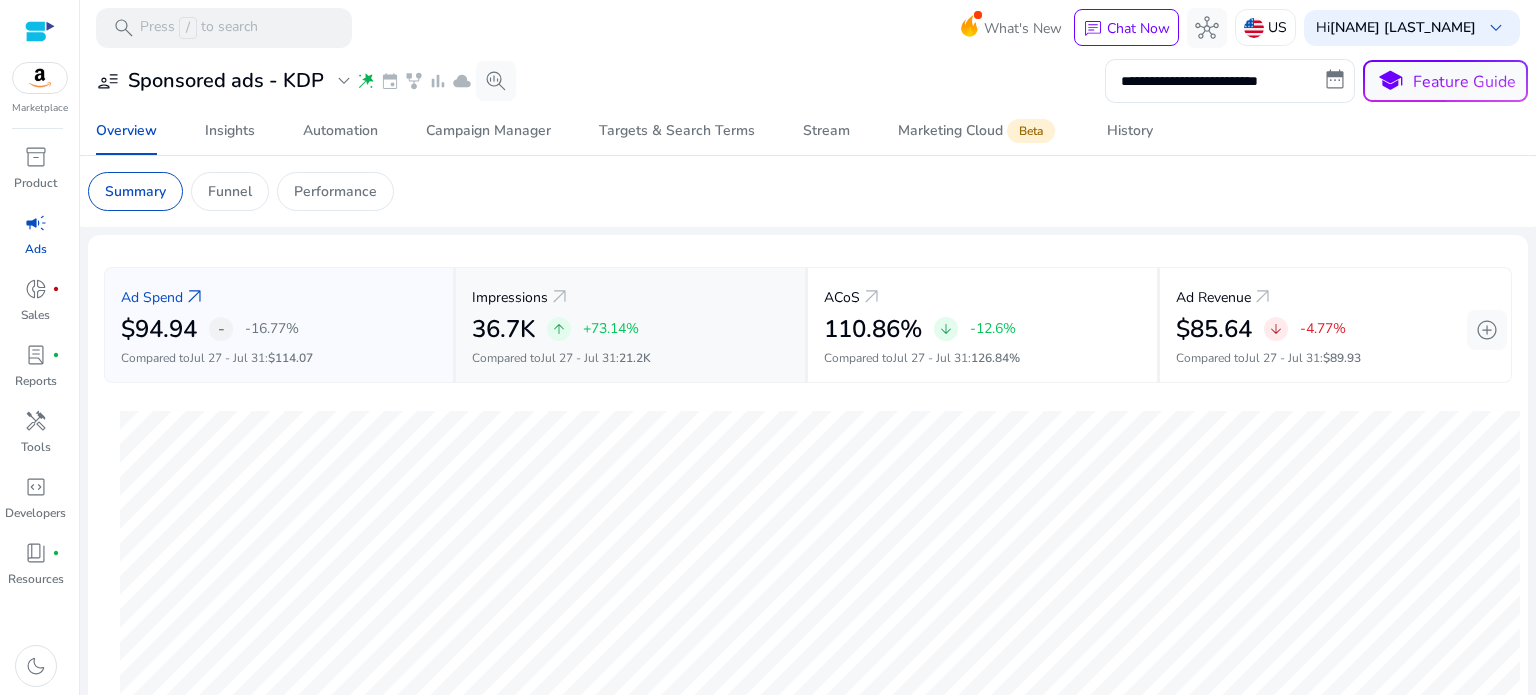 scroll, scrollTop: 0, scrollLeft: 0, axis: both 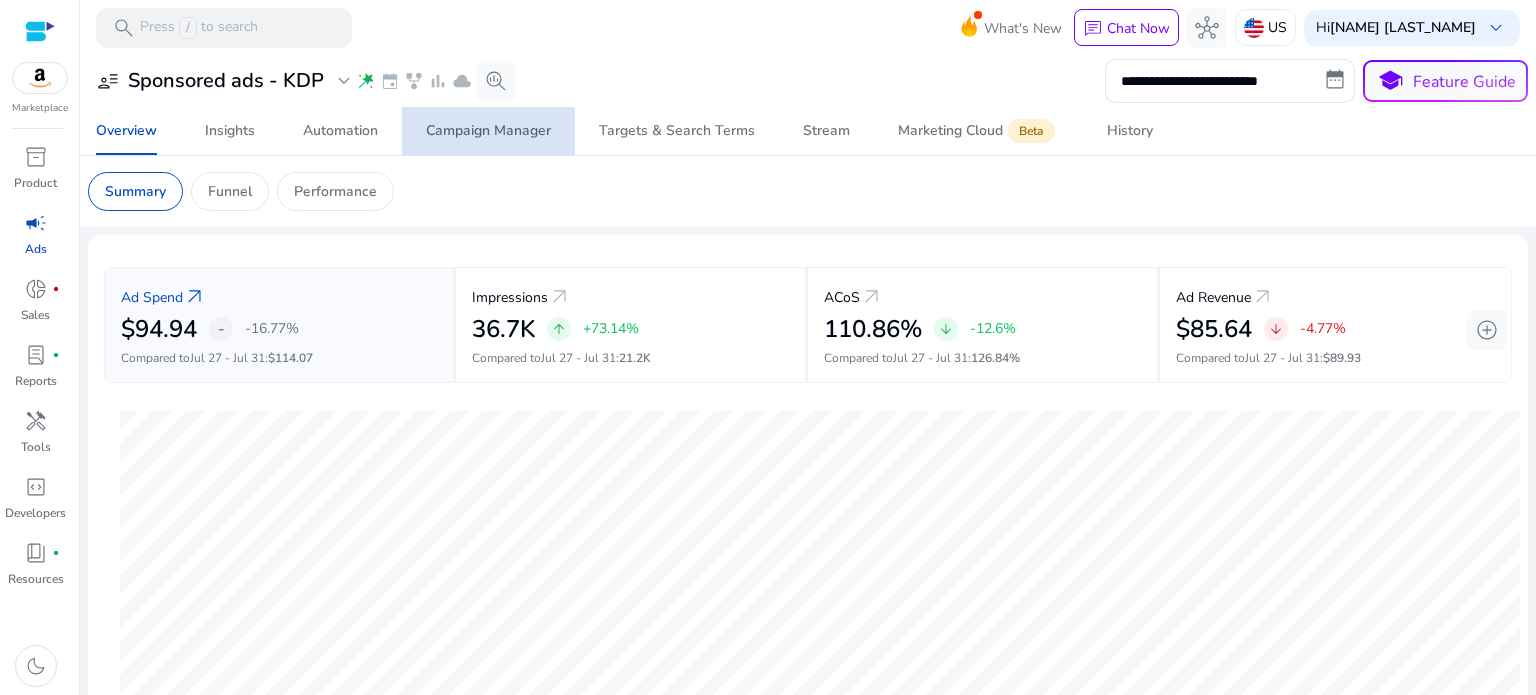 click on "Campaign Manager" at bounding box center (488, 131) 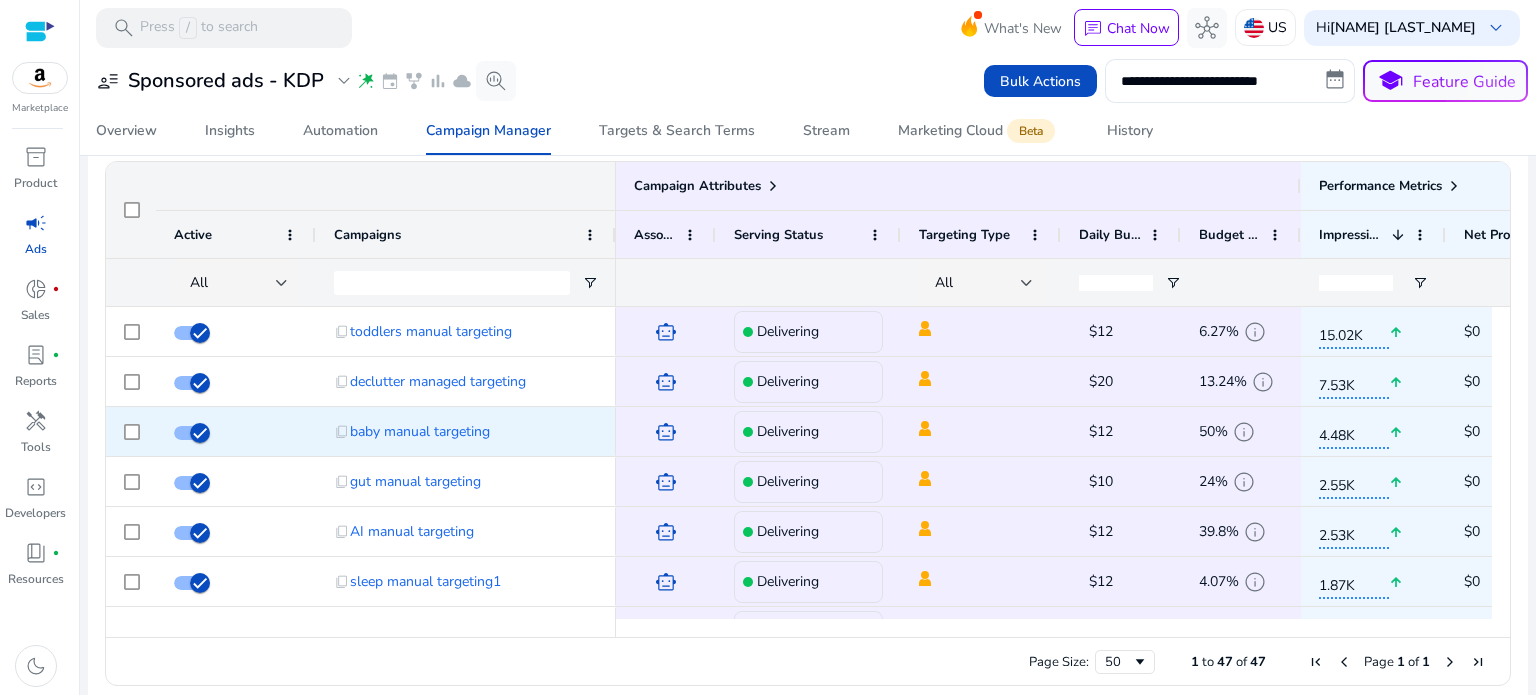 scroll, scrollTop: 1352, scrollLeft: 0, axis: vertical 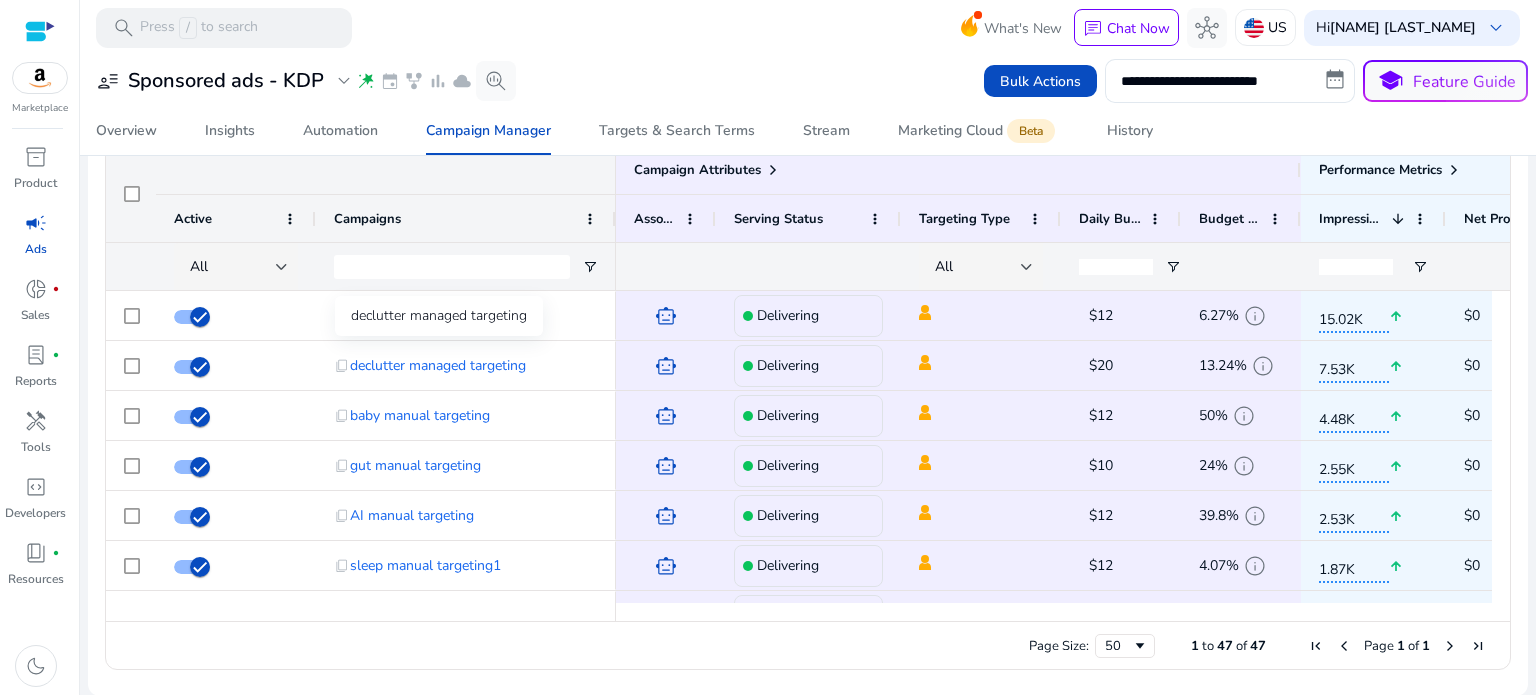 click on "declutter managed targeting" at bounding box center [439, 316] 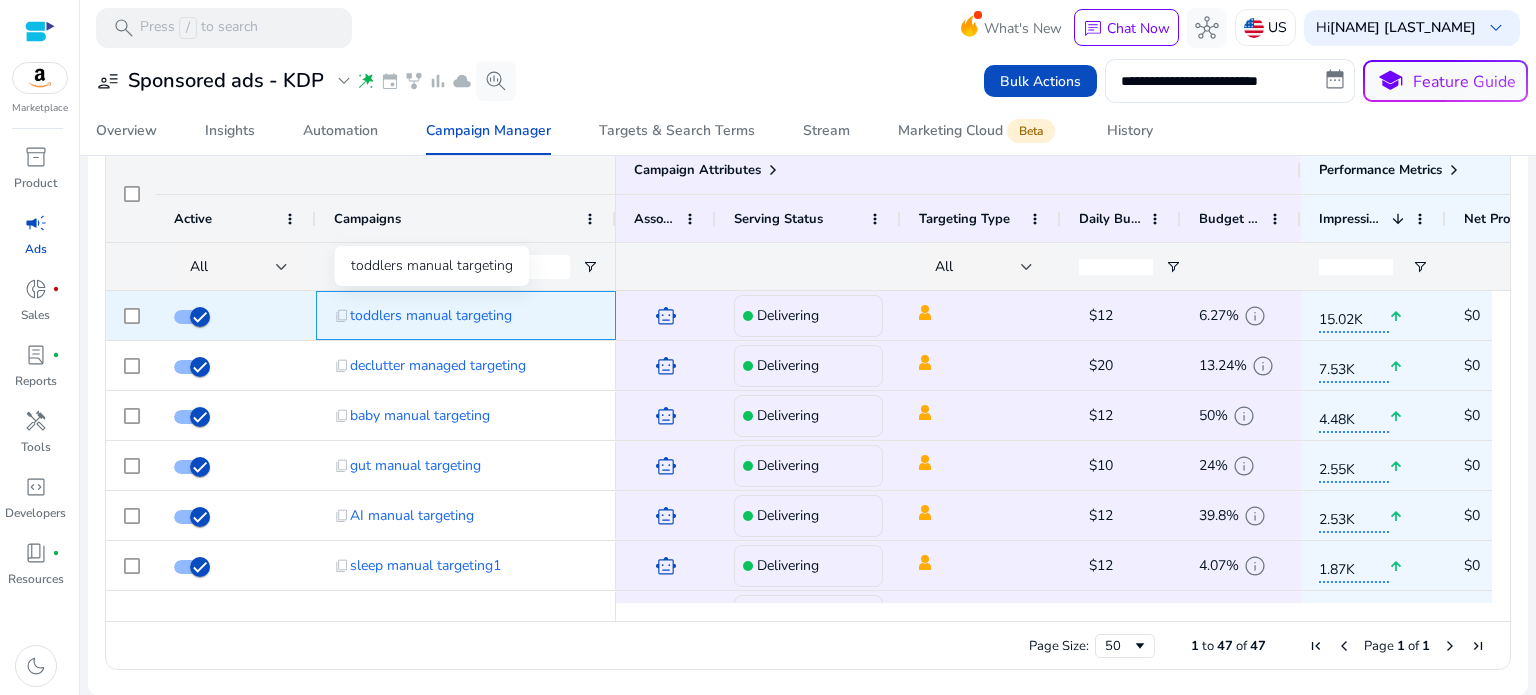 click on "toddlers manual targeting" 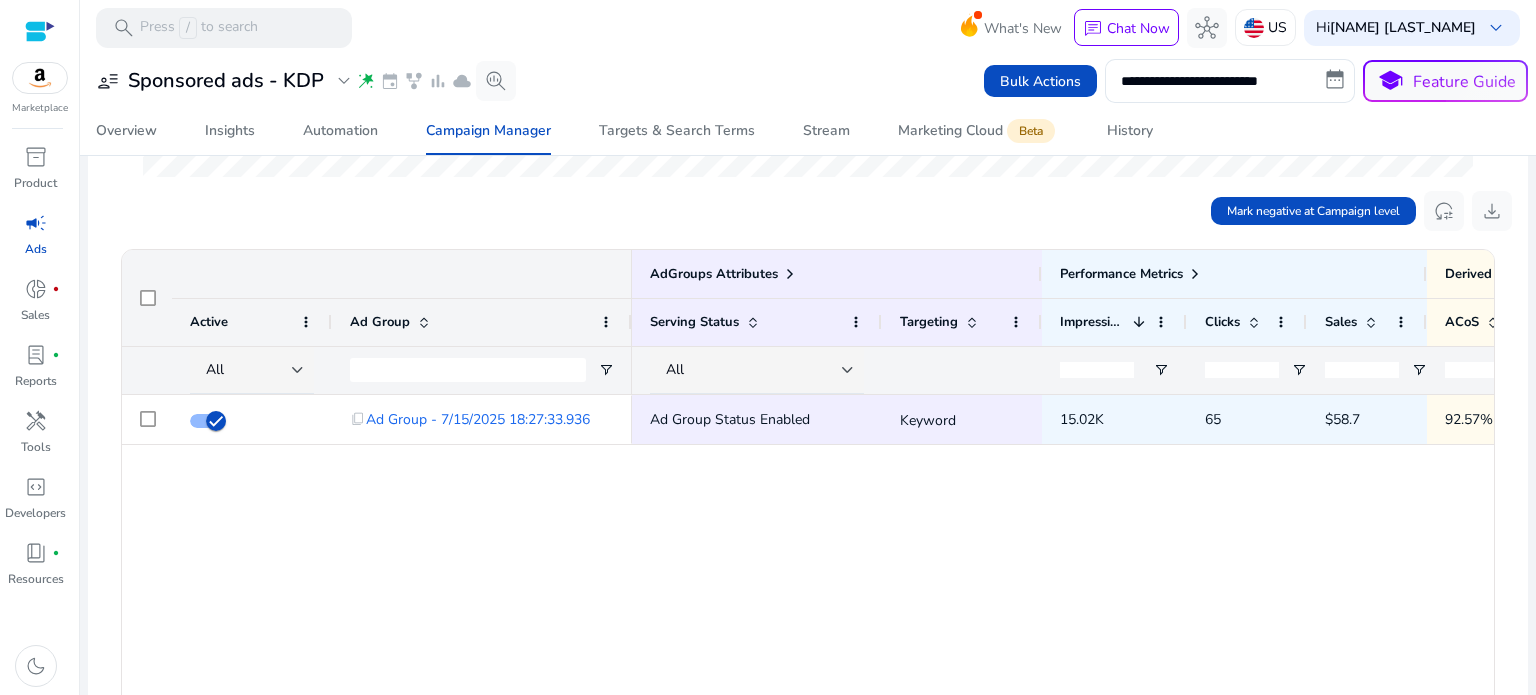 scroll, scrollTop: 704, scrollLeft: 0, axis: vertical 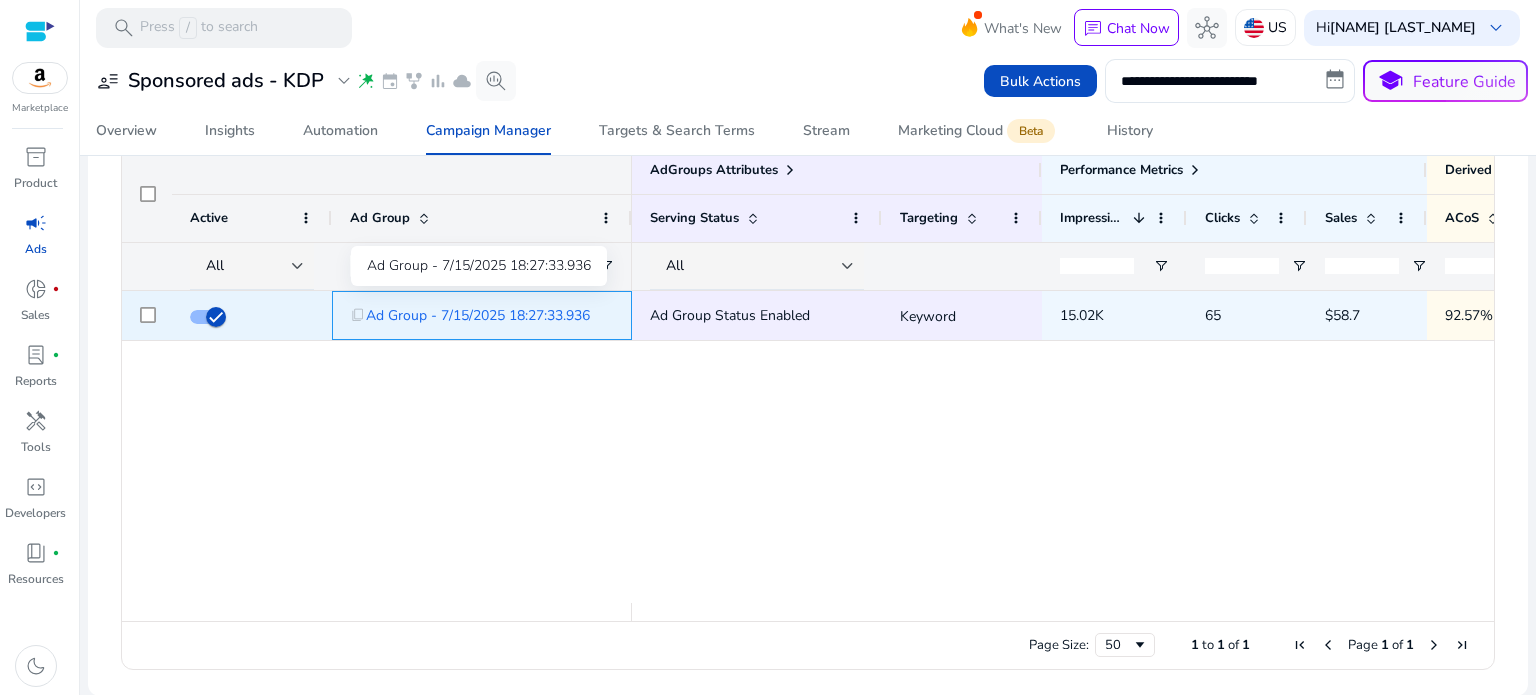 click on "Ad Group - 7/15/2025 18:27:33.936" 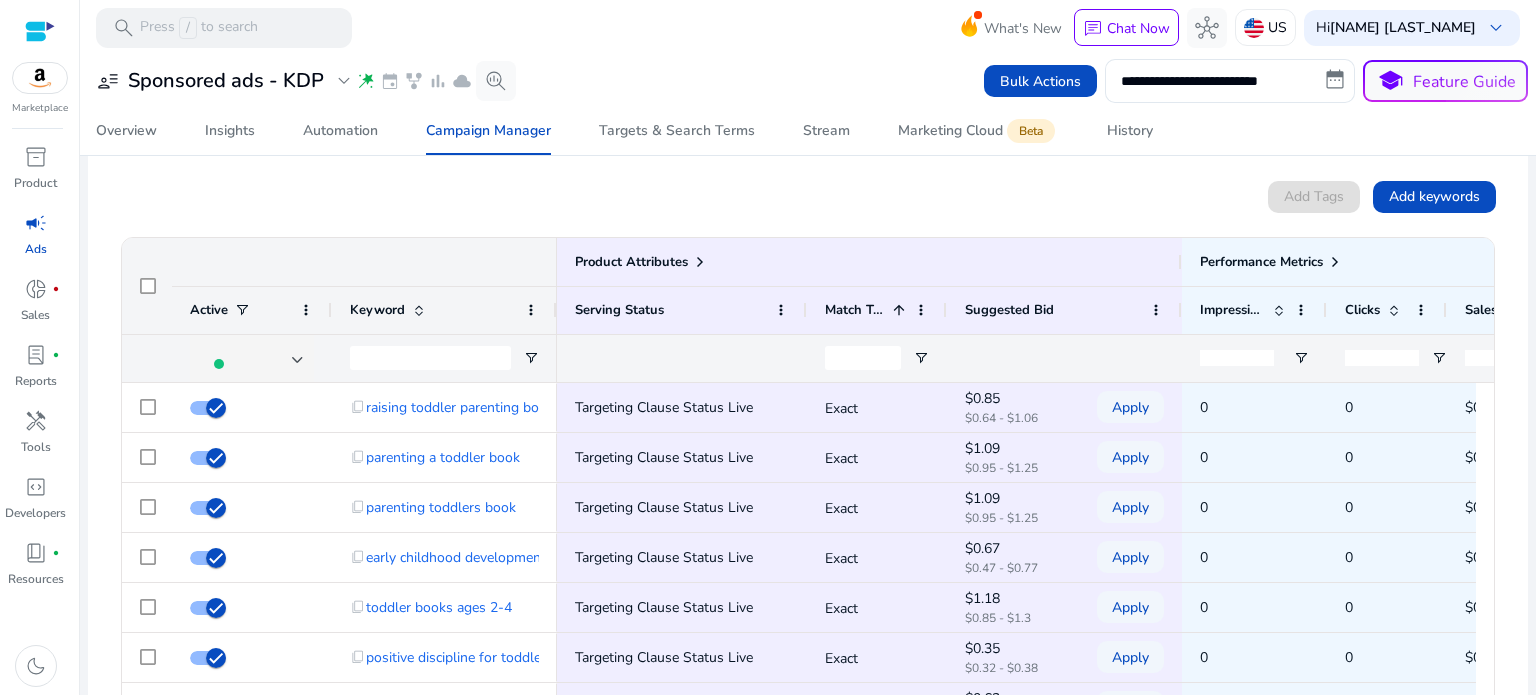 scroll, scrollTop: 389, scrollLeft: 0, axis: vertical 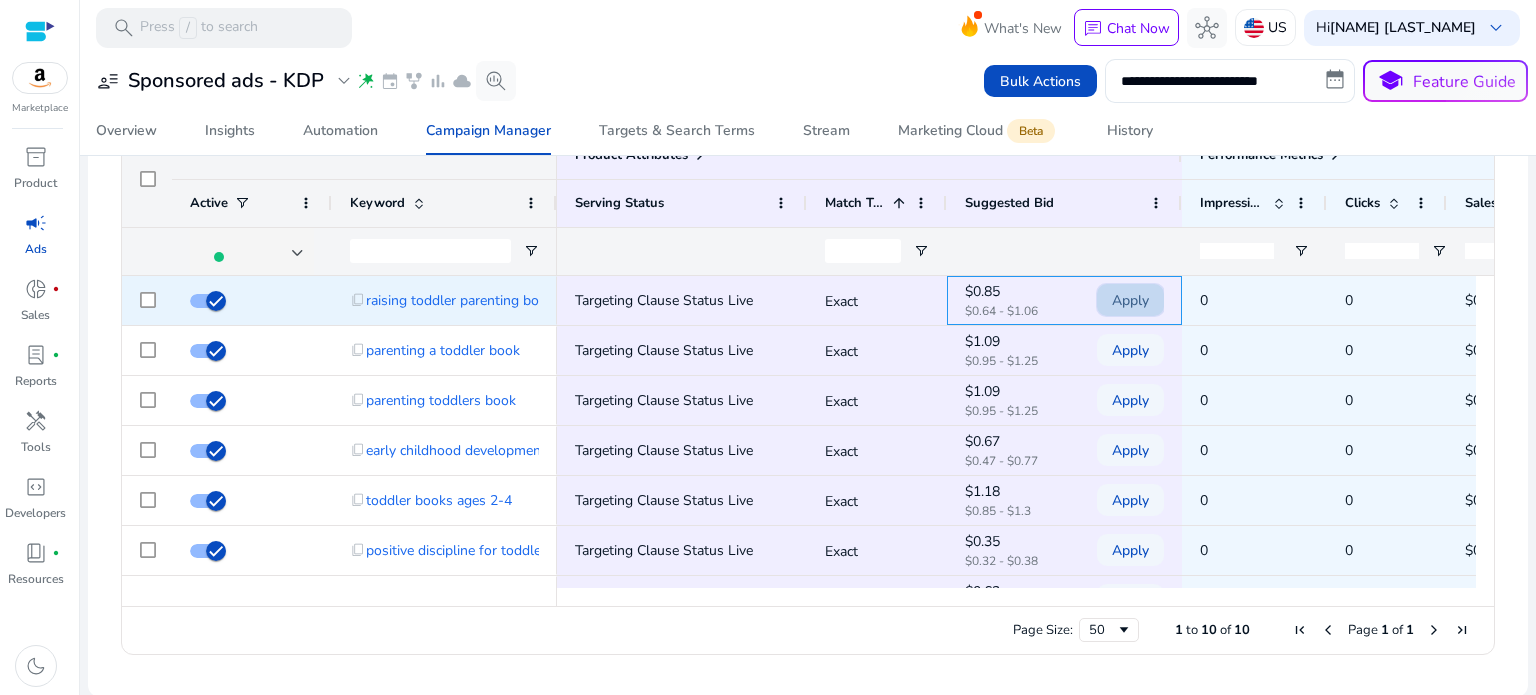 click on "Apply" 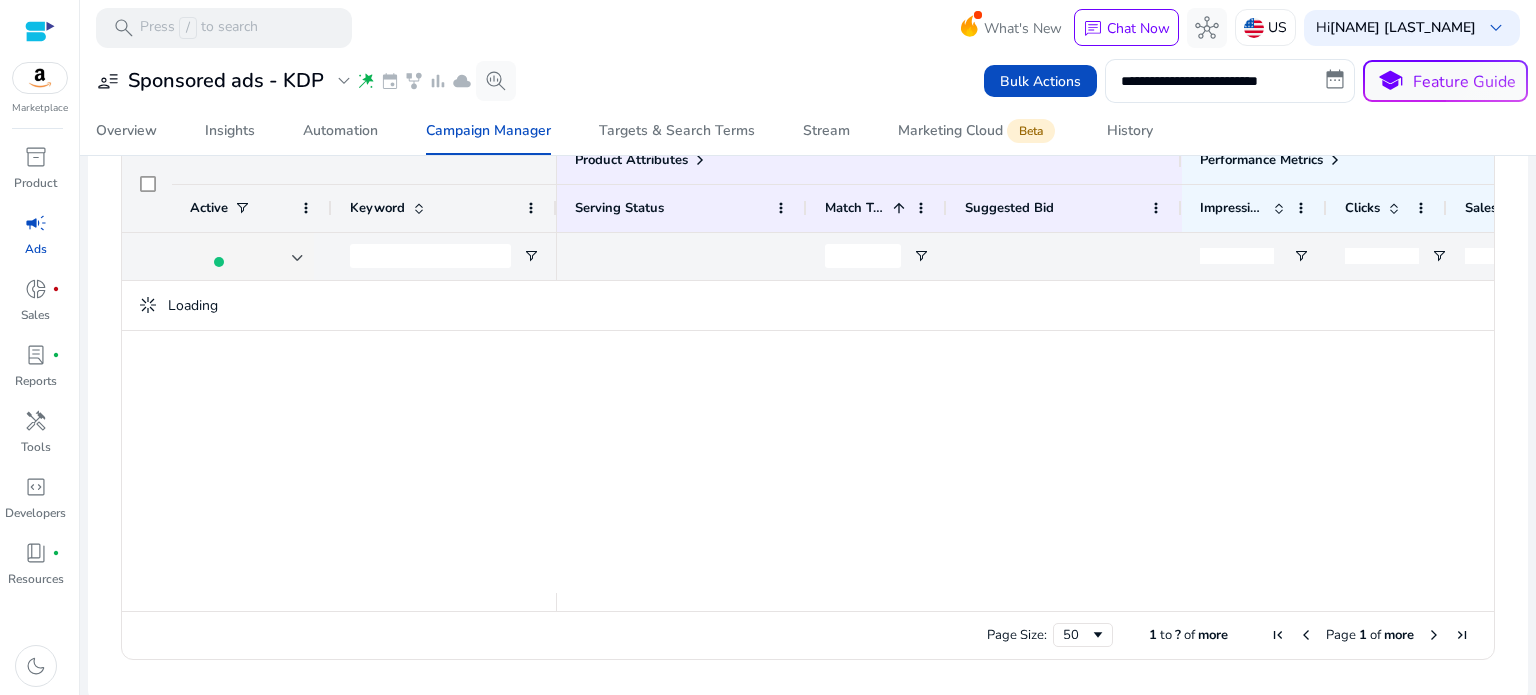 scroll, scrollTop: 389, scrollLeft: 0, axis: vertical 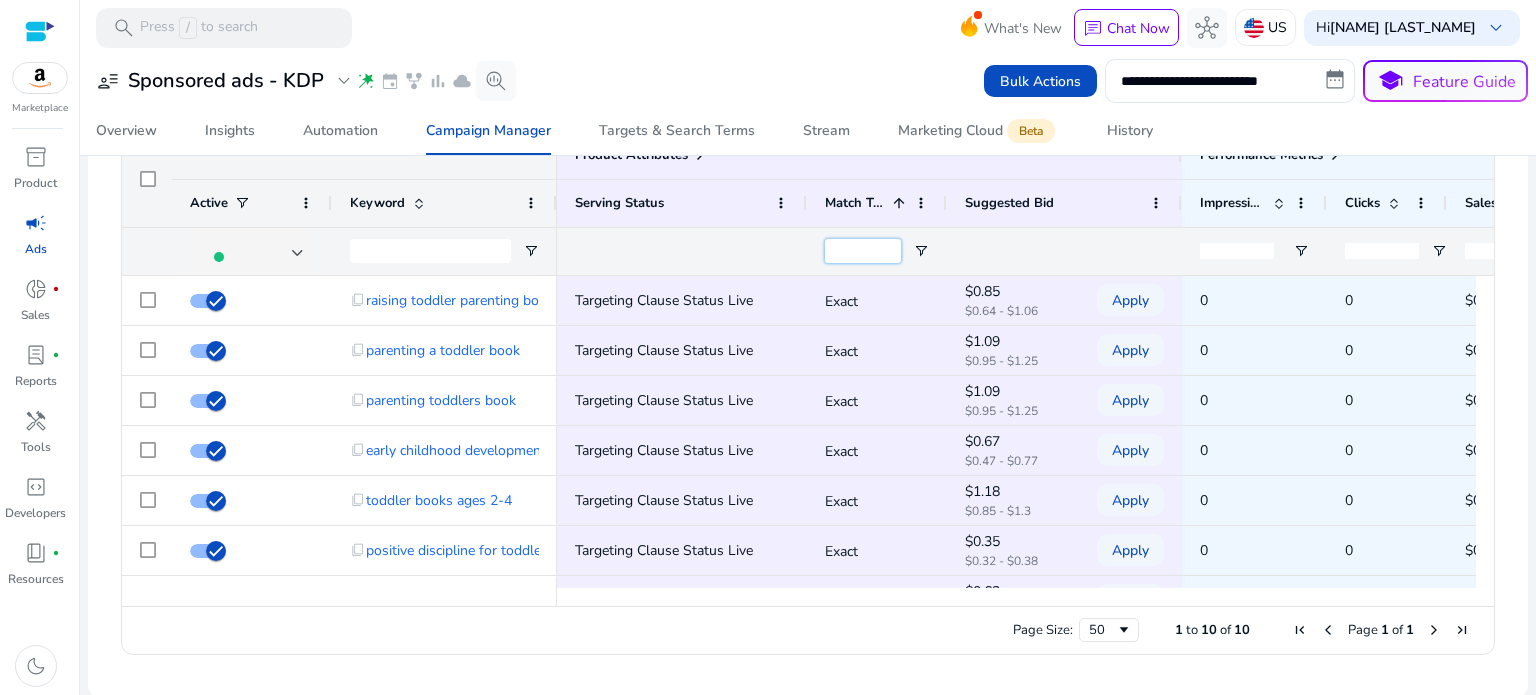 click at bounding box center (863, 251) 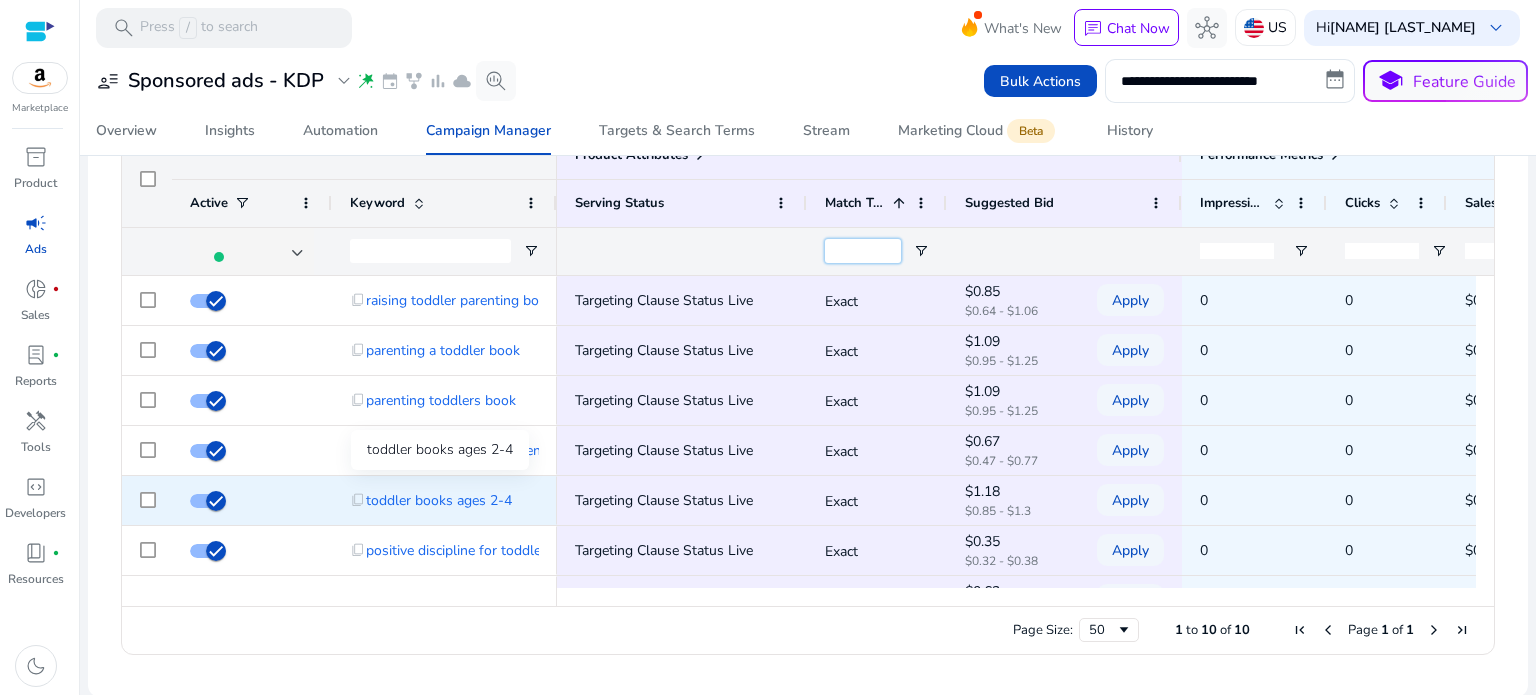 scroll, scrollTop: 39, scrollLeft: 0, axis: vertical 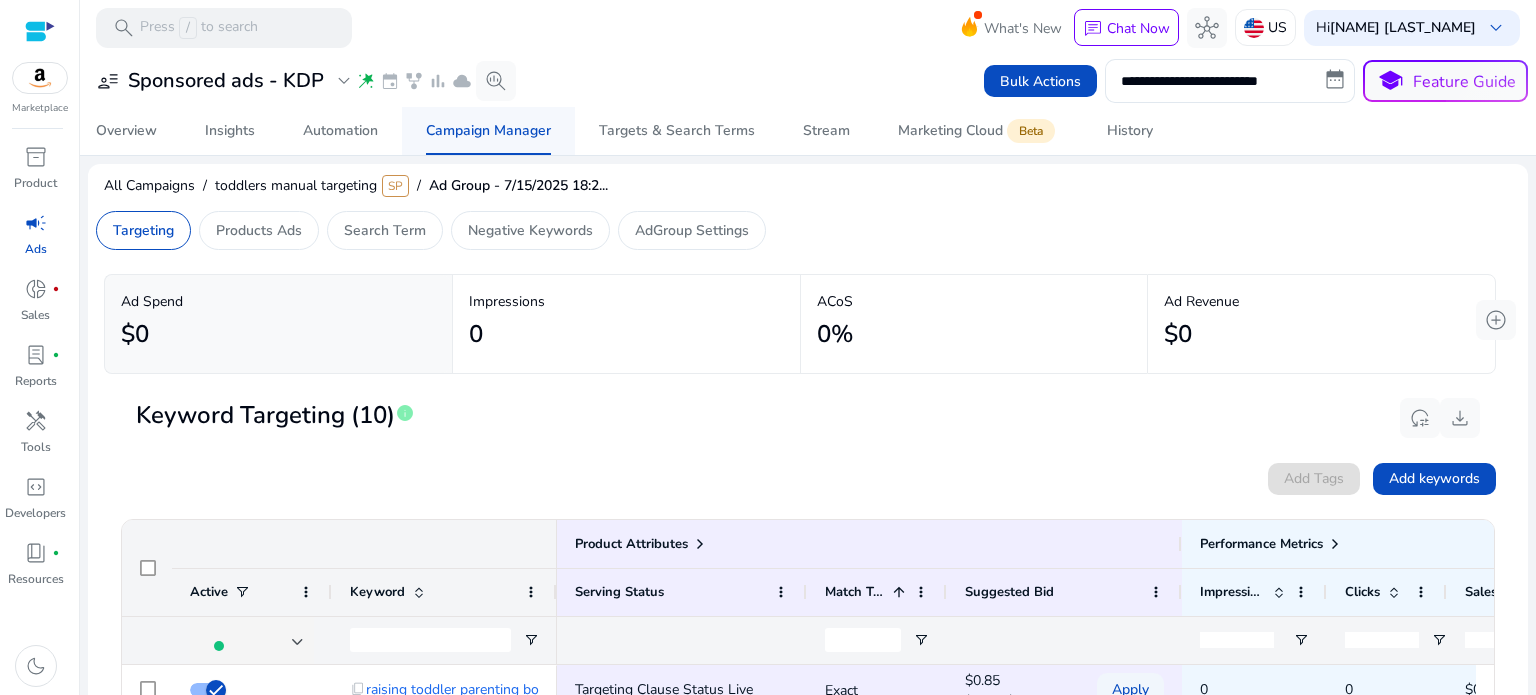 click on "Campaign Manager" at bounding box center (488, 131) 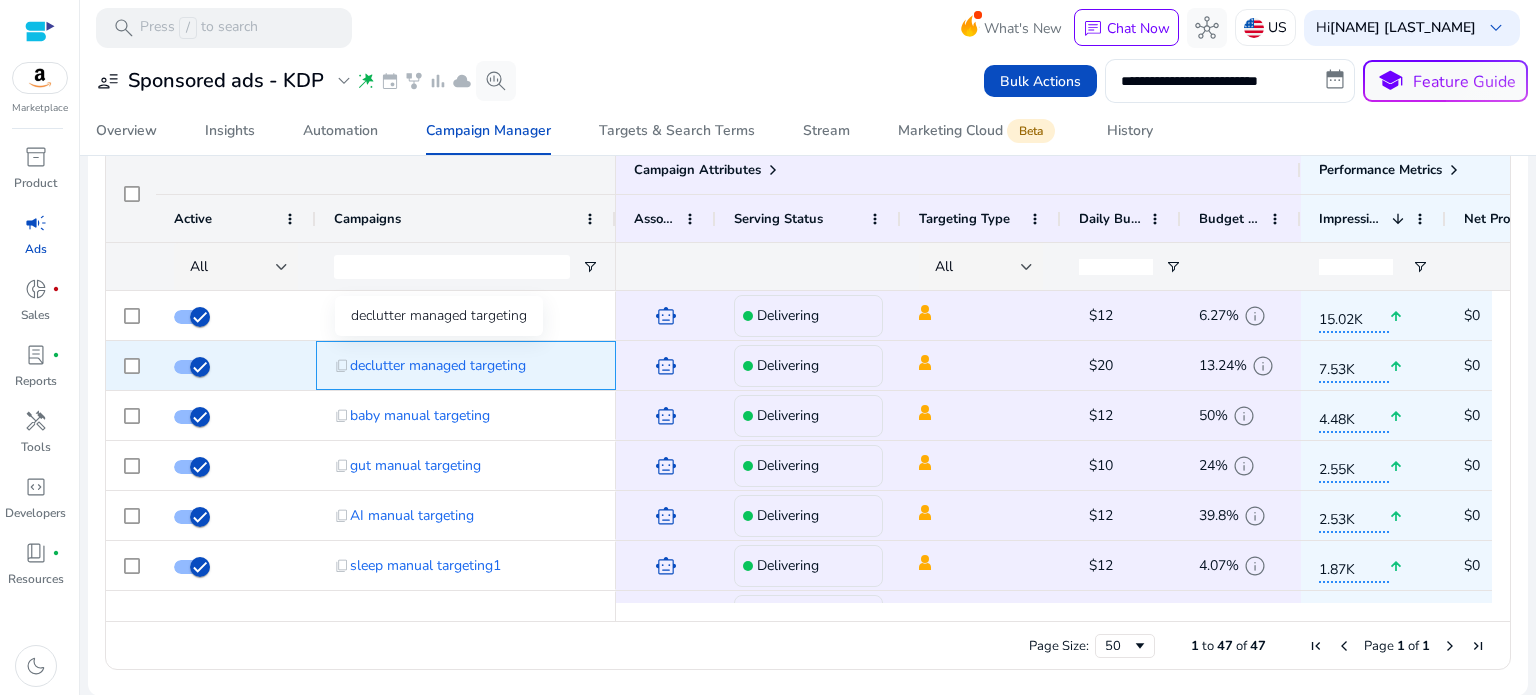 click on "declutter managed targeting" 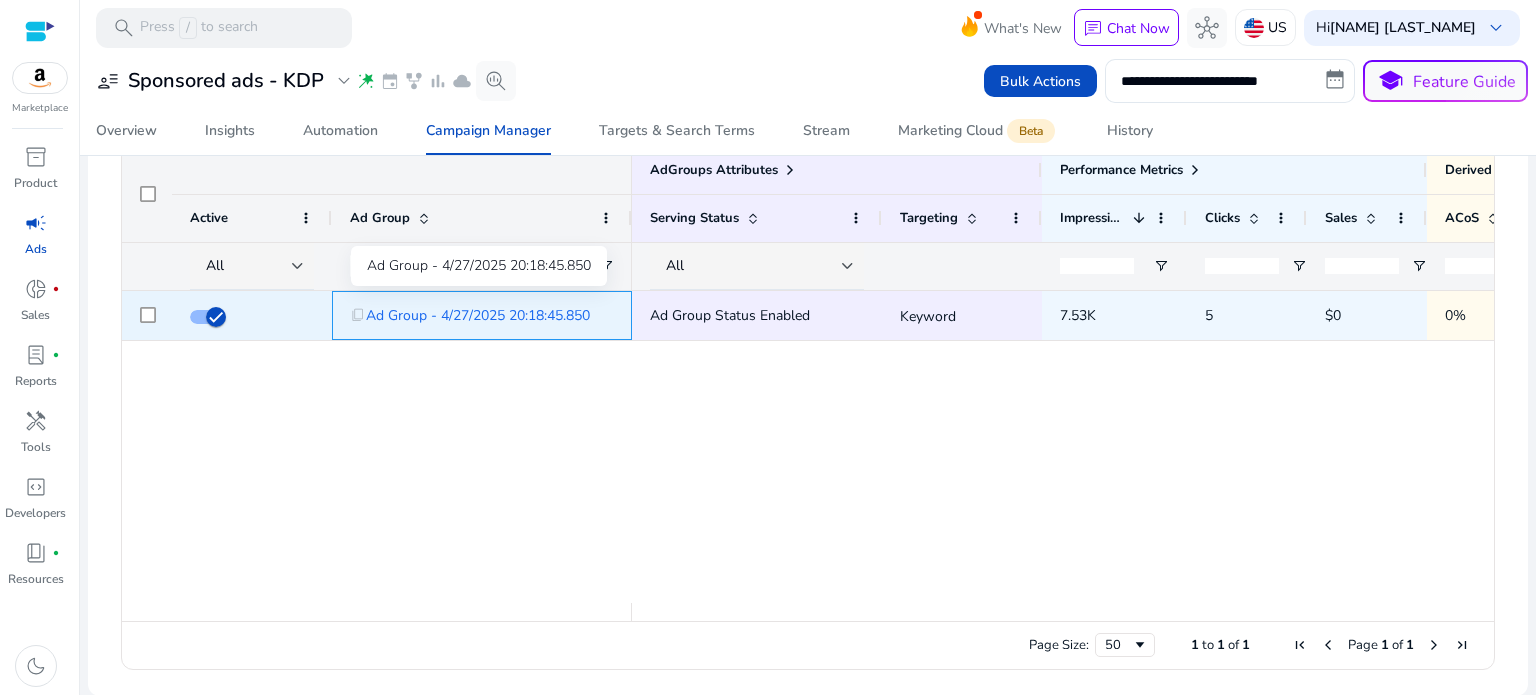 click on "Ad Group - 4/27/2025 20:18:45.850" 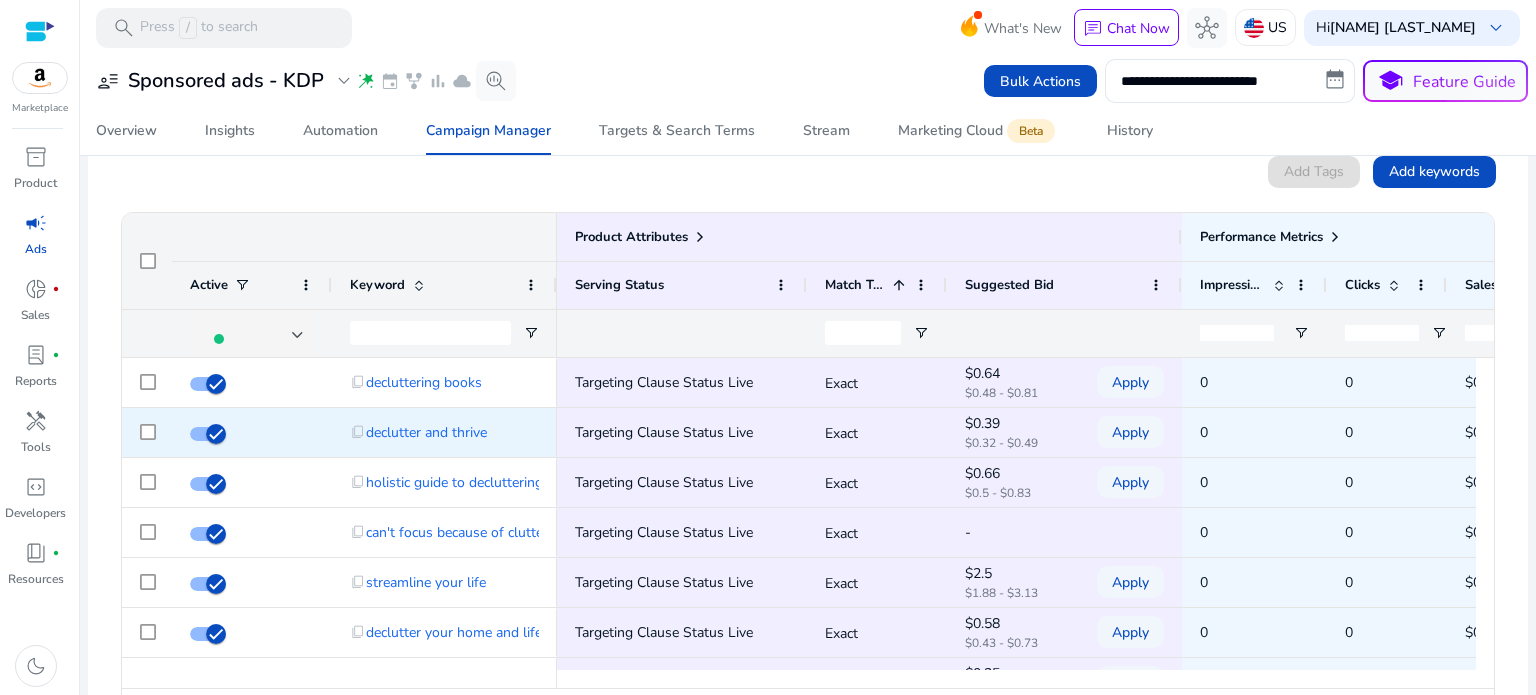scroll, scrollTop: 731, scrollLeft: 0, axis: vertical 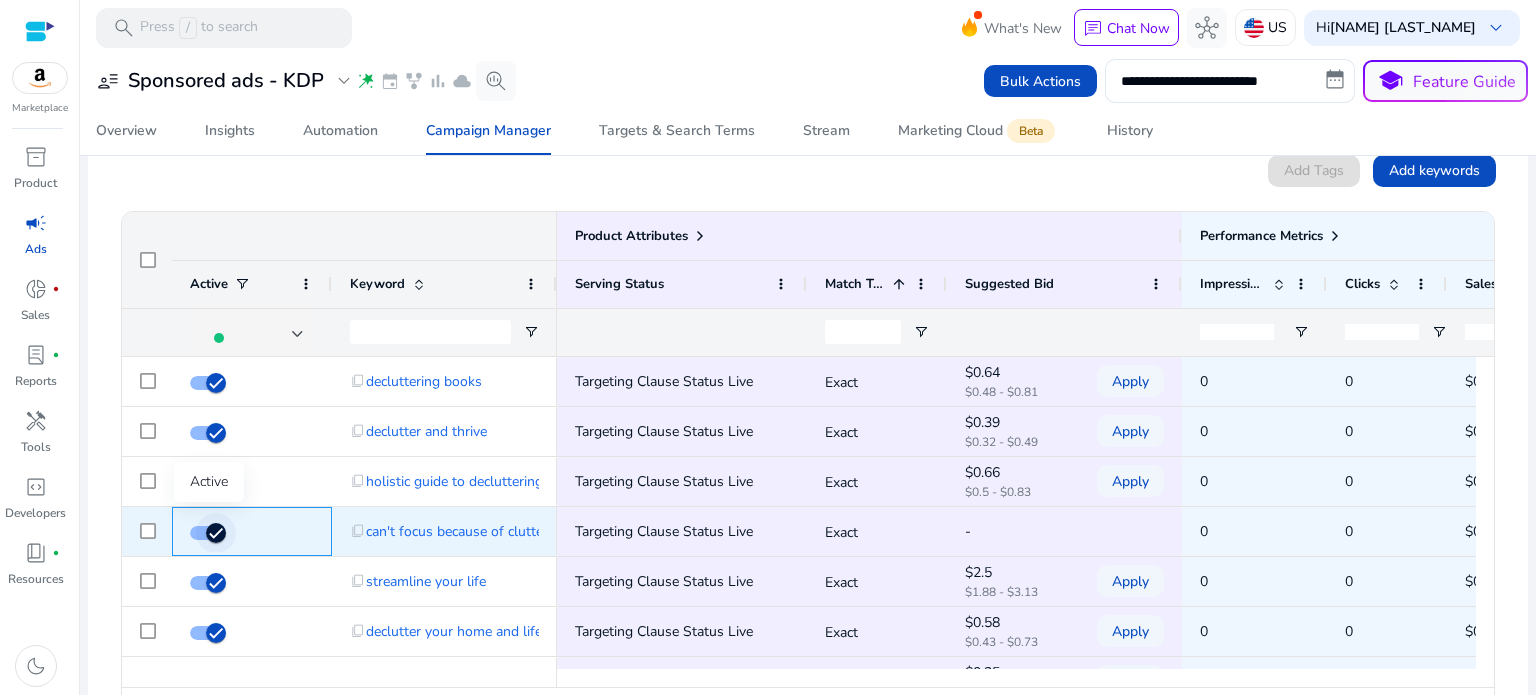 click at bounding box center (216, 533) 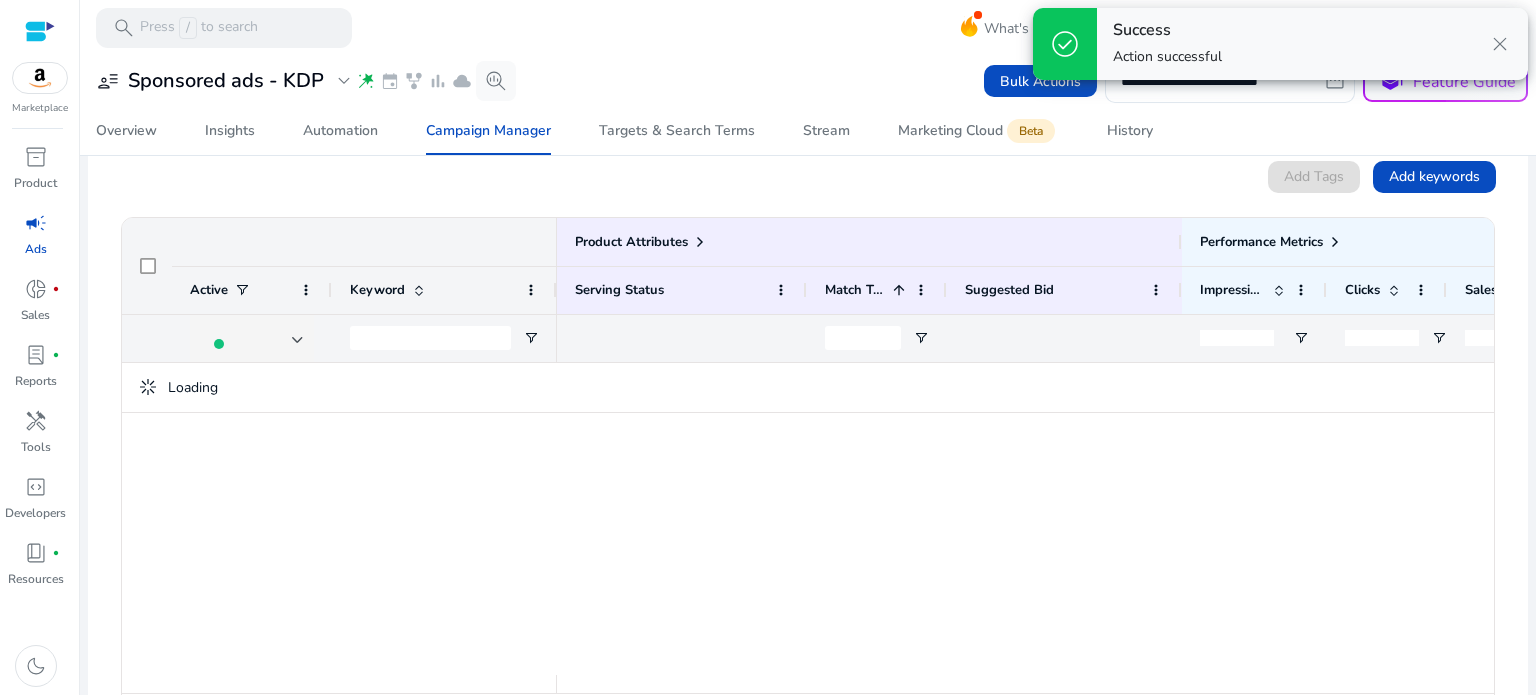 scroll, scrollTop: 731, scrollLeft: 0, axis: vertical 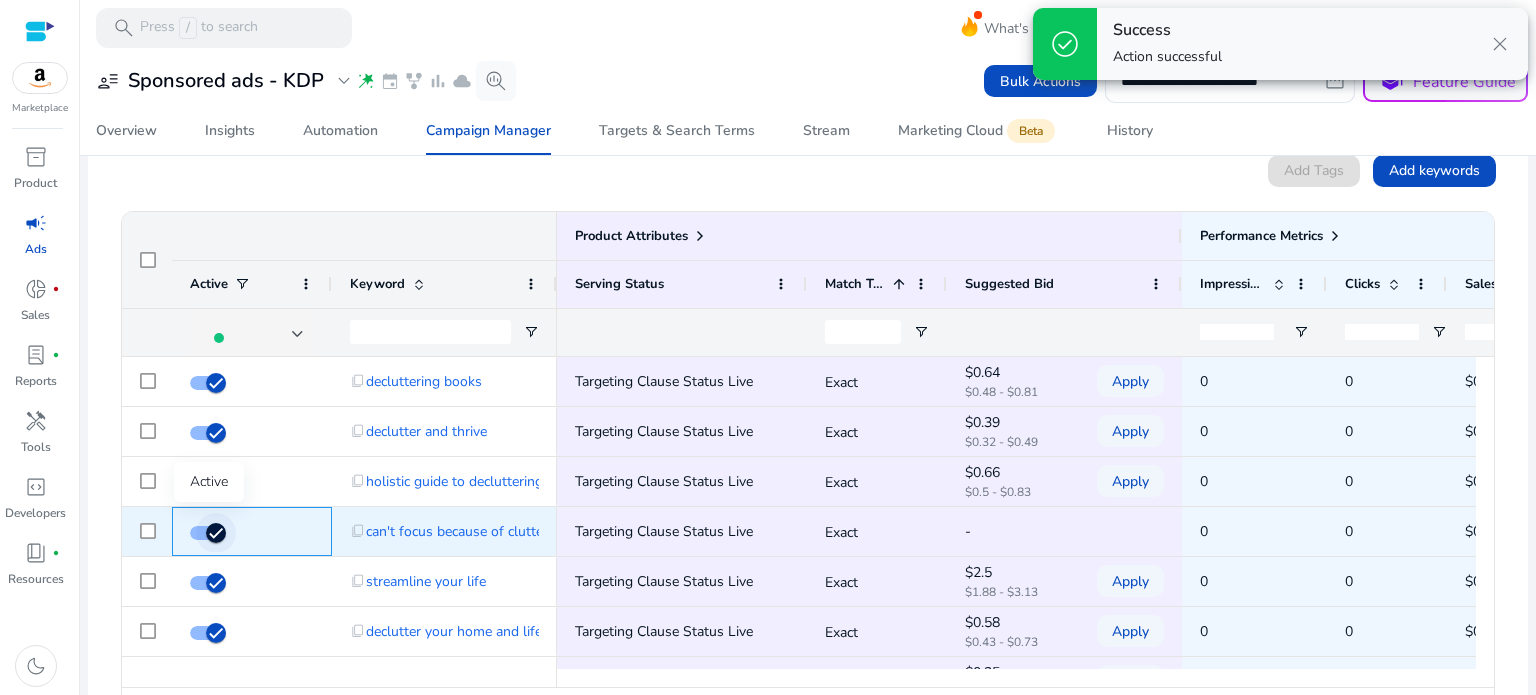 click at bounding box center (216, 533) 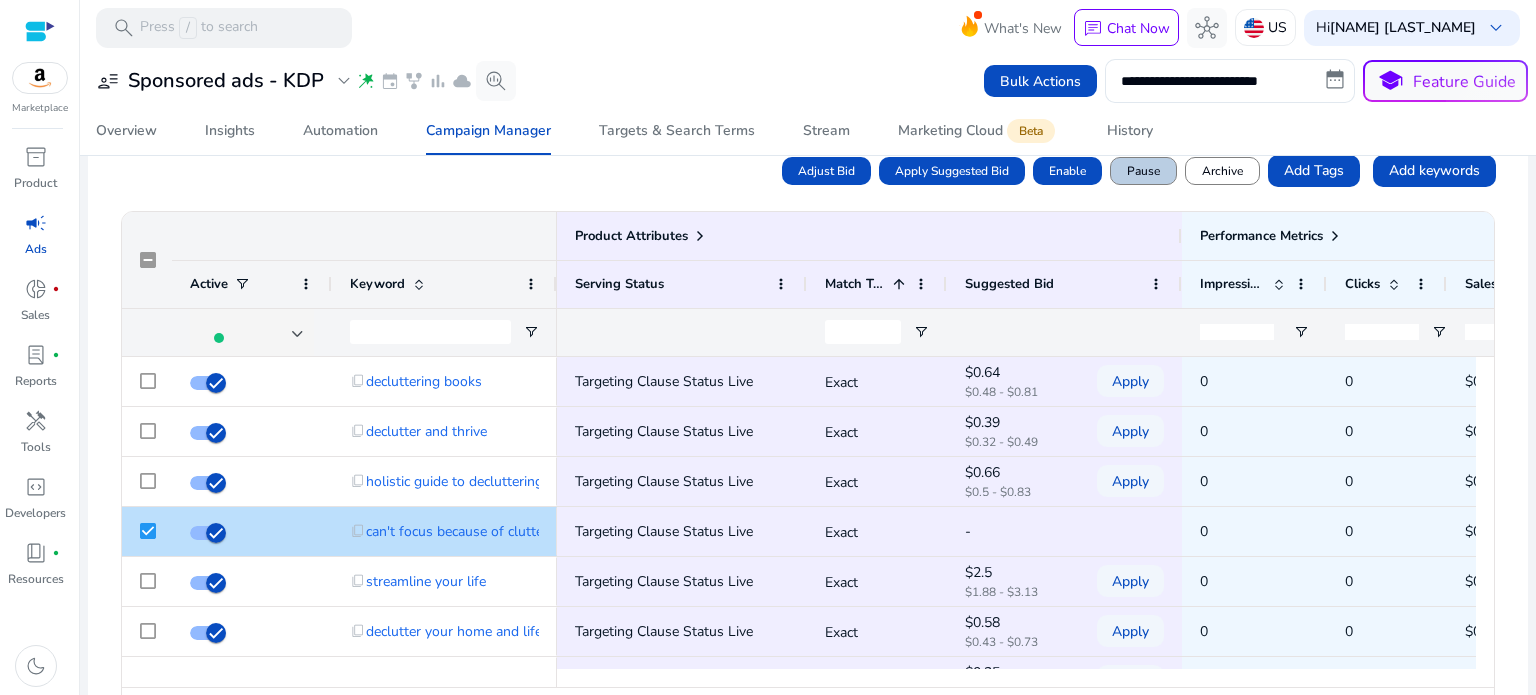 click on "Pause" 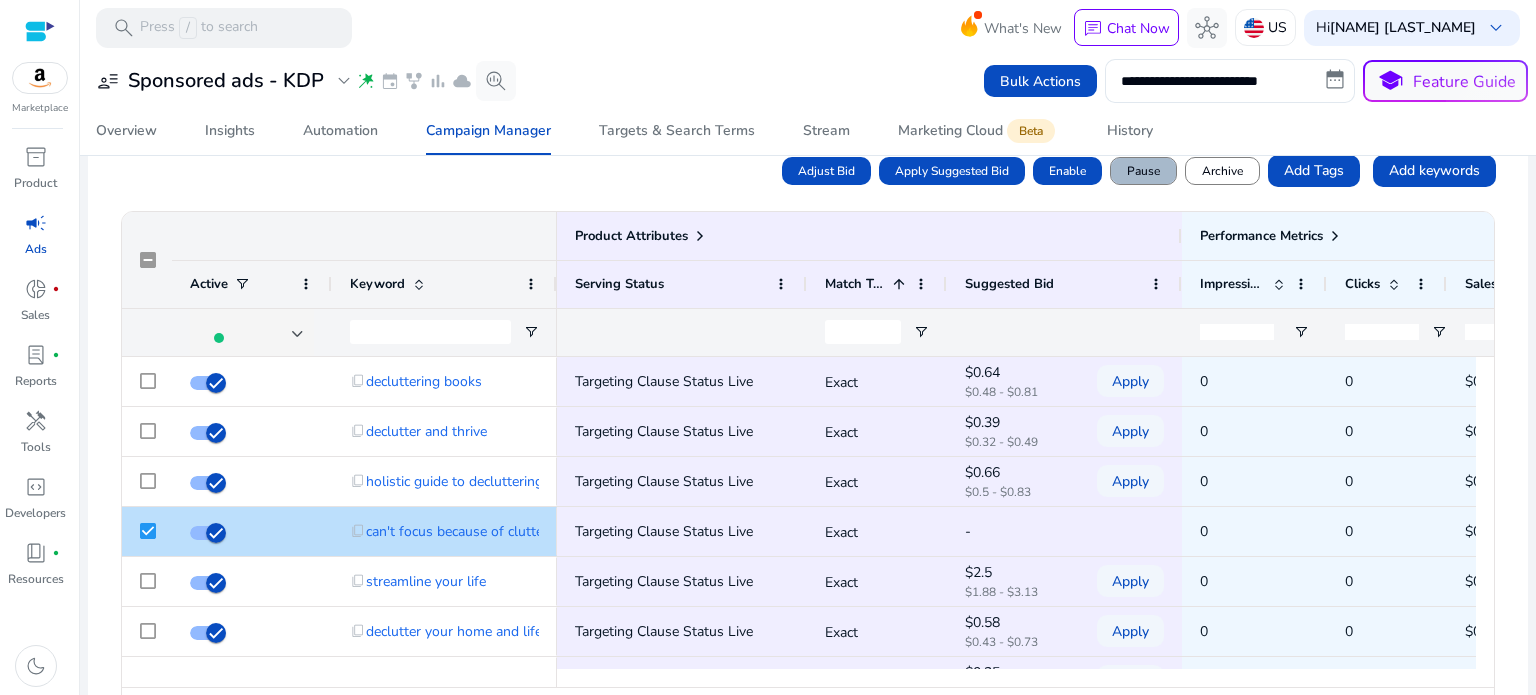 click on "Pause" 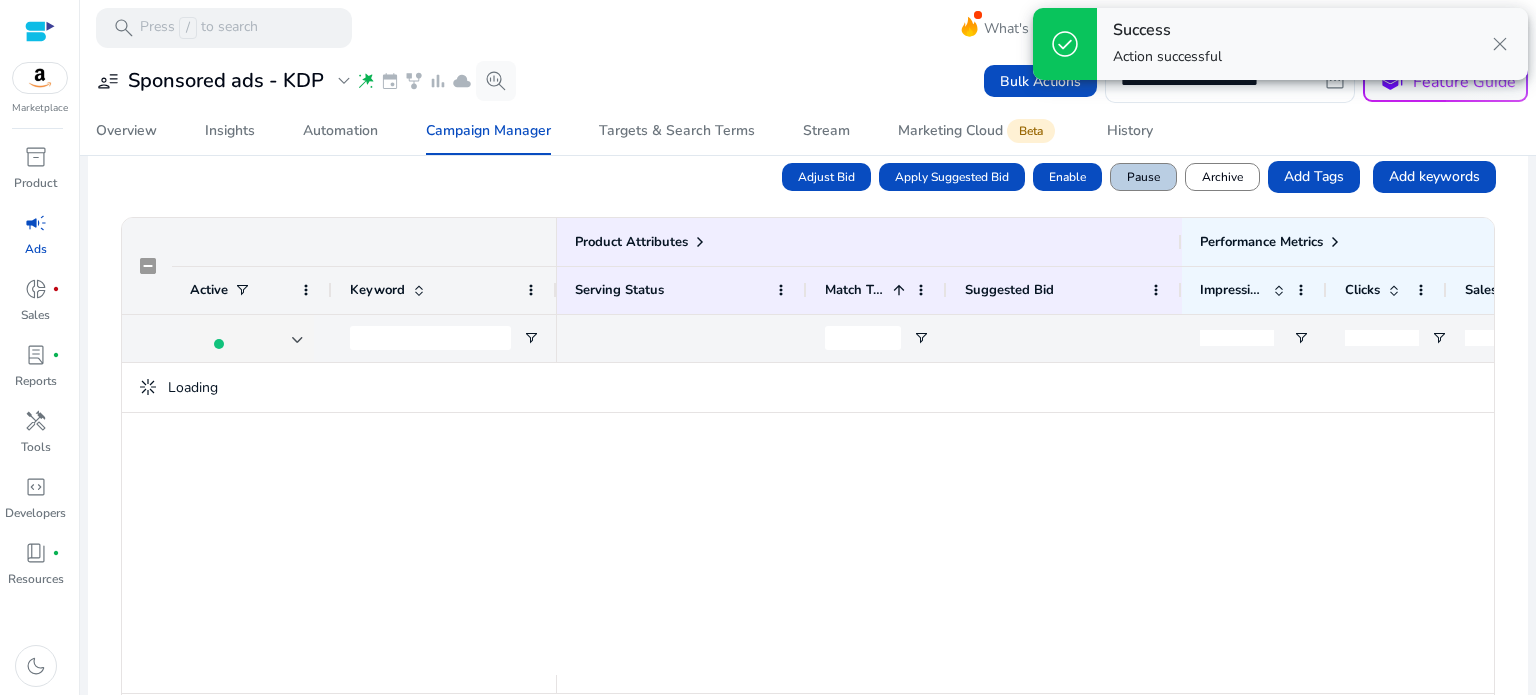 scroll, scrollTop: 731, scrollLeft: 0, axis: vertical 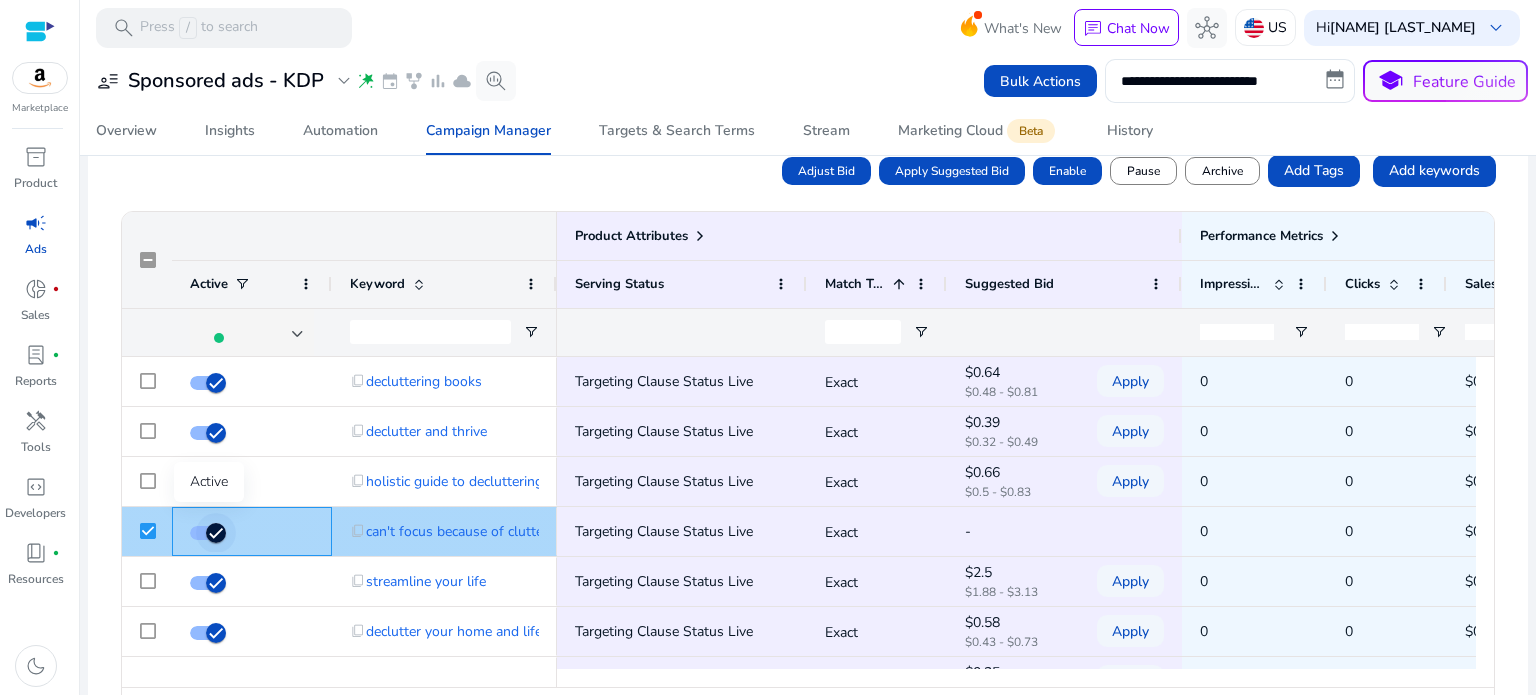 click at bounding box center [216, 533] 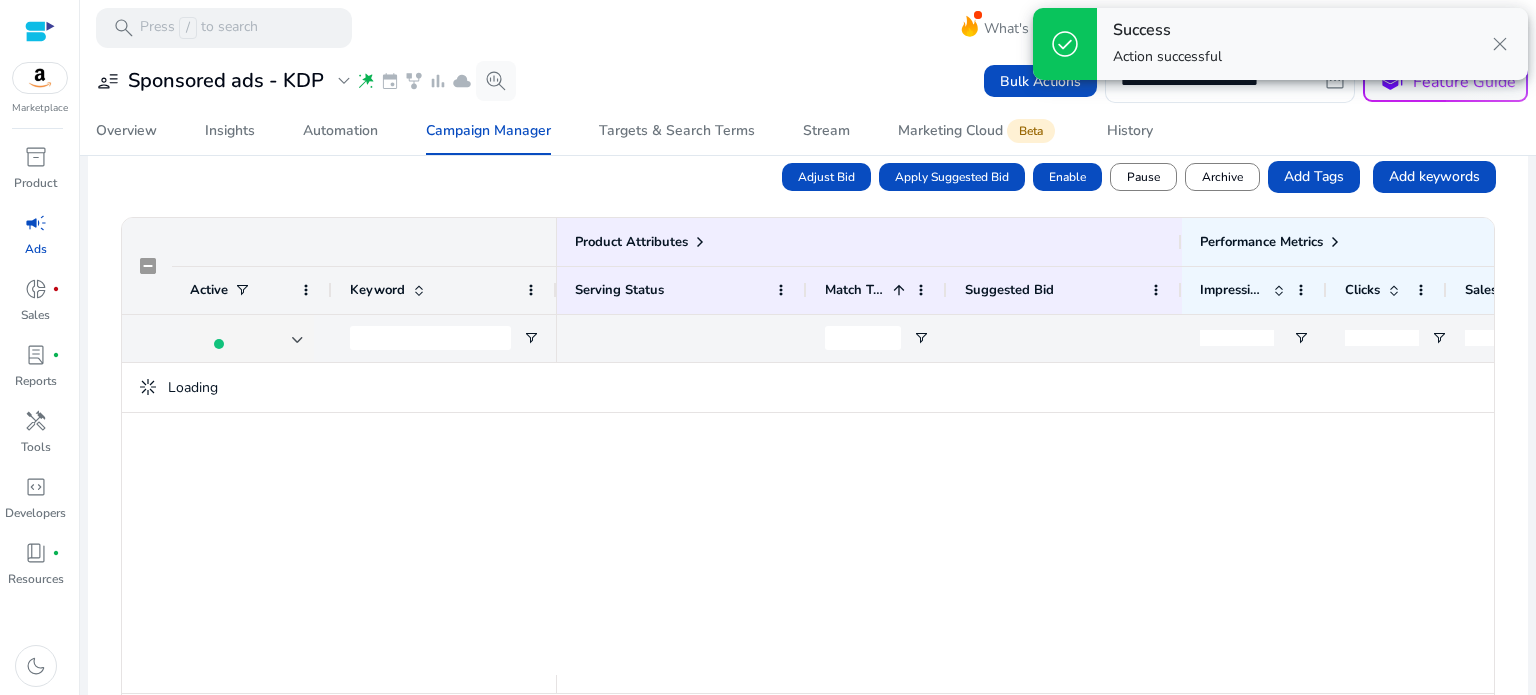 scroll, scrollTop: 731, scrollLeft: 0, axis: vertical 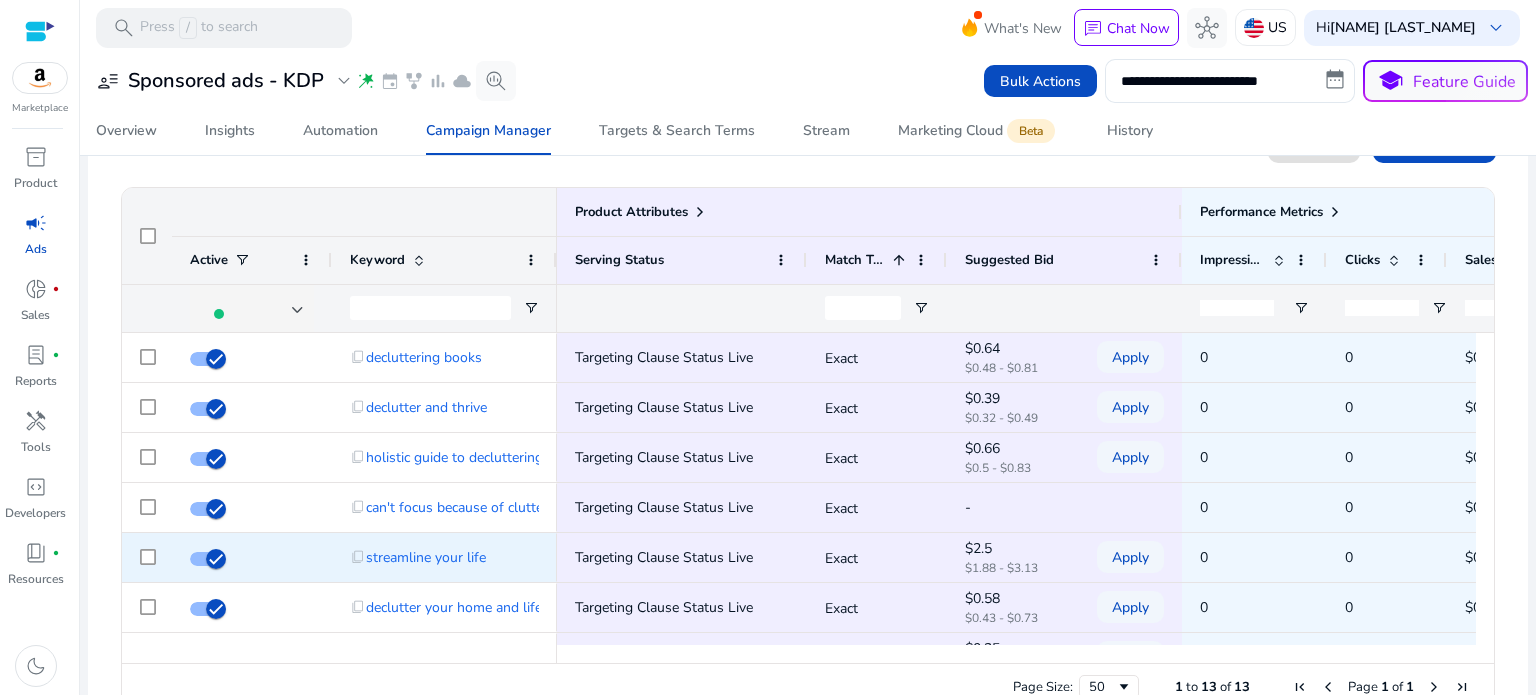 click on "$2.5" 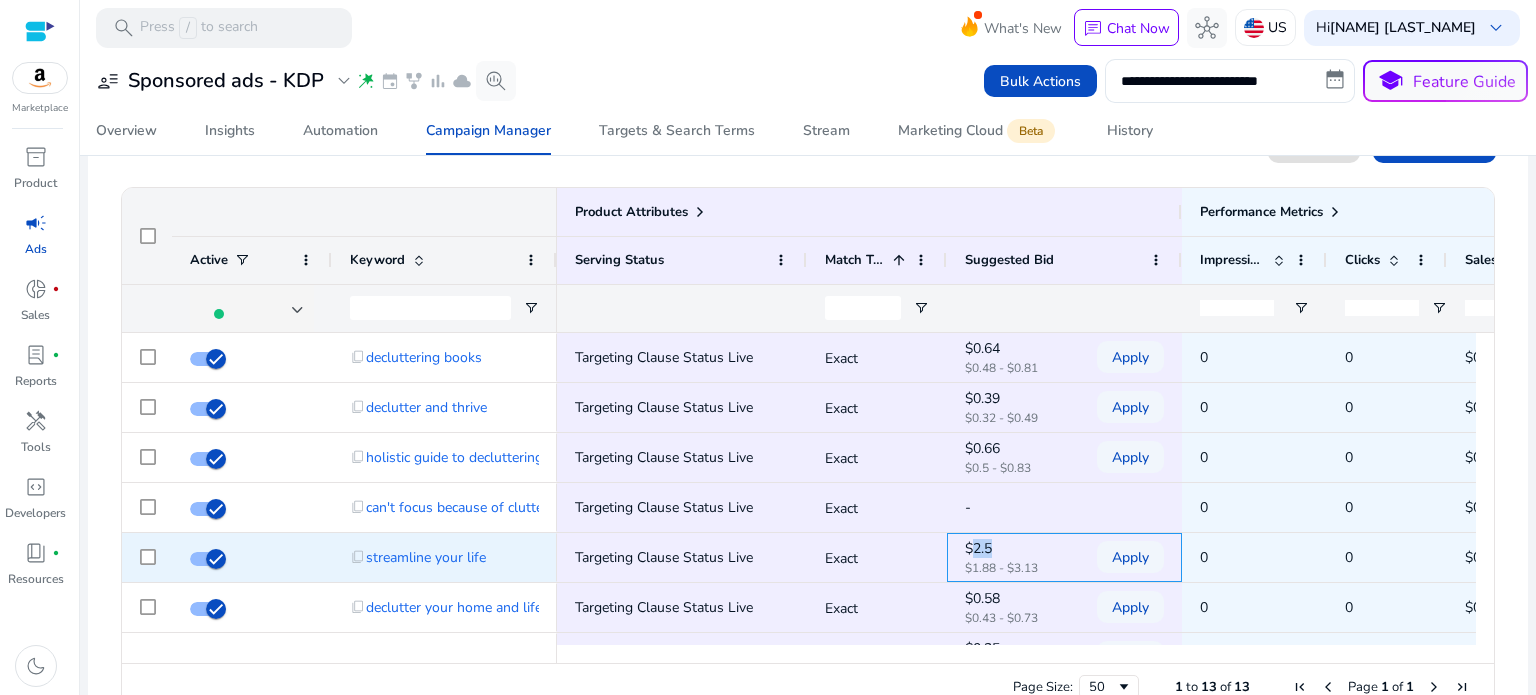 click on "$2.5" 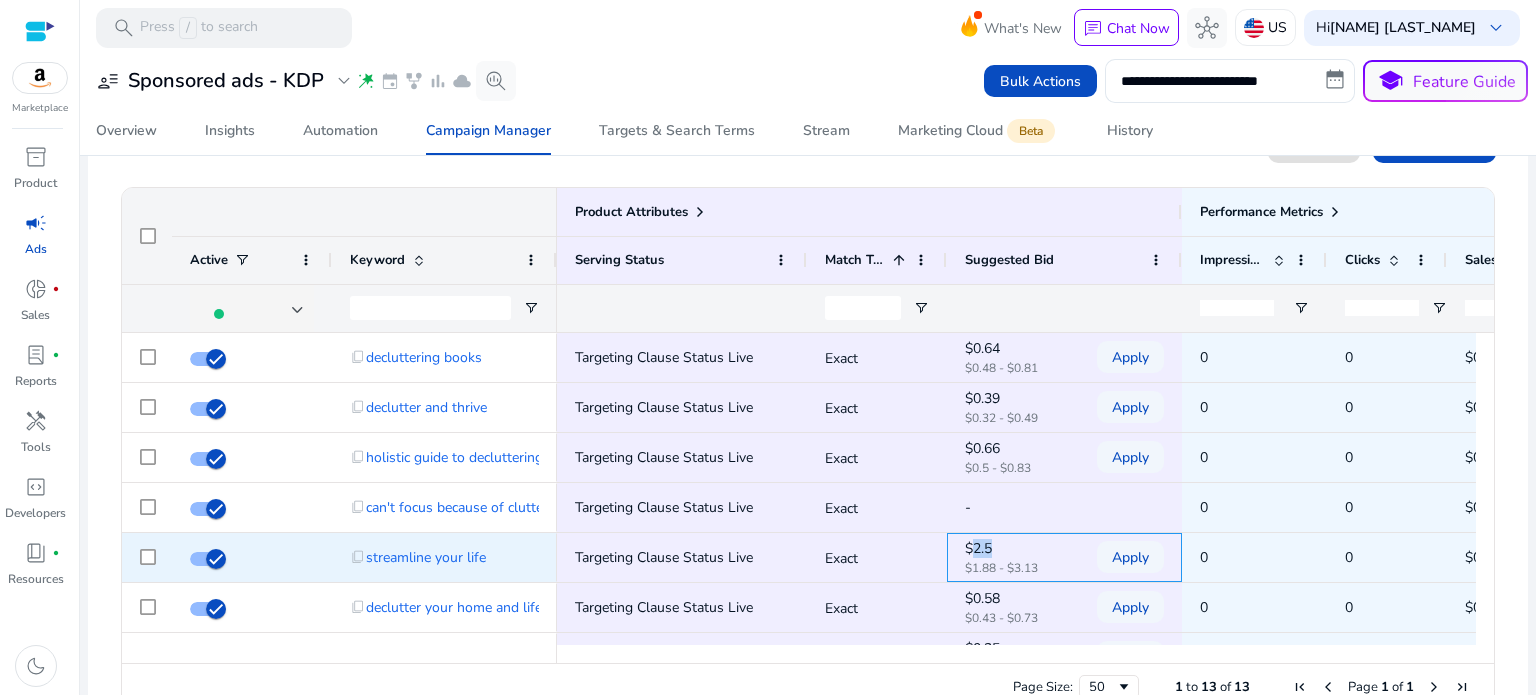 click on "$2.5  $1.88 - $3.13  Apply" 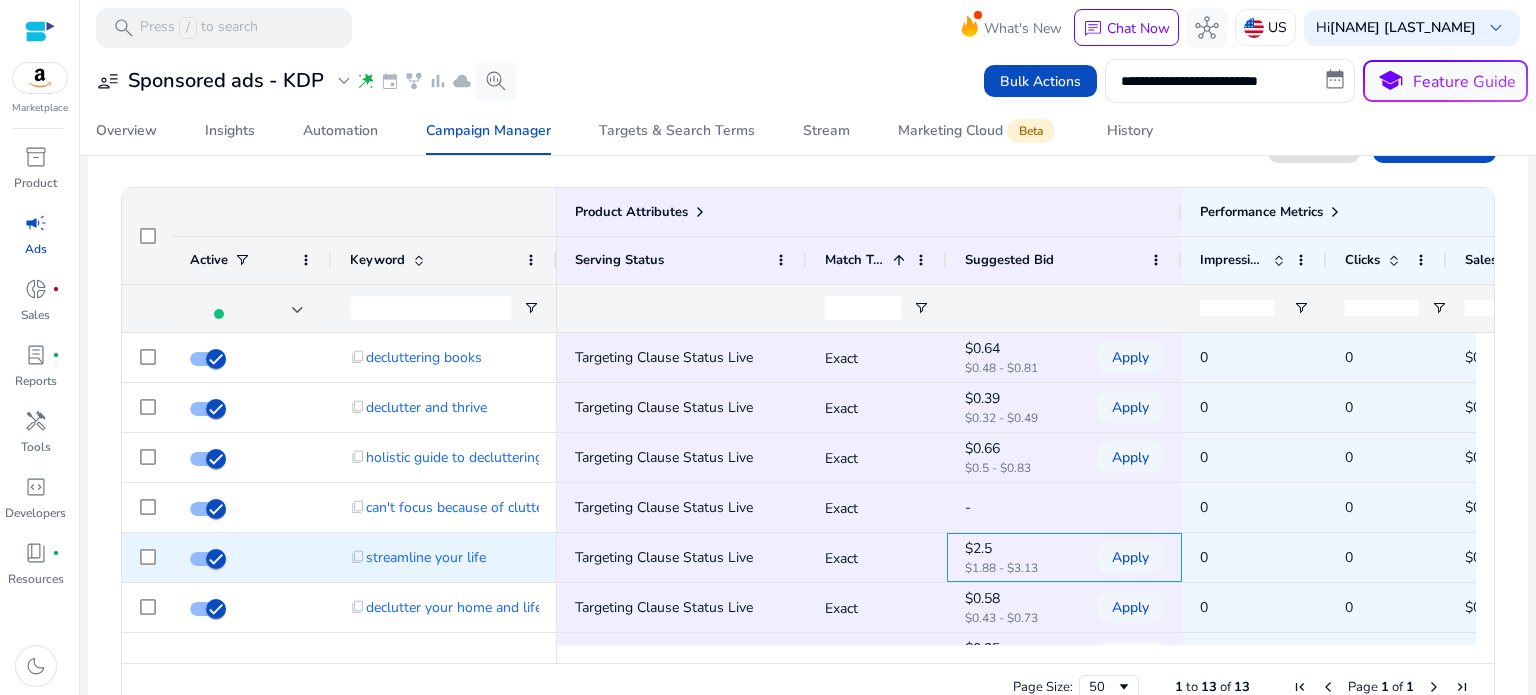 click on "$2.5" 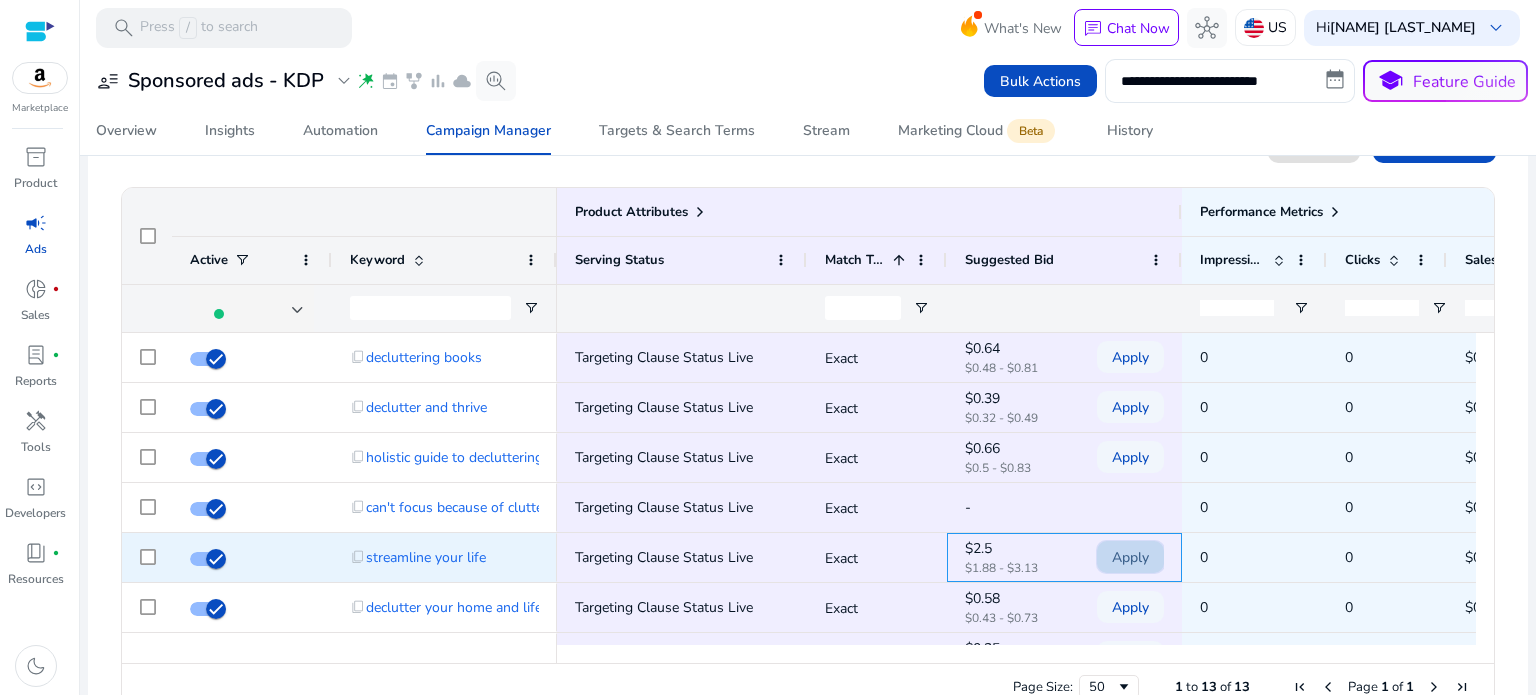 click on "Apply" 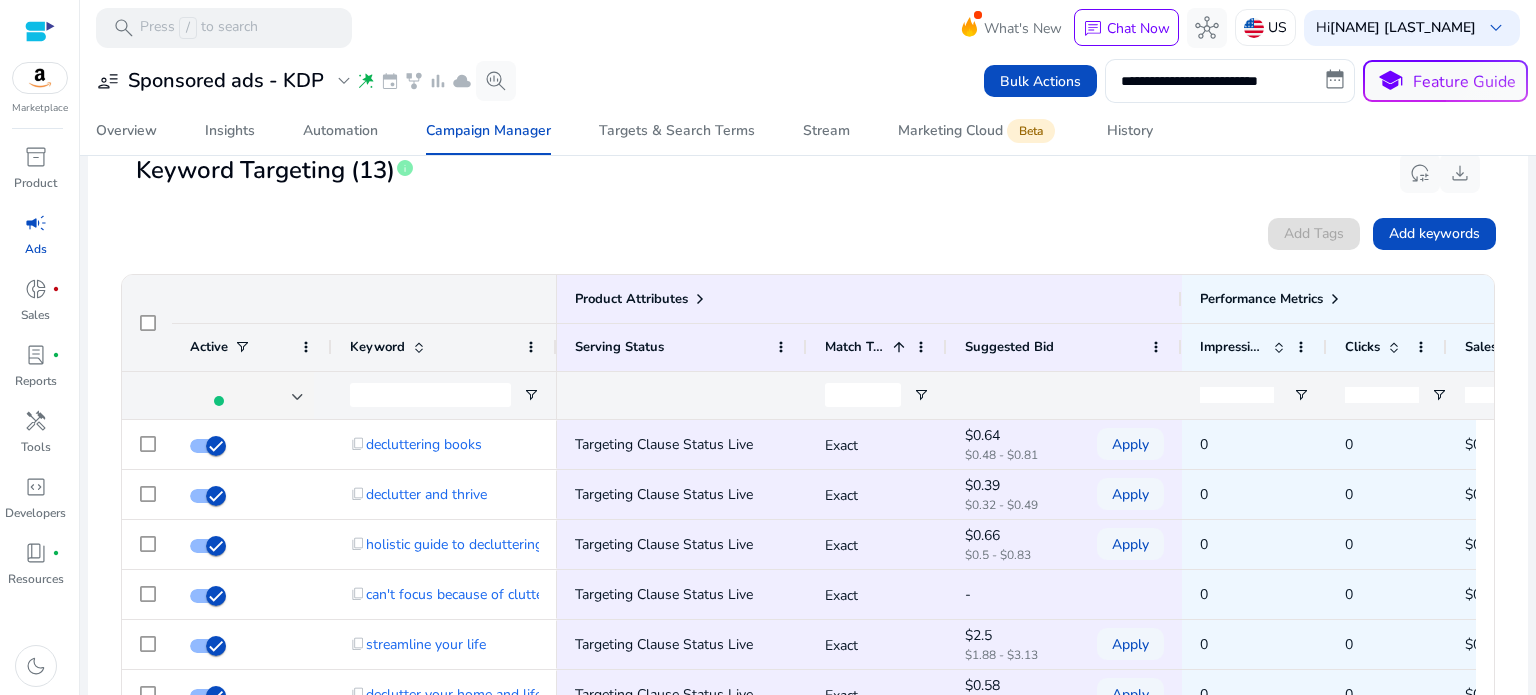 scroll, scrollTop: 812, scrollLeft: 0, axis: vertical 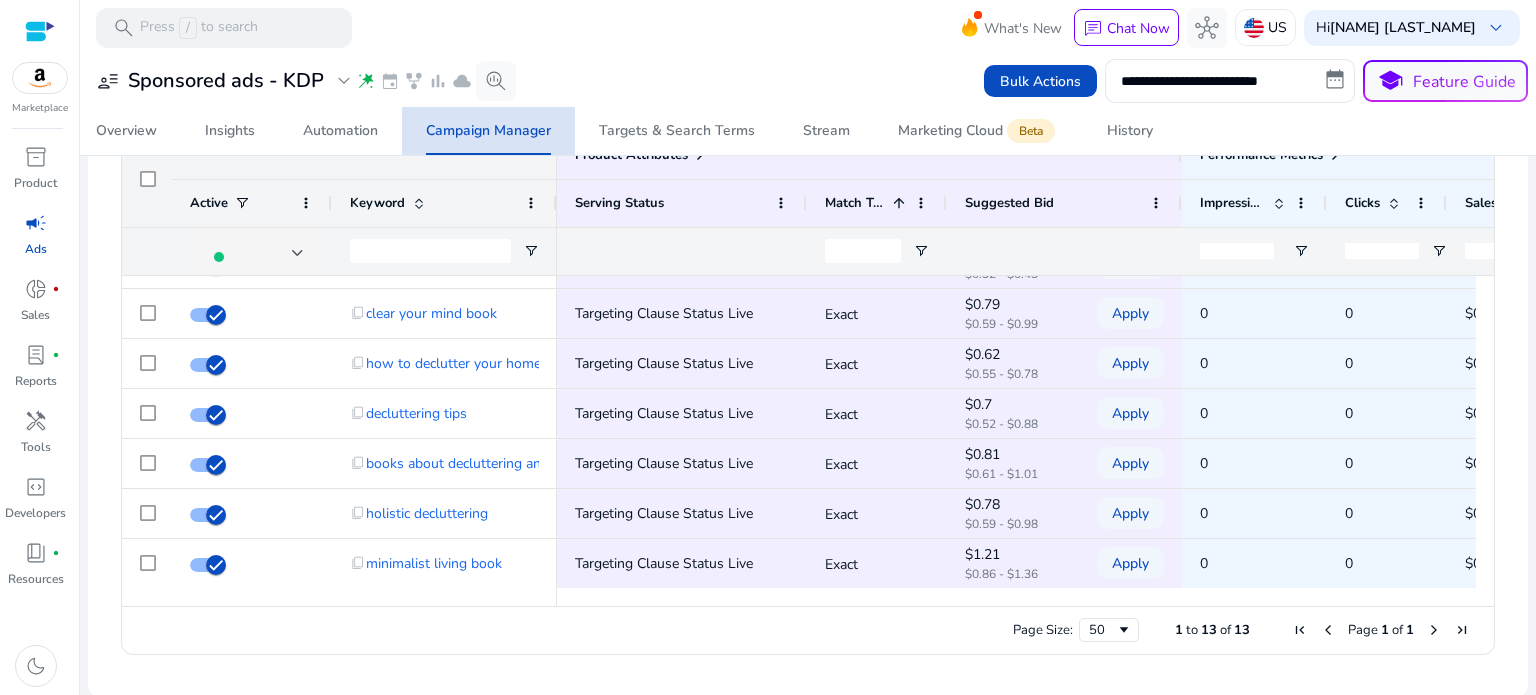 click on "Campaign Manager" at bounding box center (488, 131) 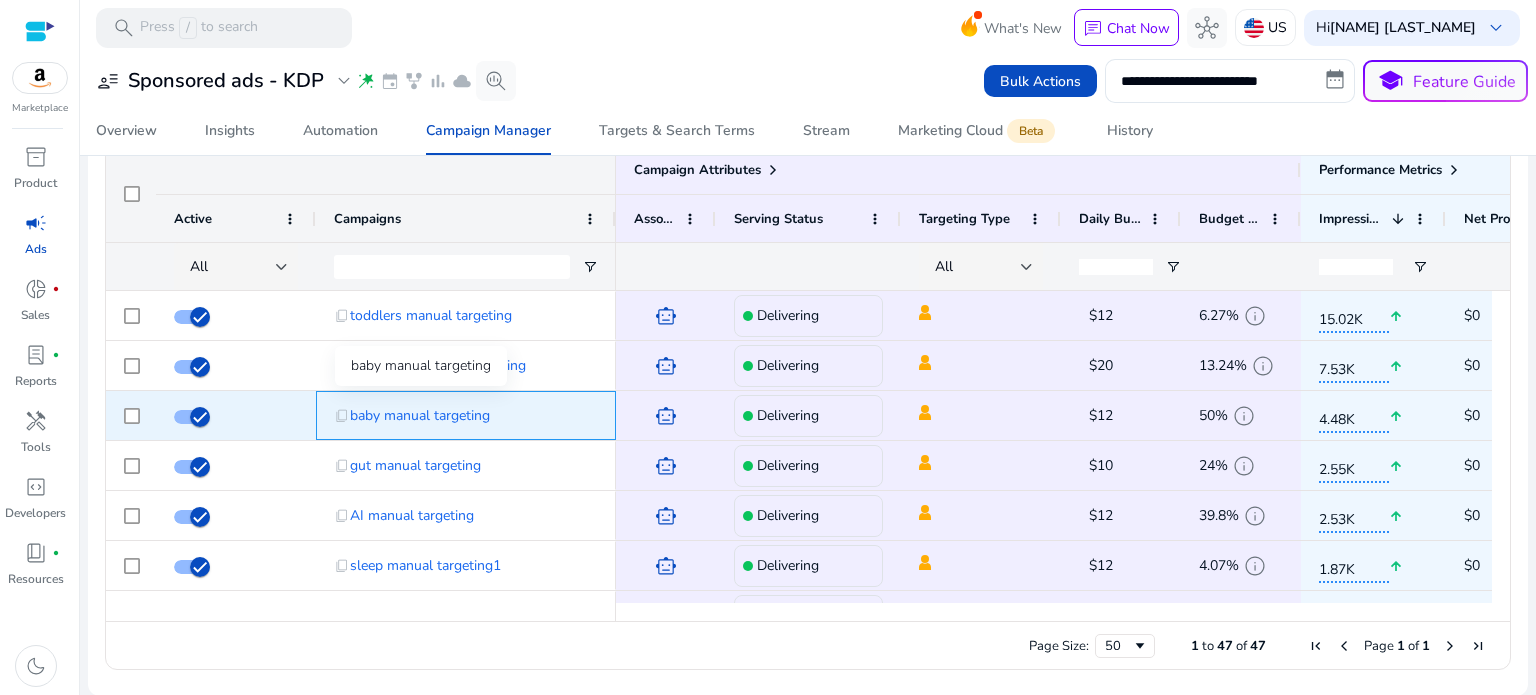 click on "baby manual targeting" 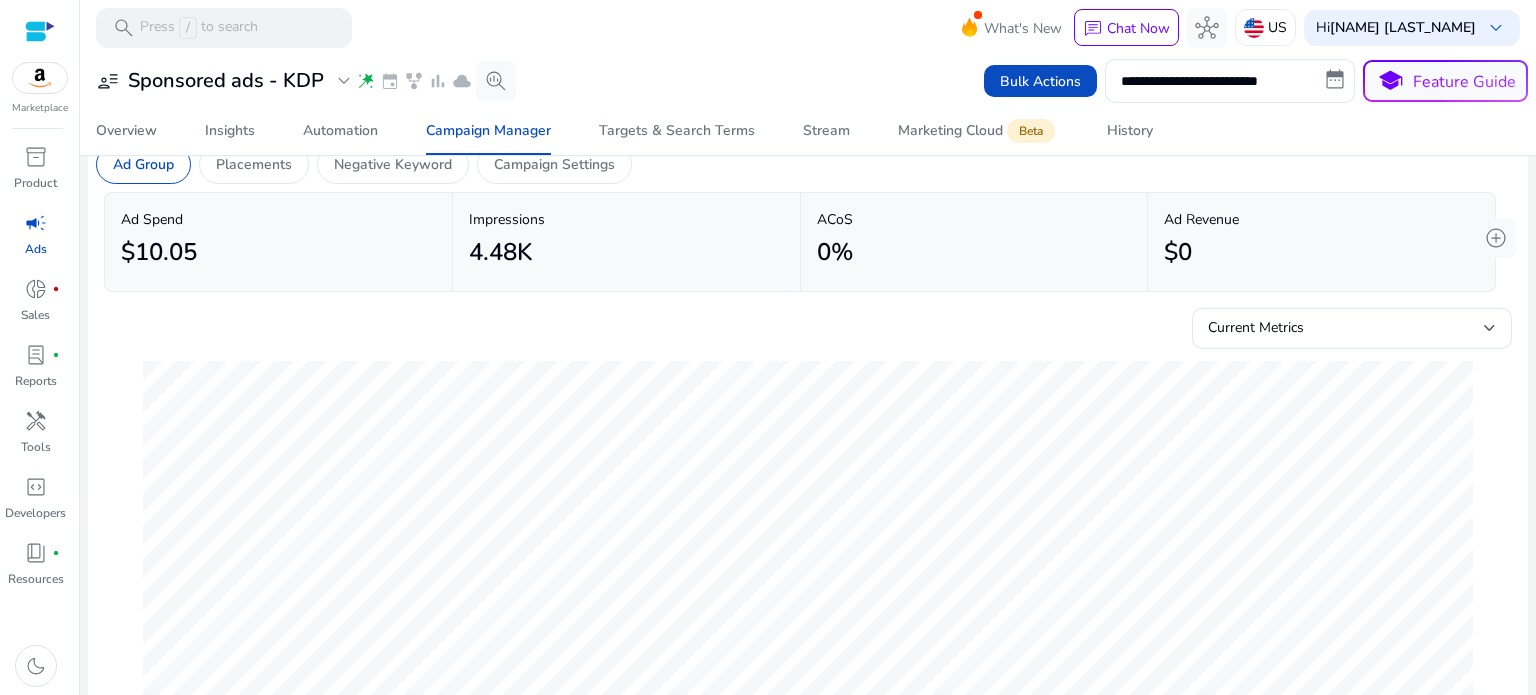 click on "4.48K" 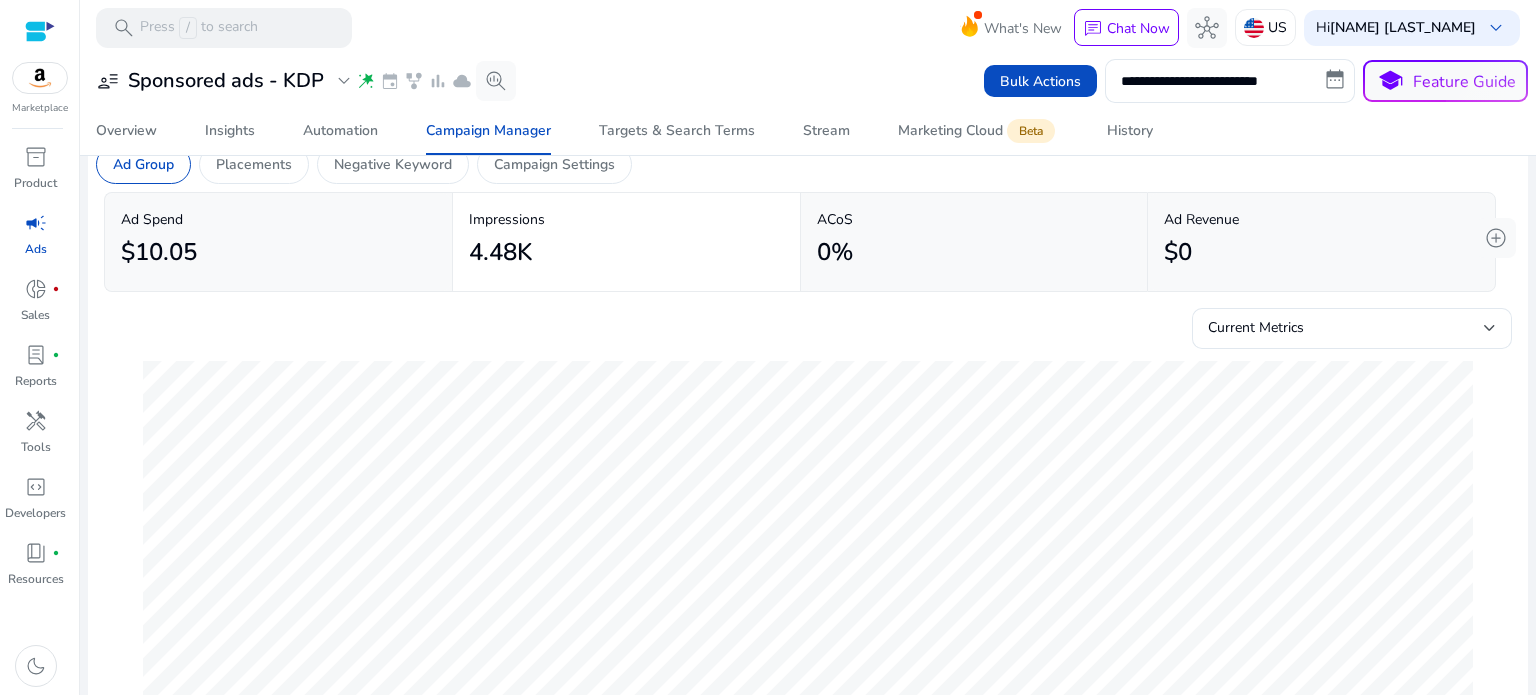 click on "$10.05" 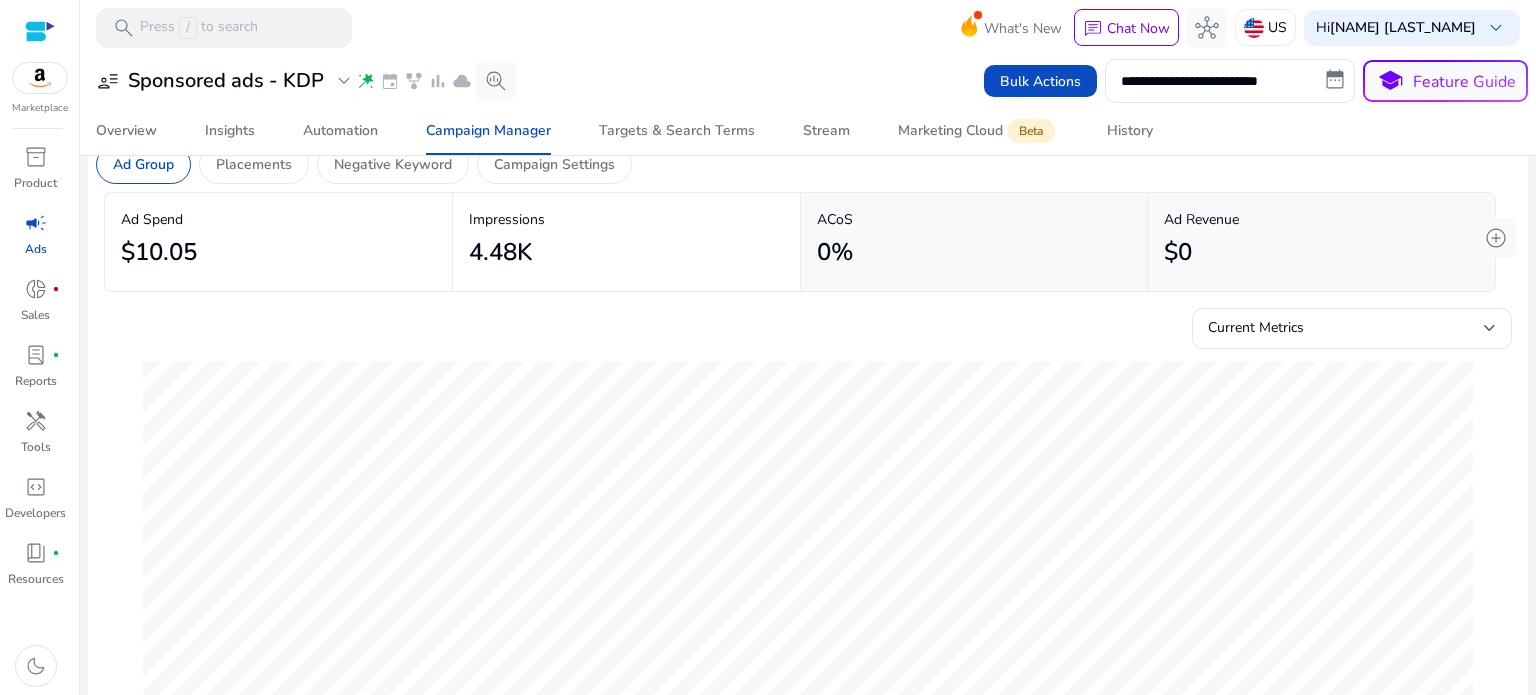 click on "$10.05" 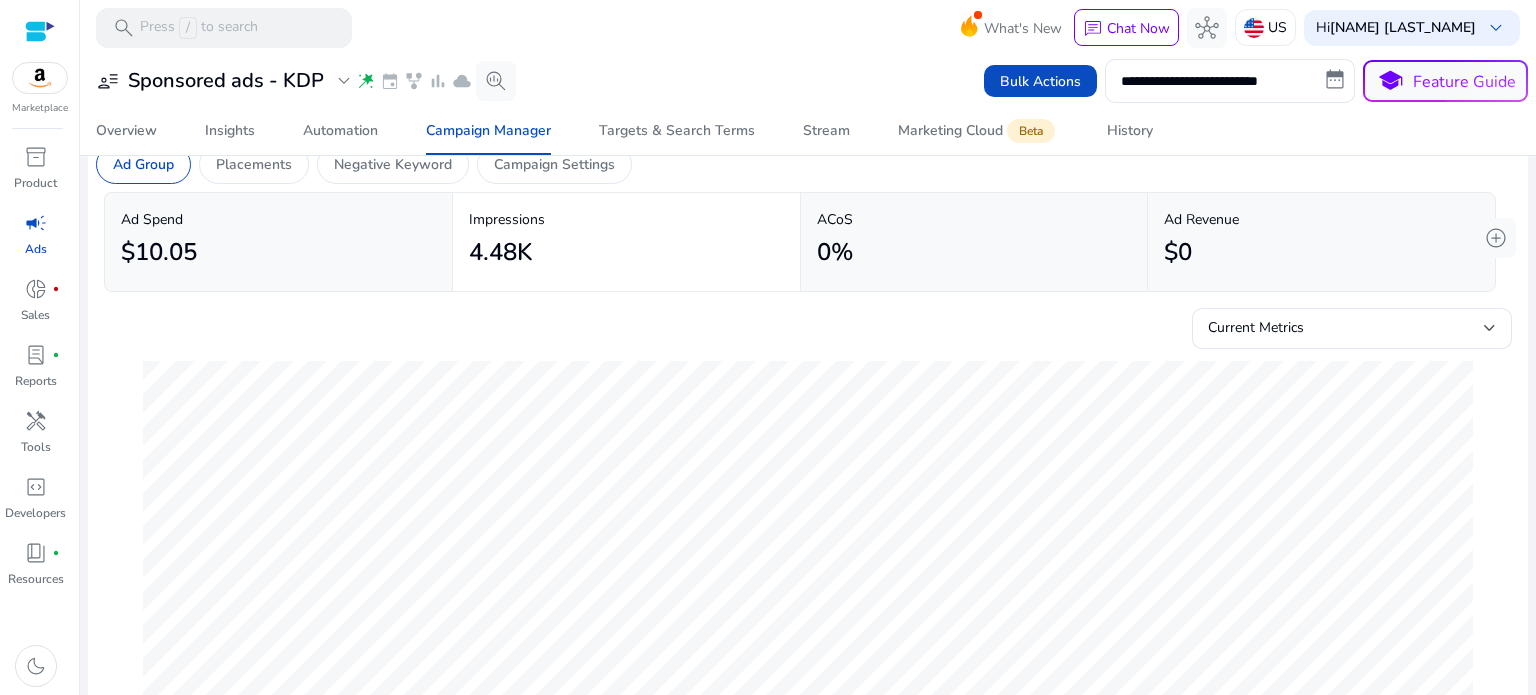 click on "4.48K" 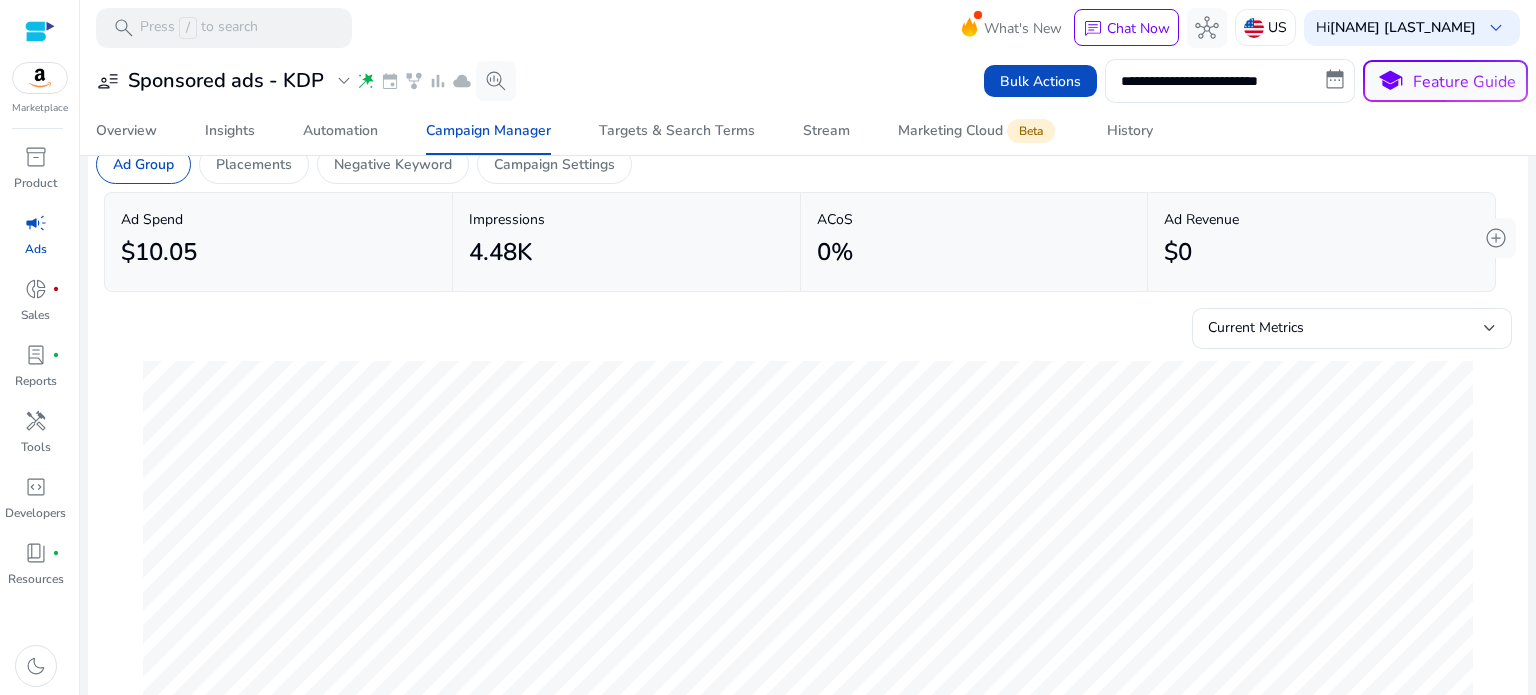 click on "0%" 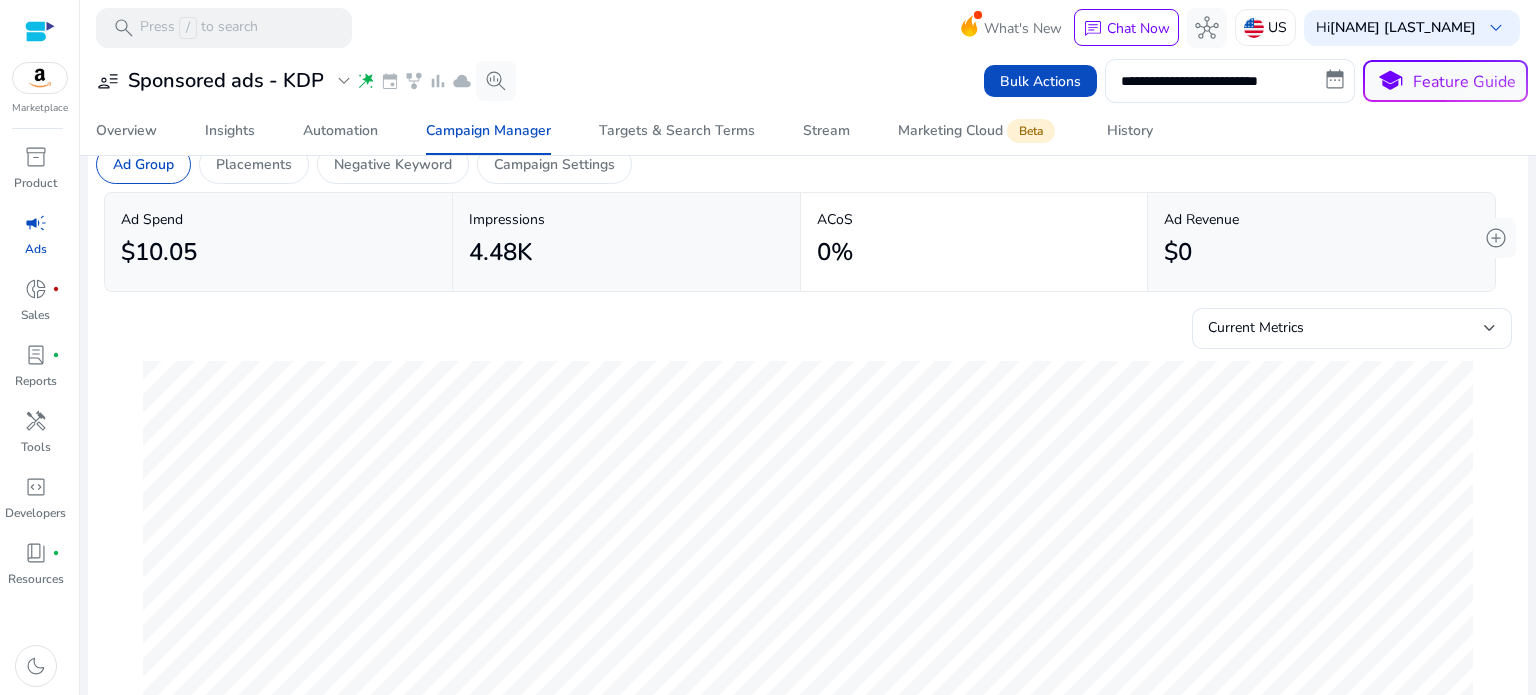 click on "$0" 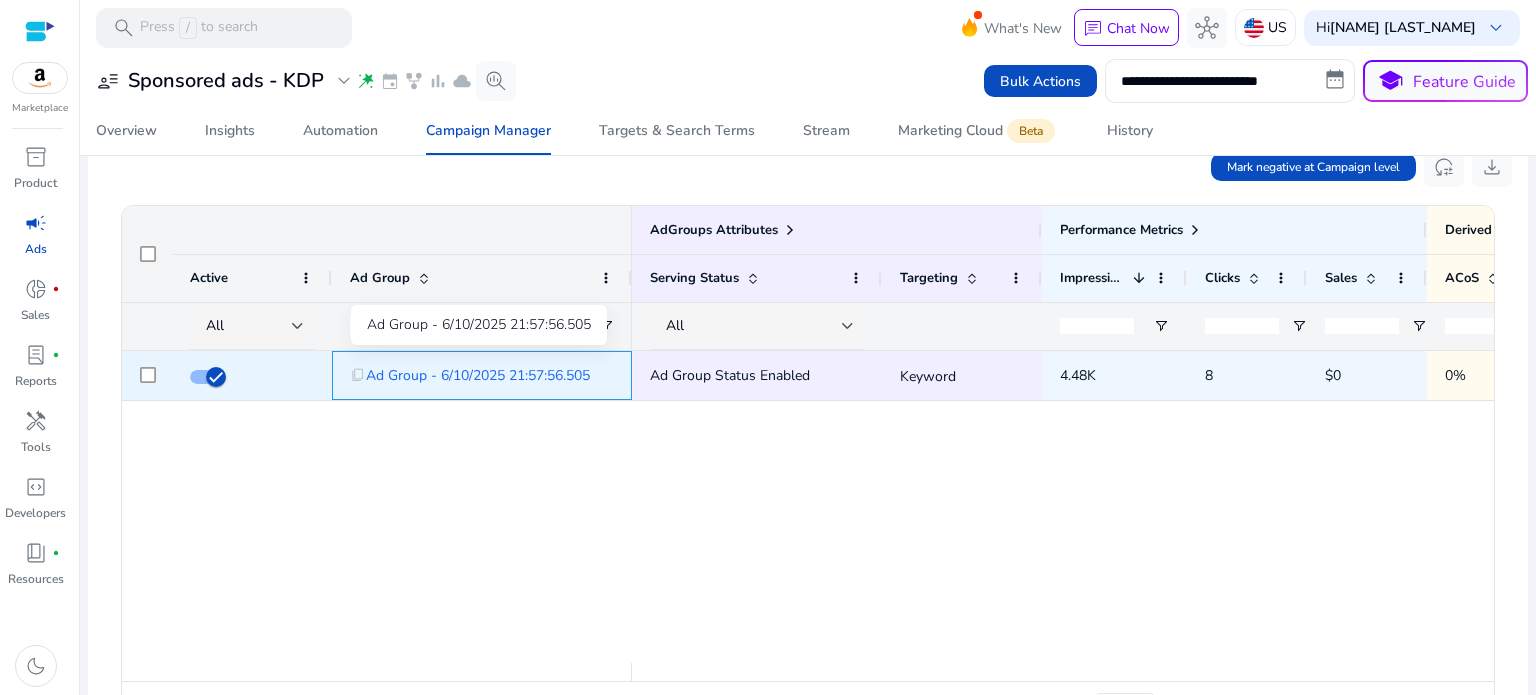 click on "Ad Group - 6/10/2025 21:57:56.505" 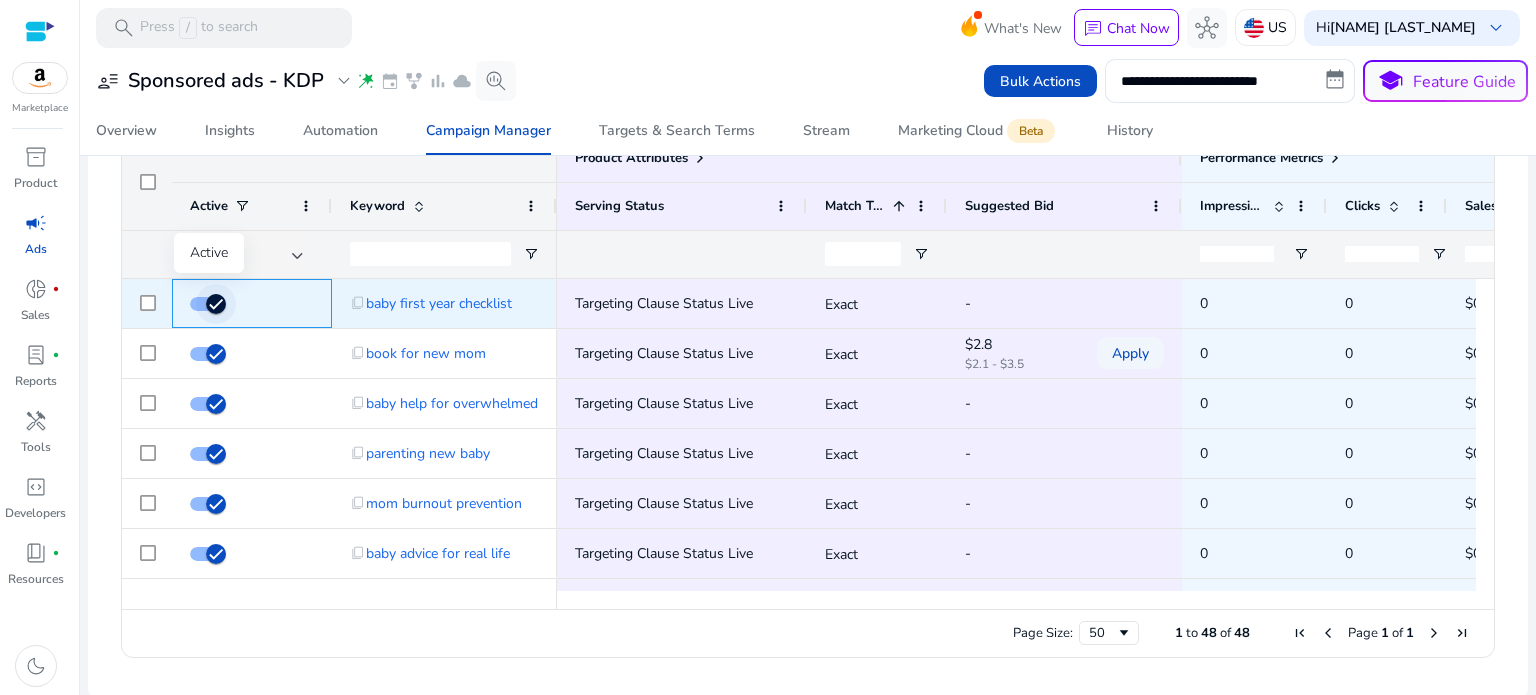 click at bounding box center (208, 304) 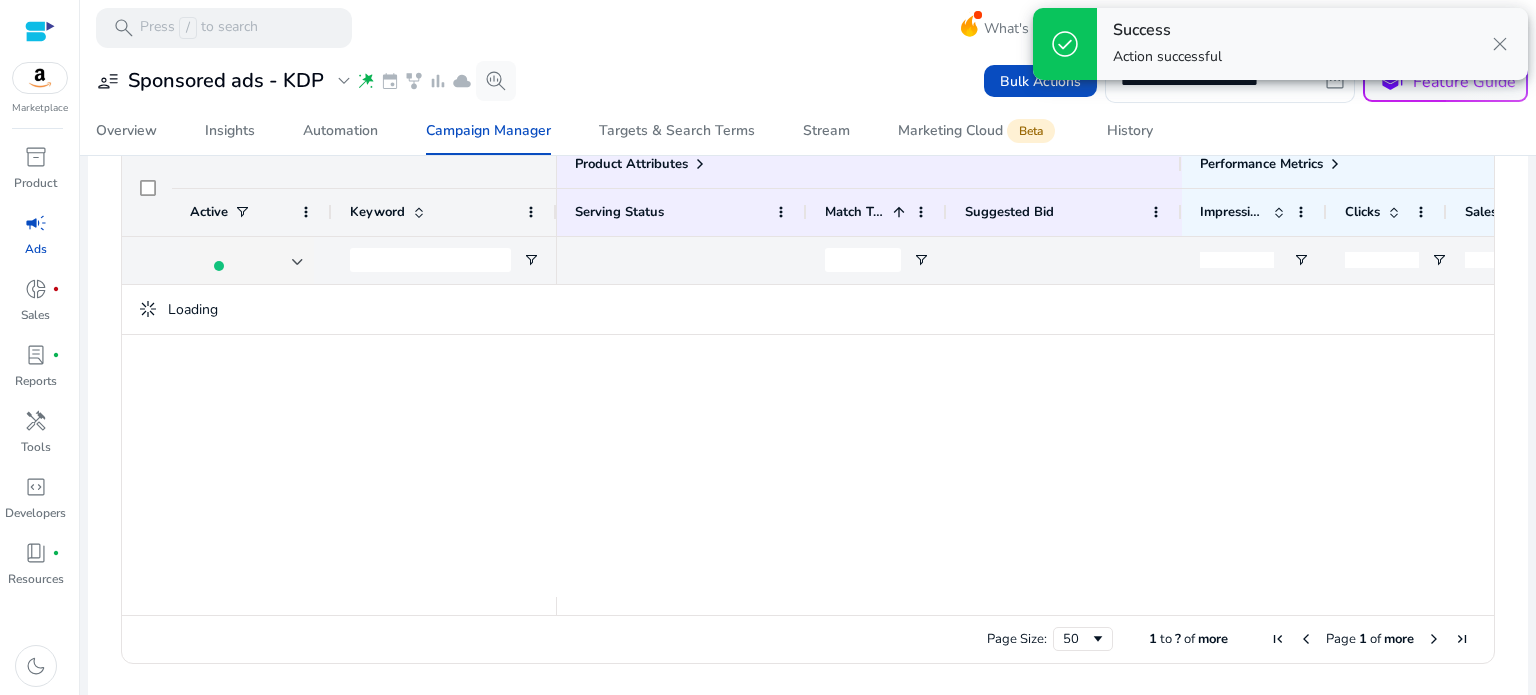 scroll, scrollTop: 386, scrollLeft: 0, axis: vertical 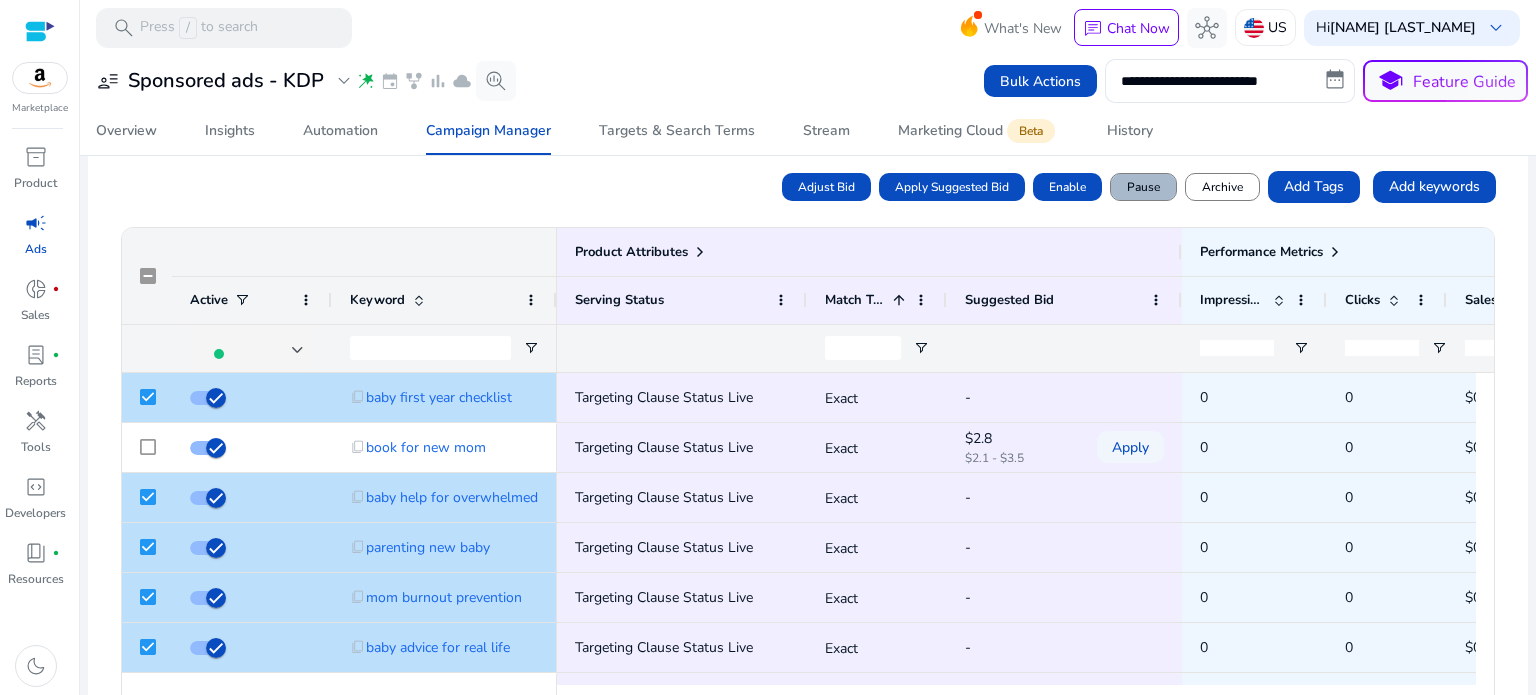 click on "Pause" 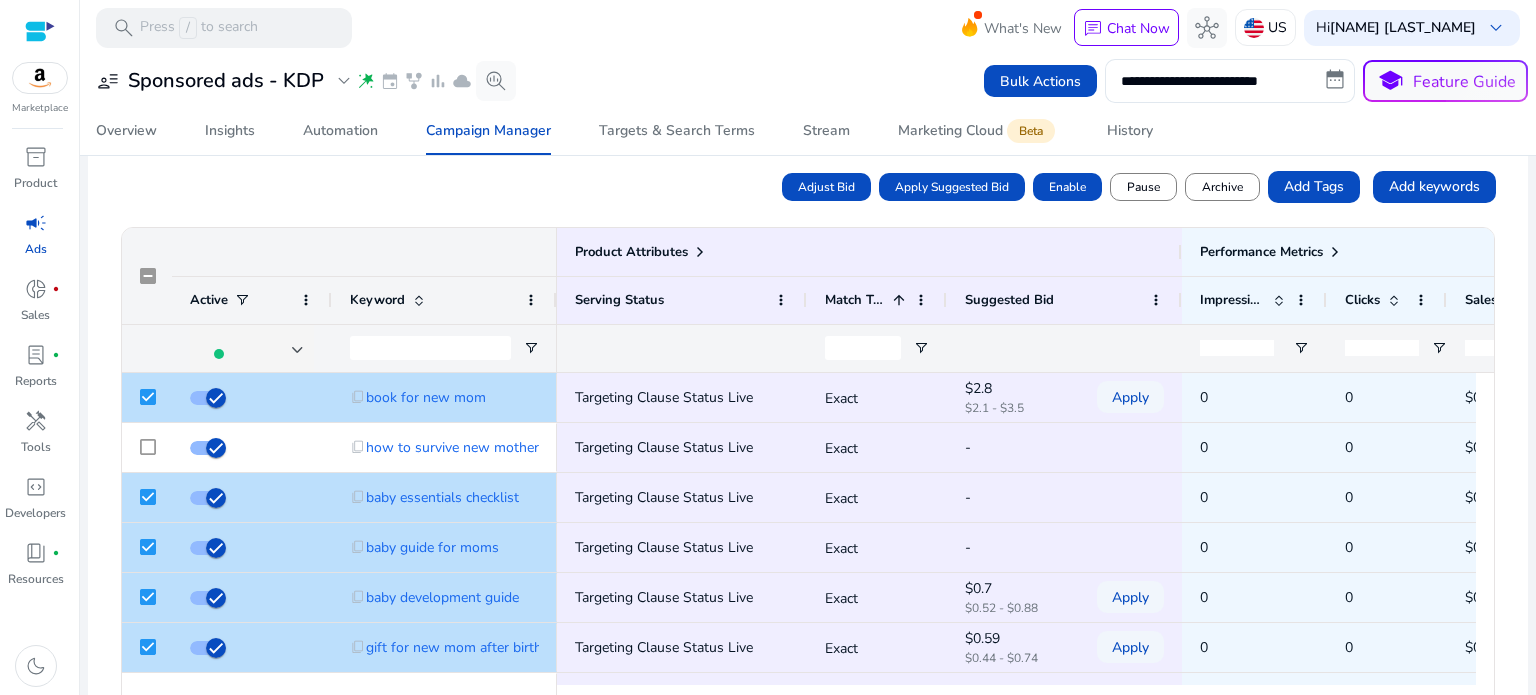 click on "**********" 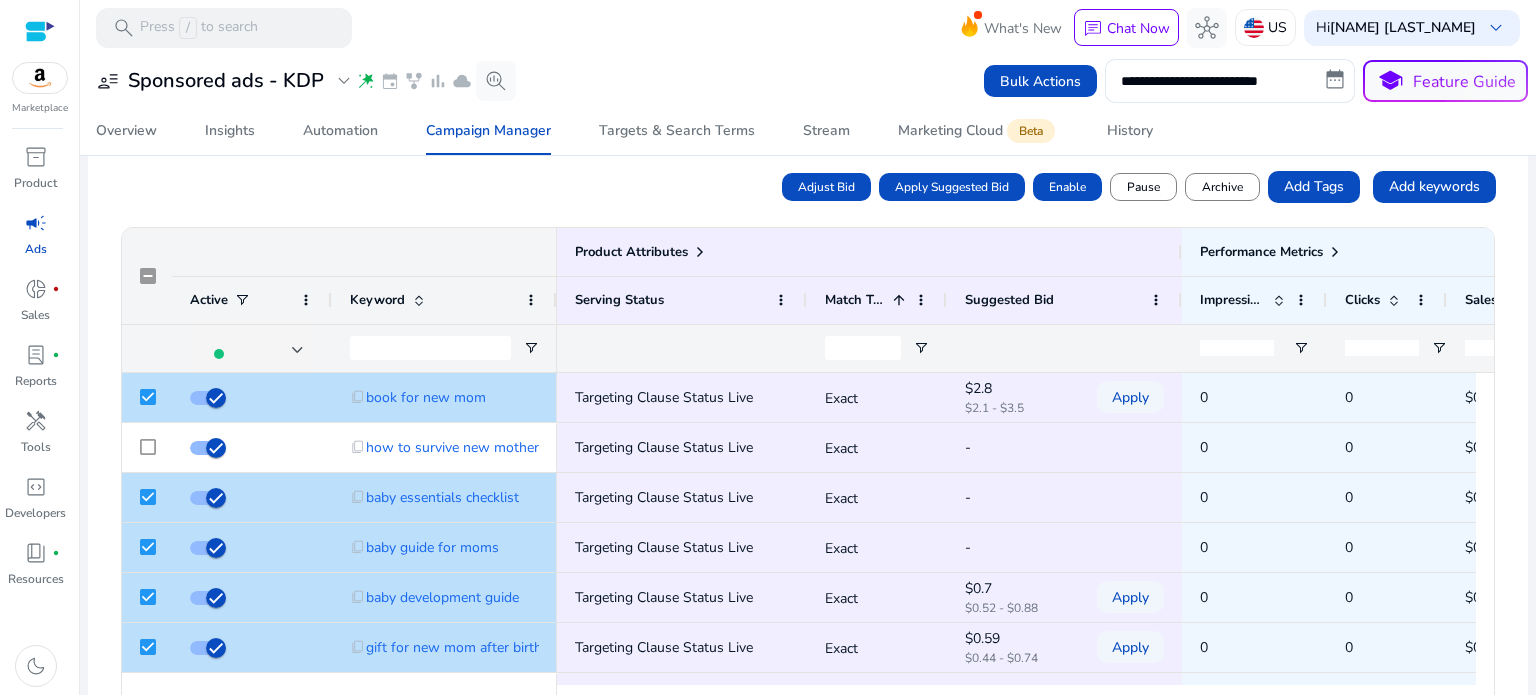 click on "Adjust Bid   Apply Suggested Bid   Enable   Pause   Archive   Add Tags   Add keywords" 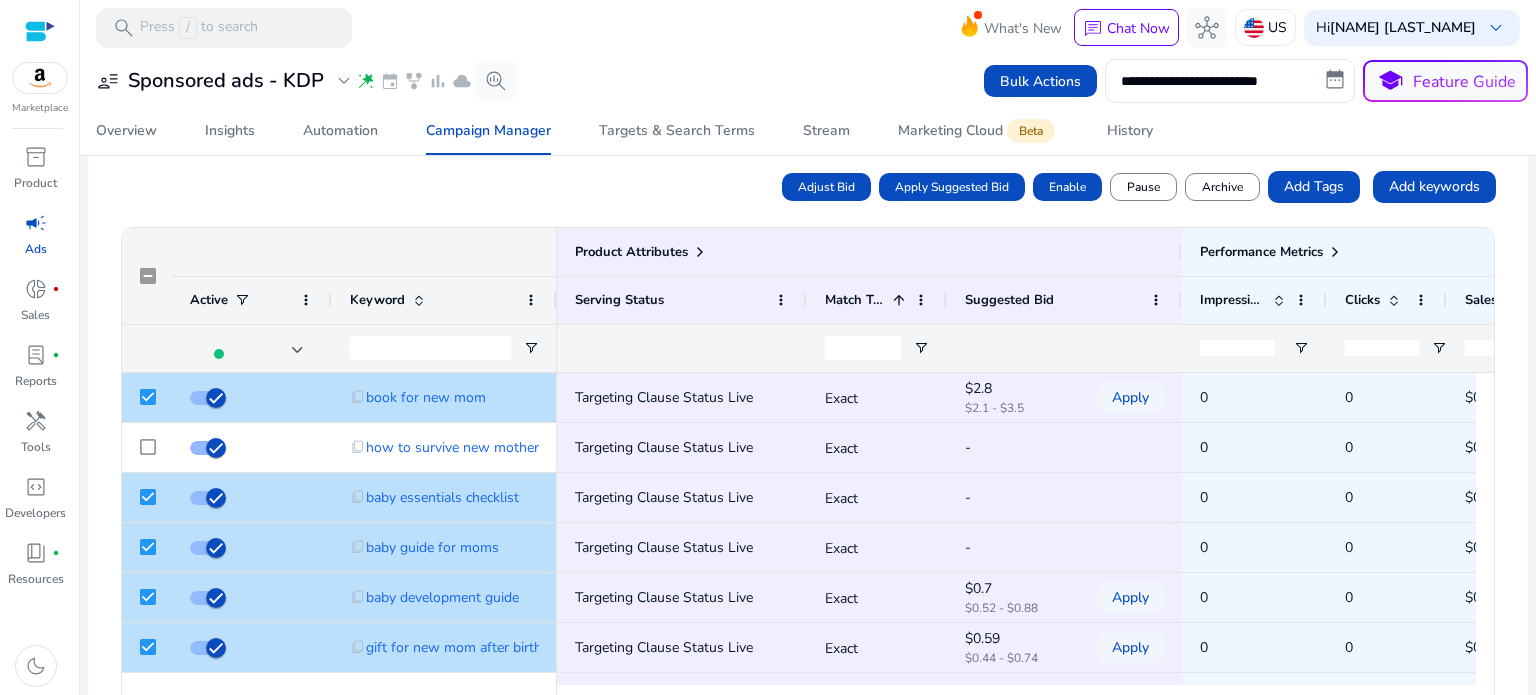 scroll, scrollTop: 389, scrollLeft: 0, axis: vertical 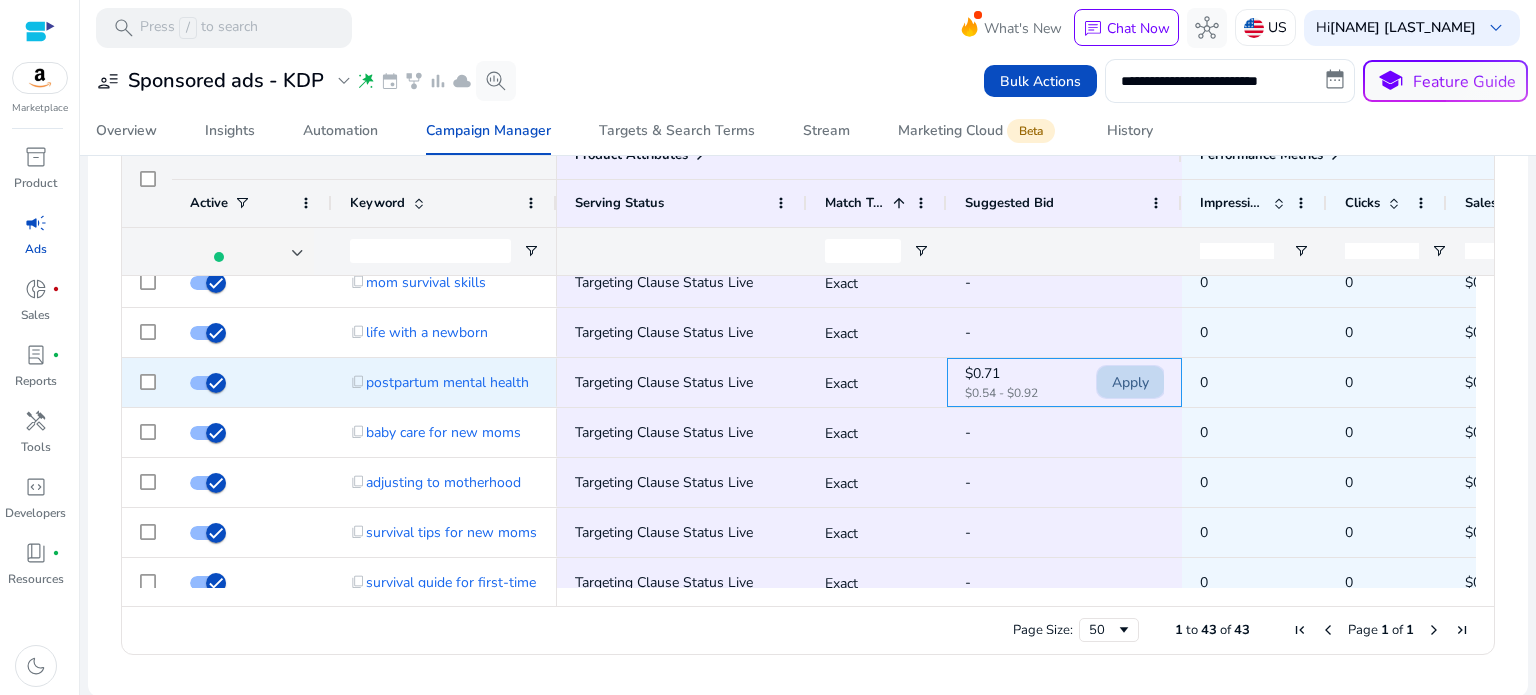 click on "Apply" 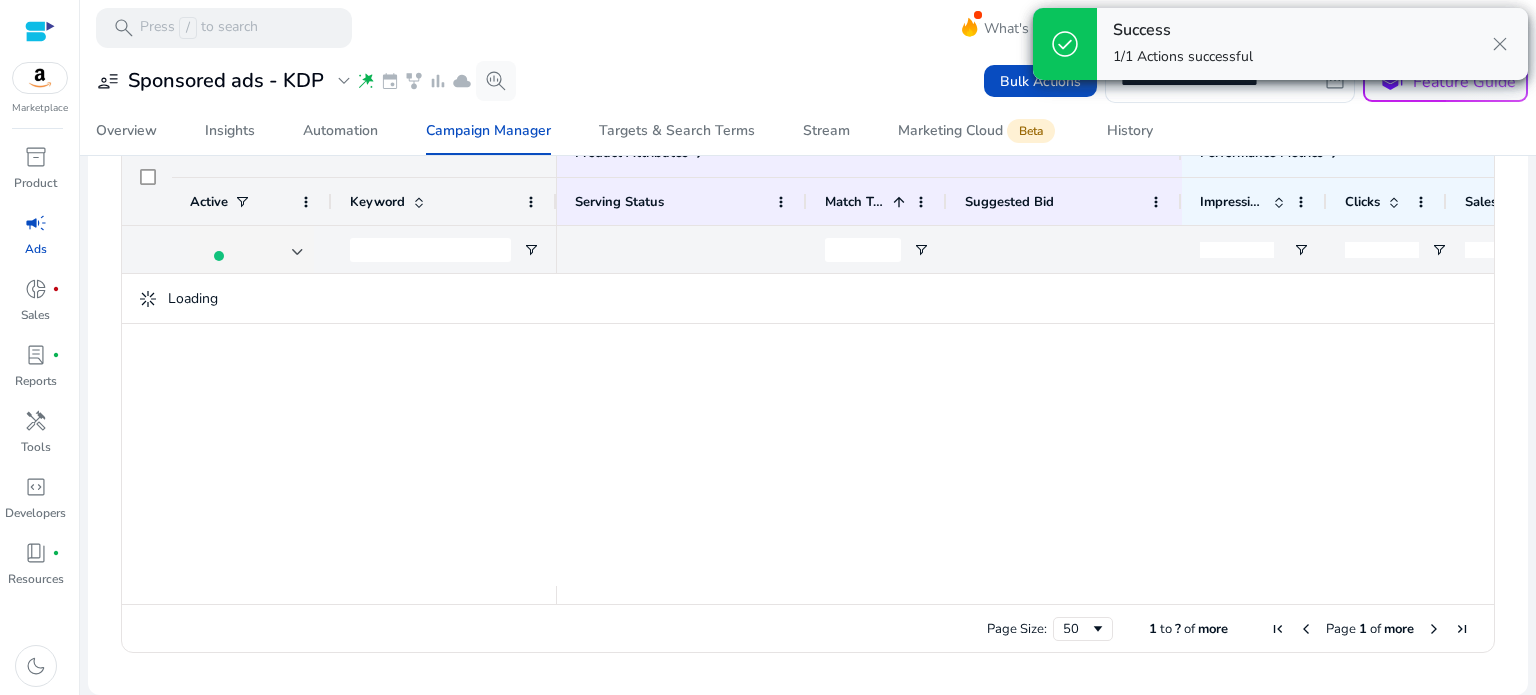 scroll, scrollTop: 0, scrollLeft: 0, axis: both 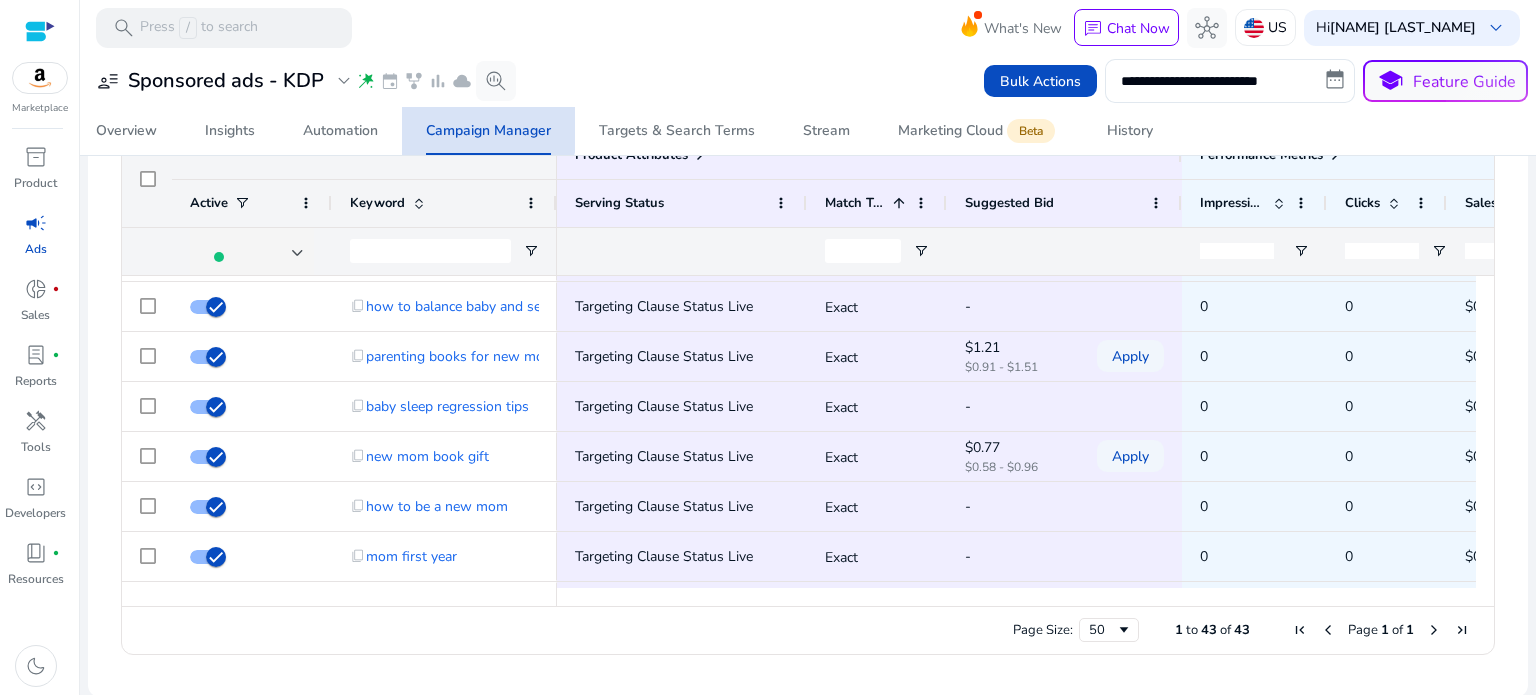 click on "Campaign Manager" at bounding box center [488, 131] 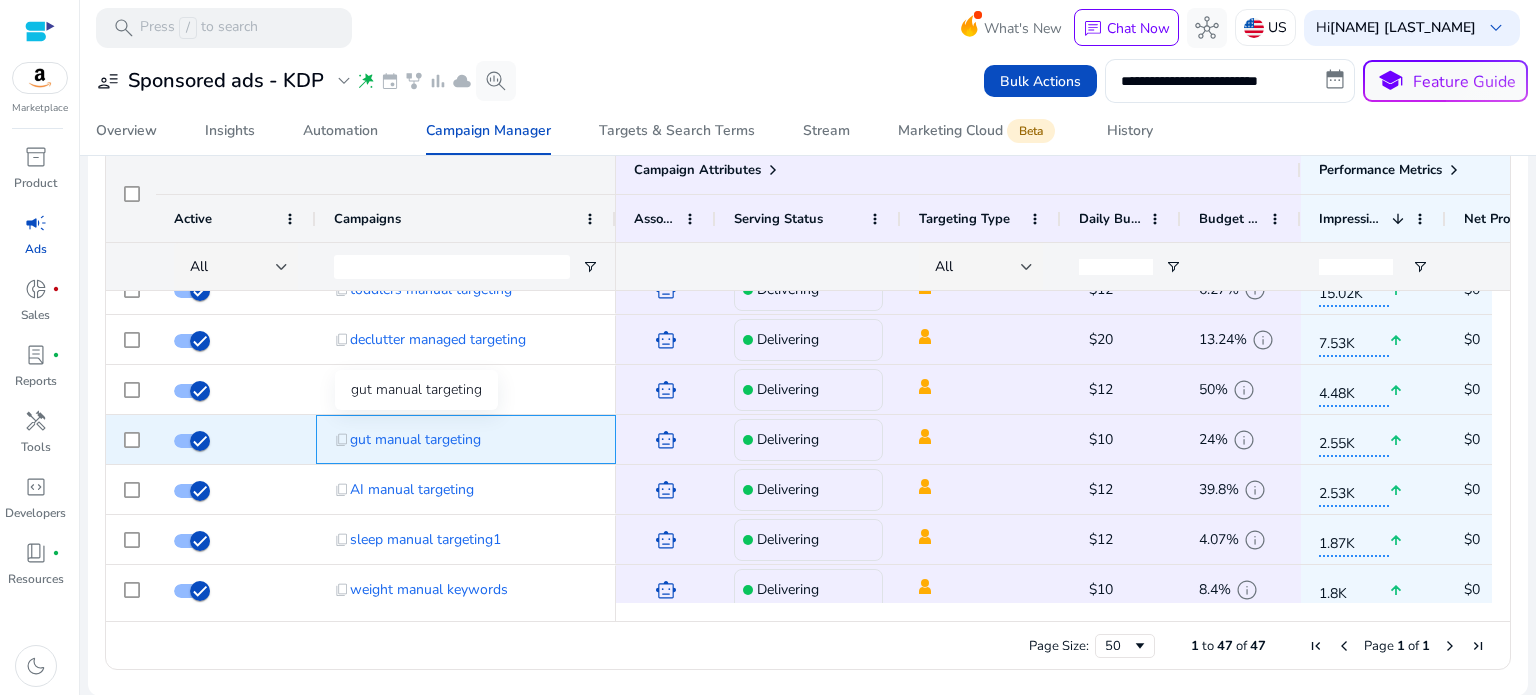 click on "gut manual targeting" 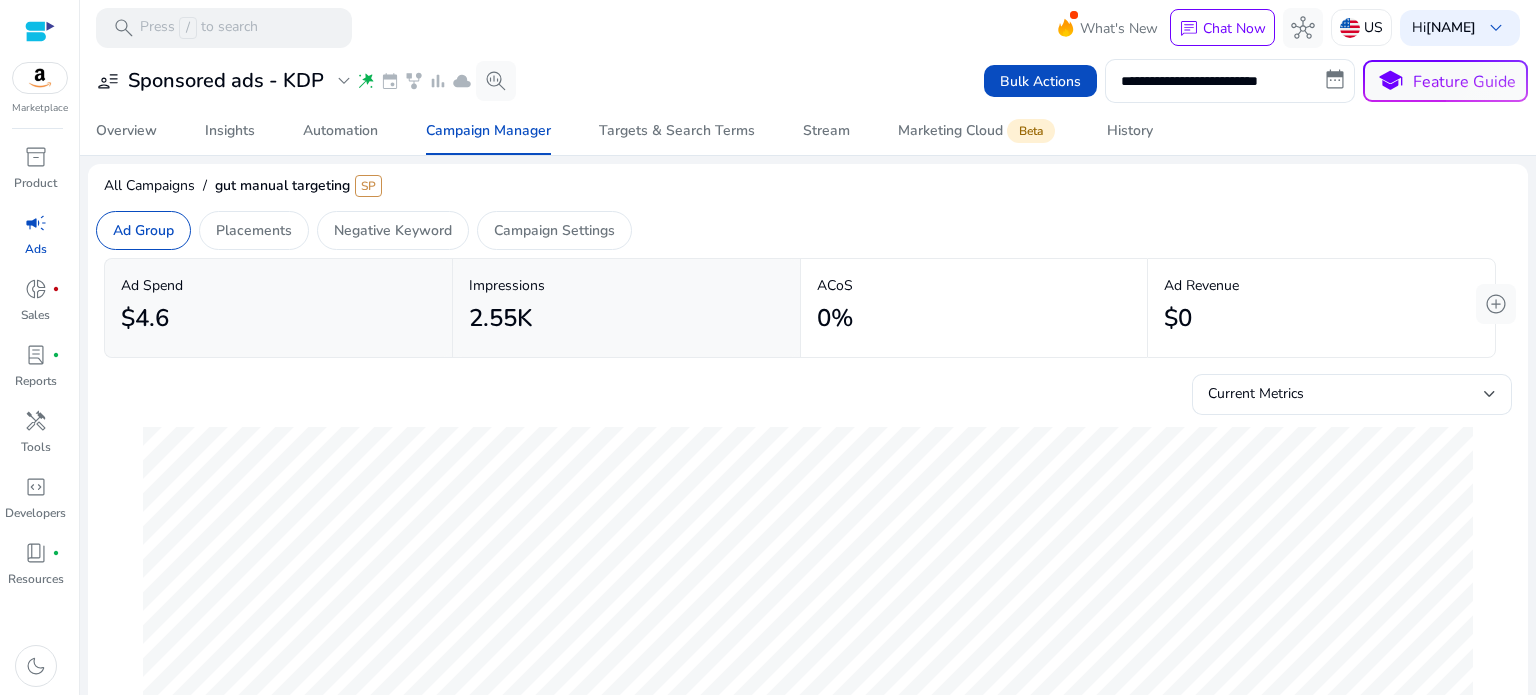 scroll, scrollTop: 0, scrollLeft: 0, axis: both 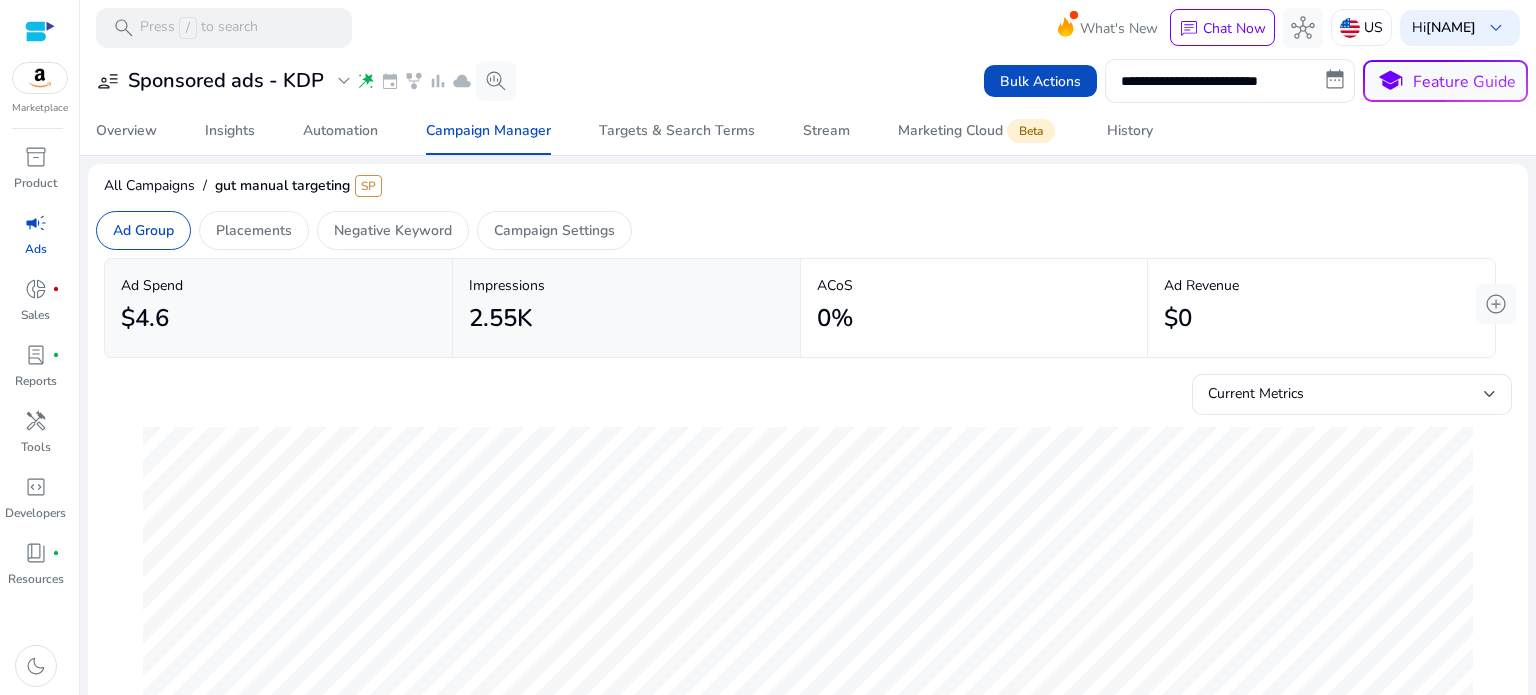click on "$4.6" 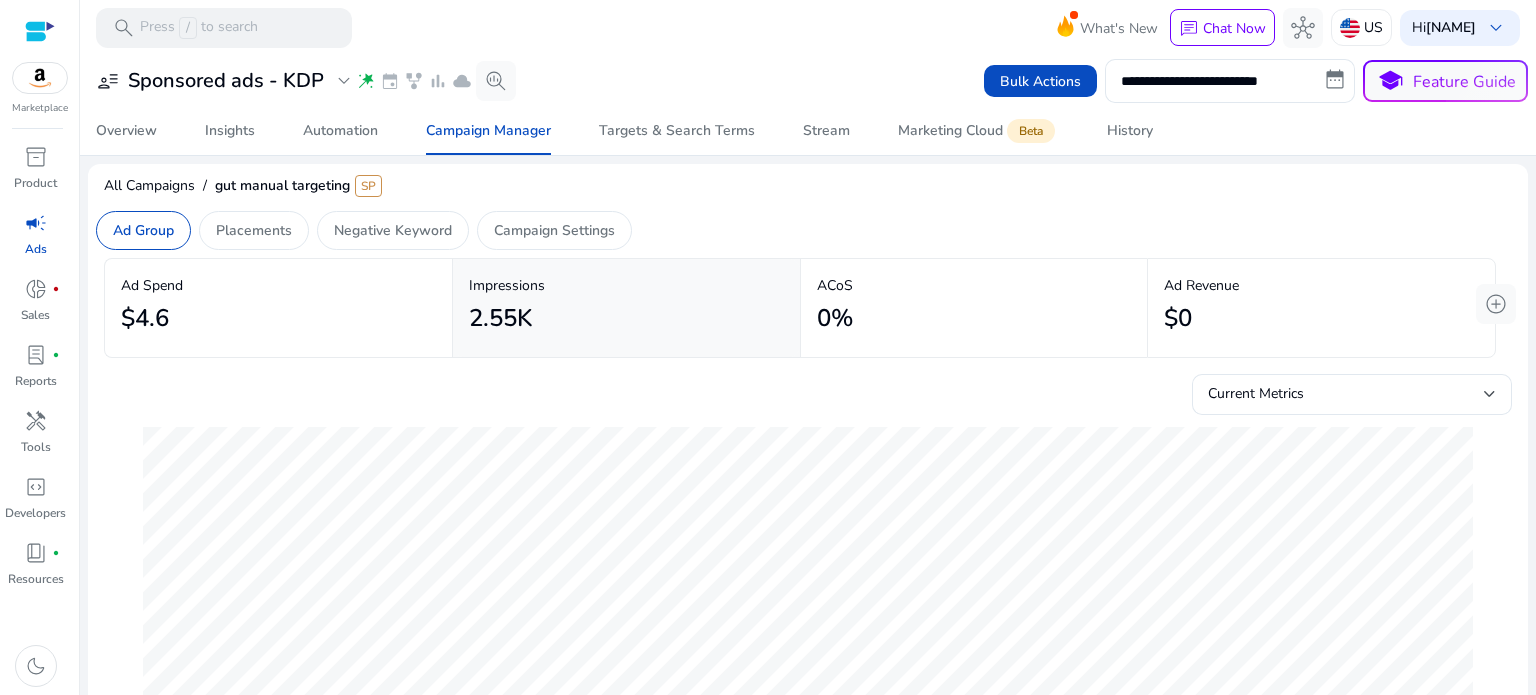 click on "2.55K" 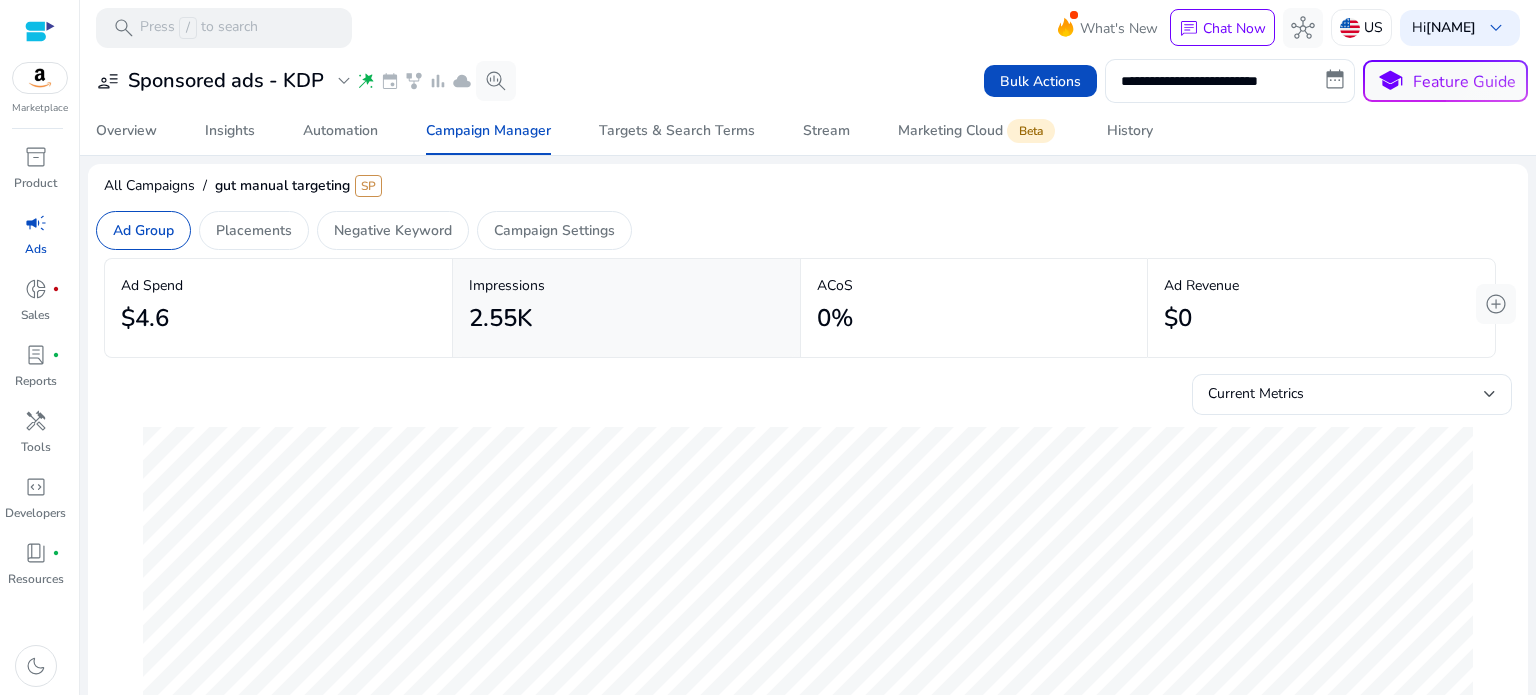 scroll, scrollTop: 99, scrollLeft: 0, axis: vertical 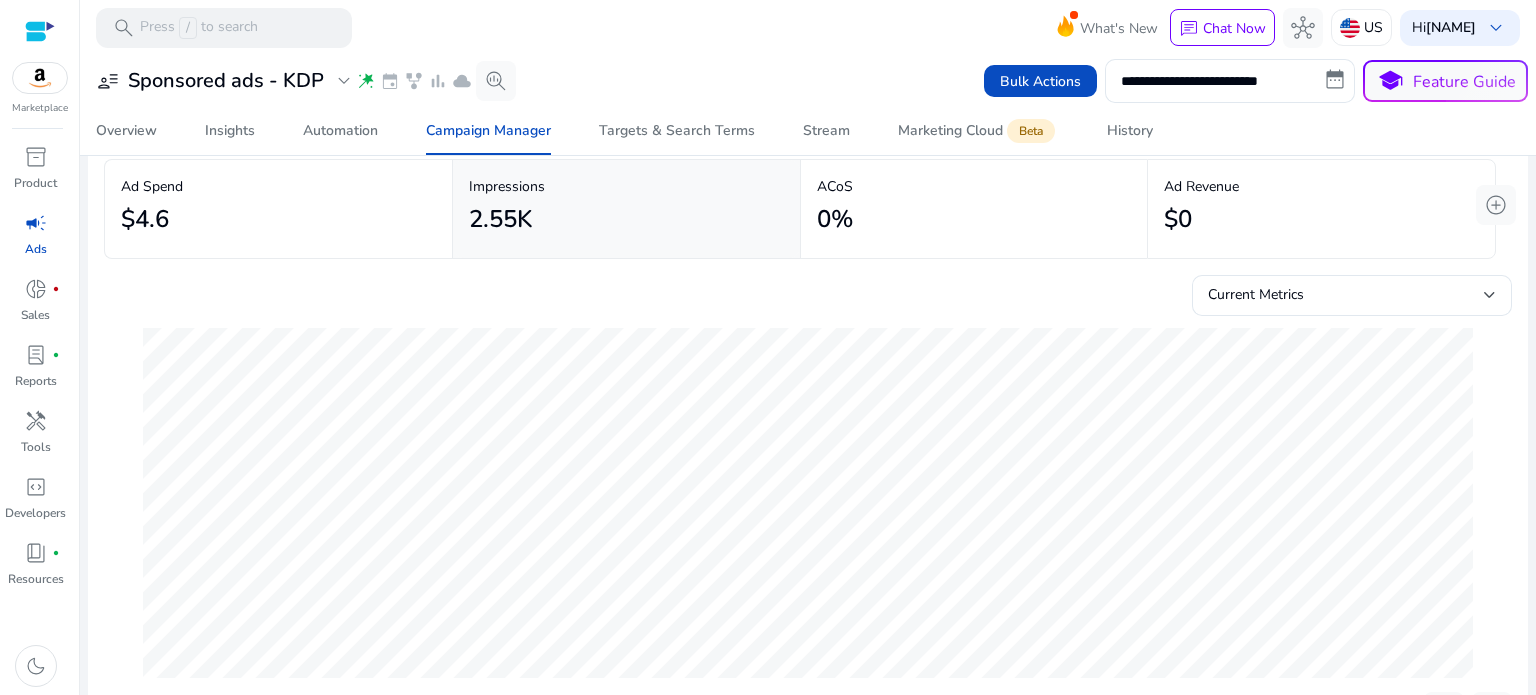 click on "$4.6" 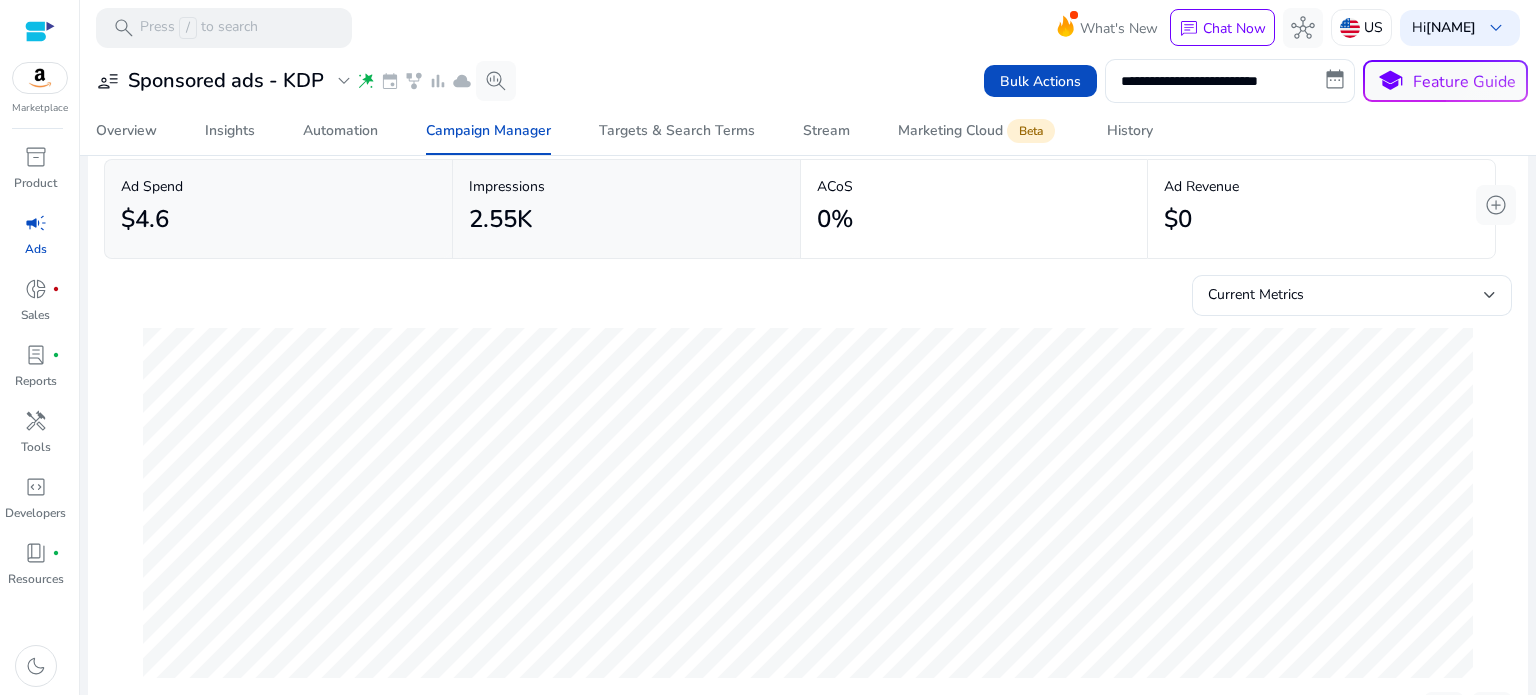 click on "2.55K" 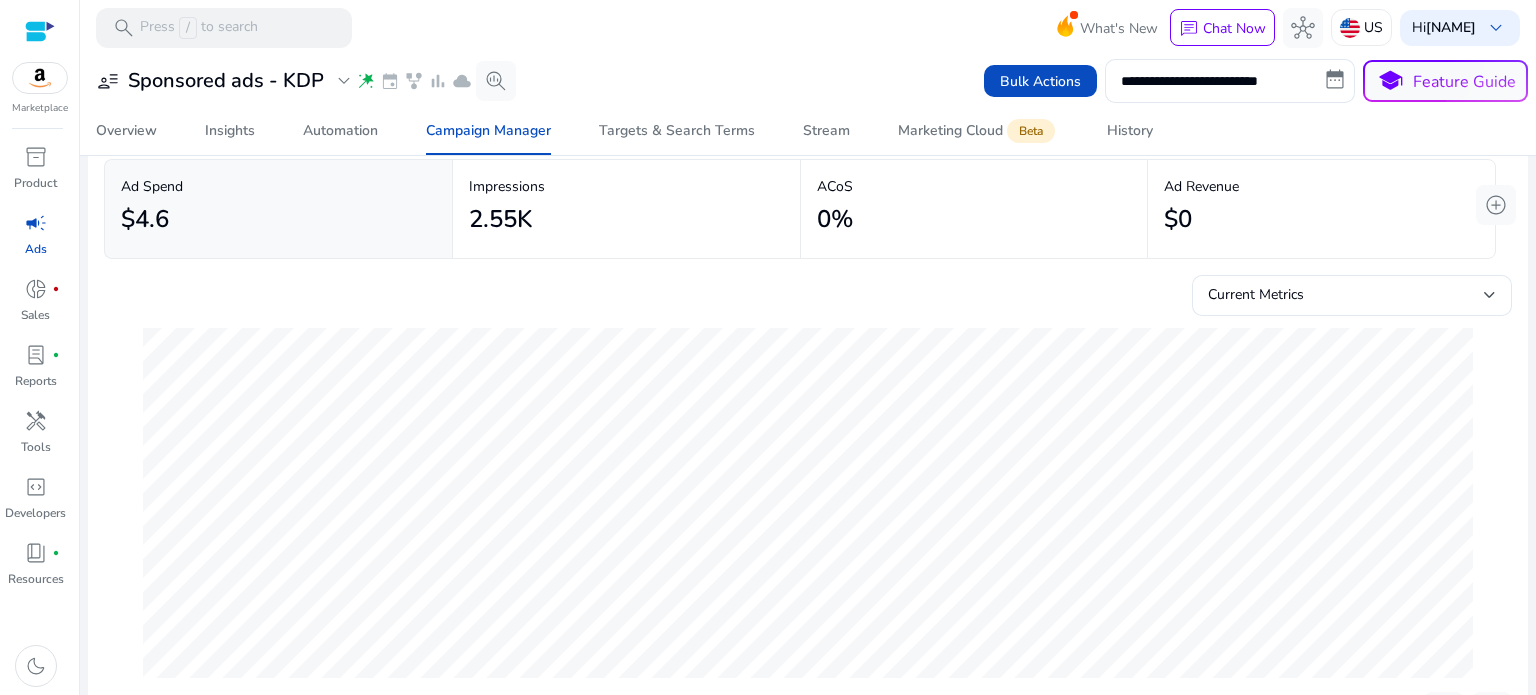 click on "2.55K" 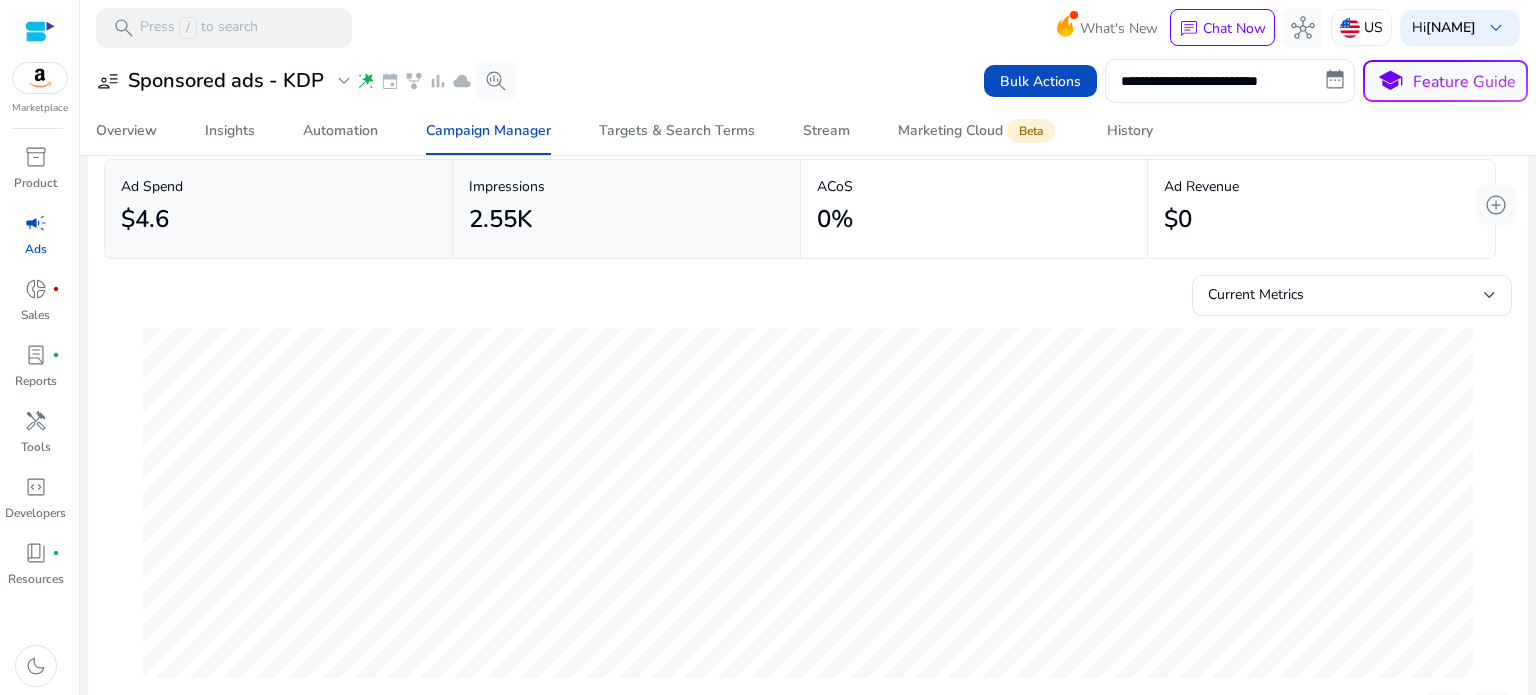 click on "ACoS" 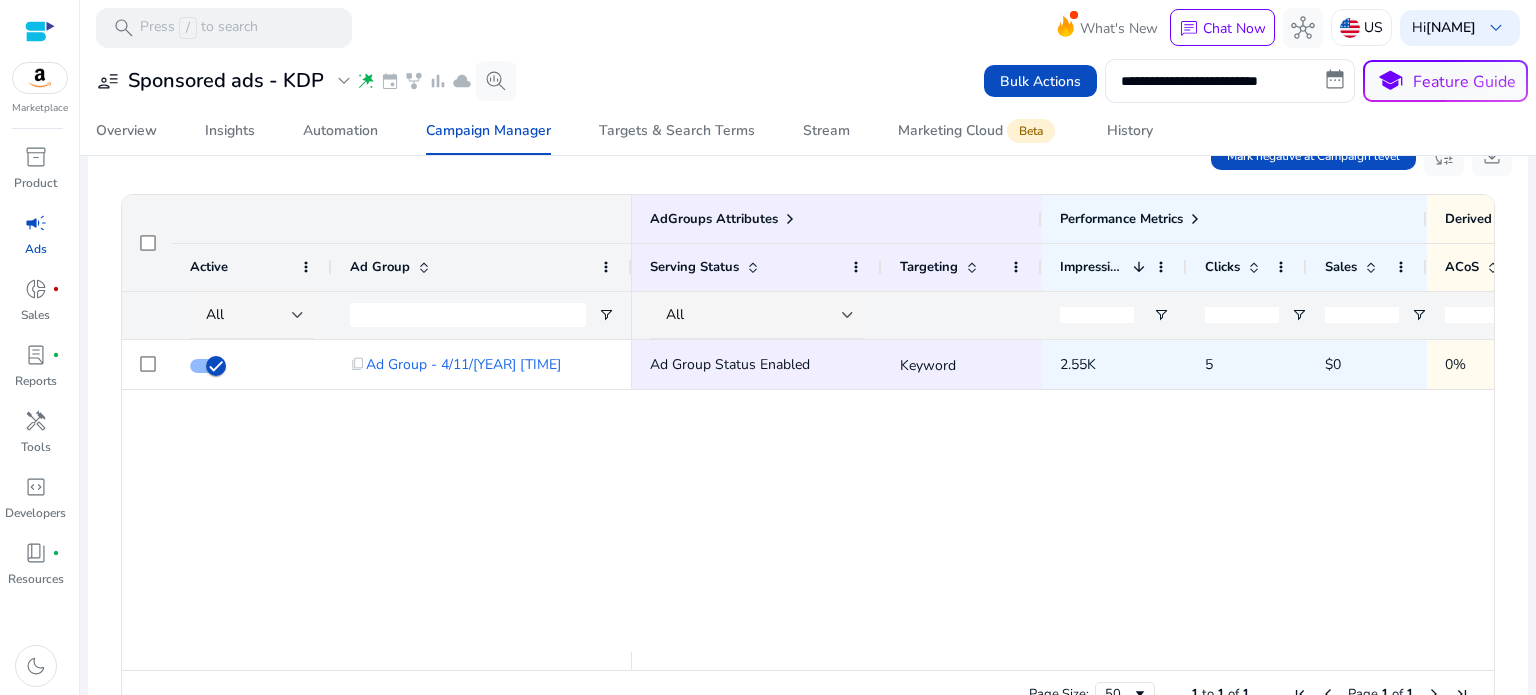 scroll, scrollTop: 656, scrollLeft: 0, axis: vertical 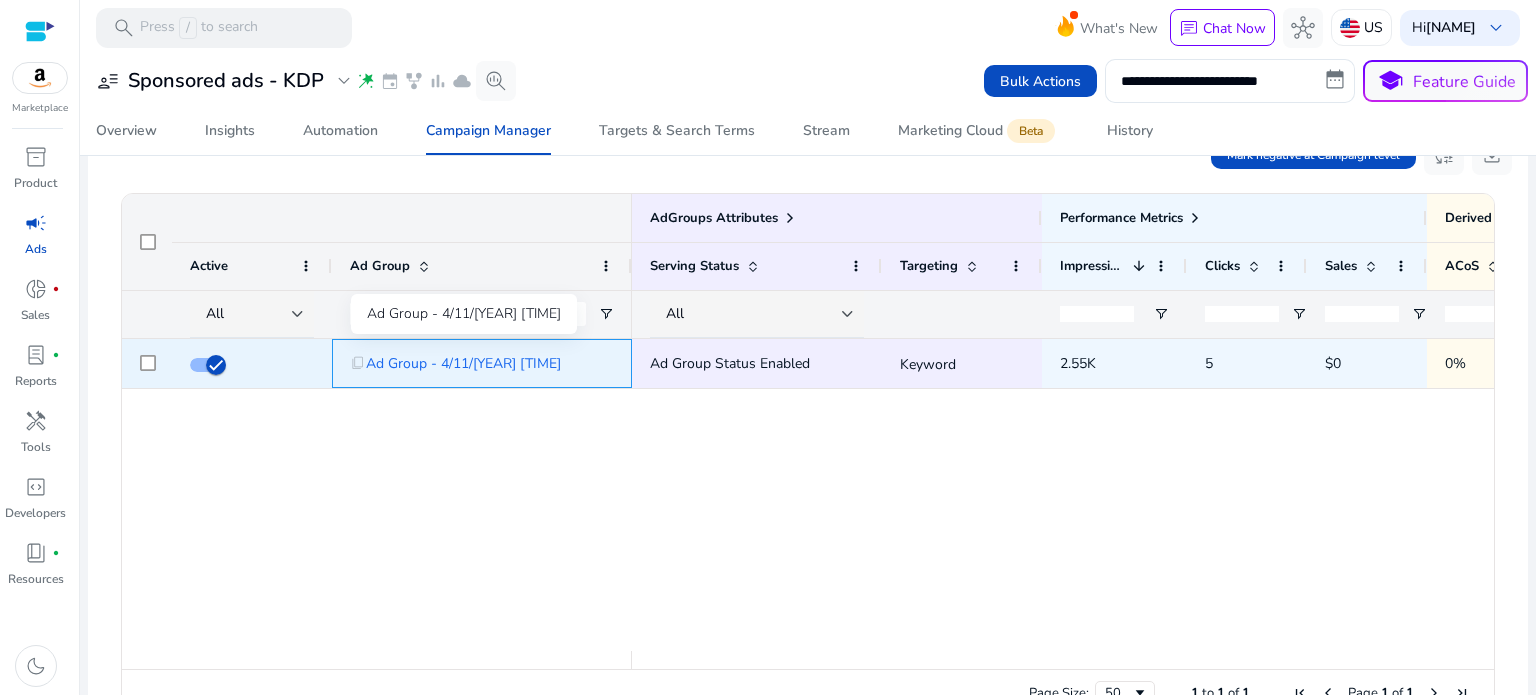 click on "Ad Group - [MONTH]/[NUMBER]/[YEAR] [TIME]" 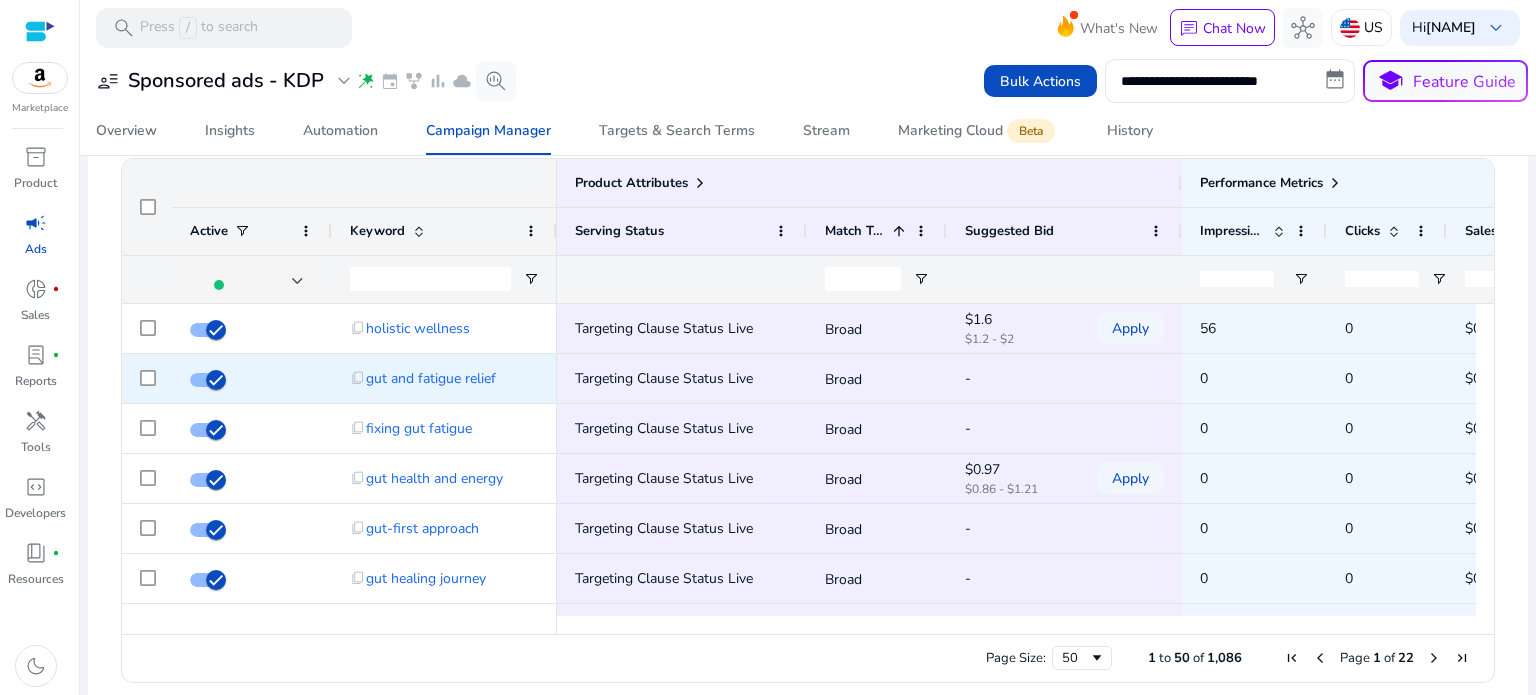 scroll, scrollTop: 787, scrollLeft: 0, axis: vertical 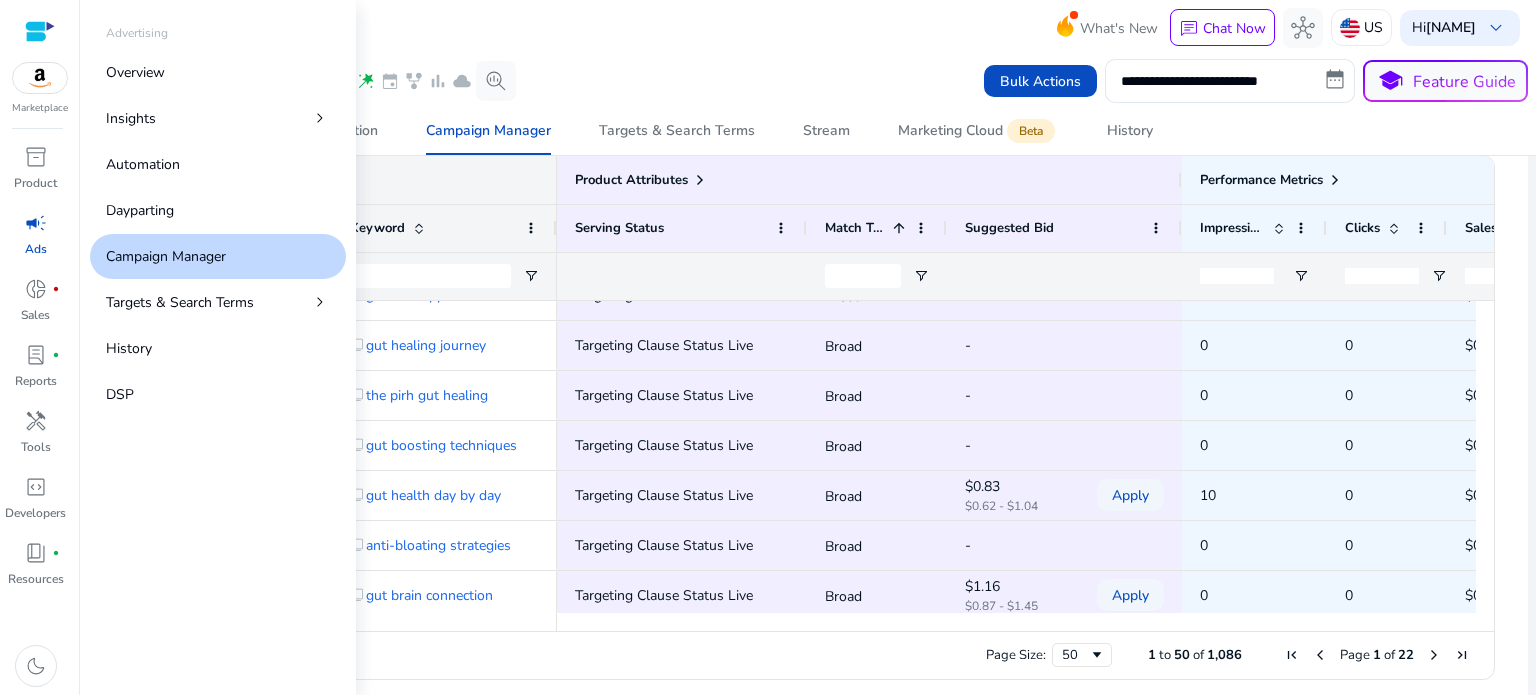 click on "campaign" at bounding box center [36, 223] 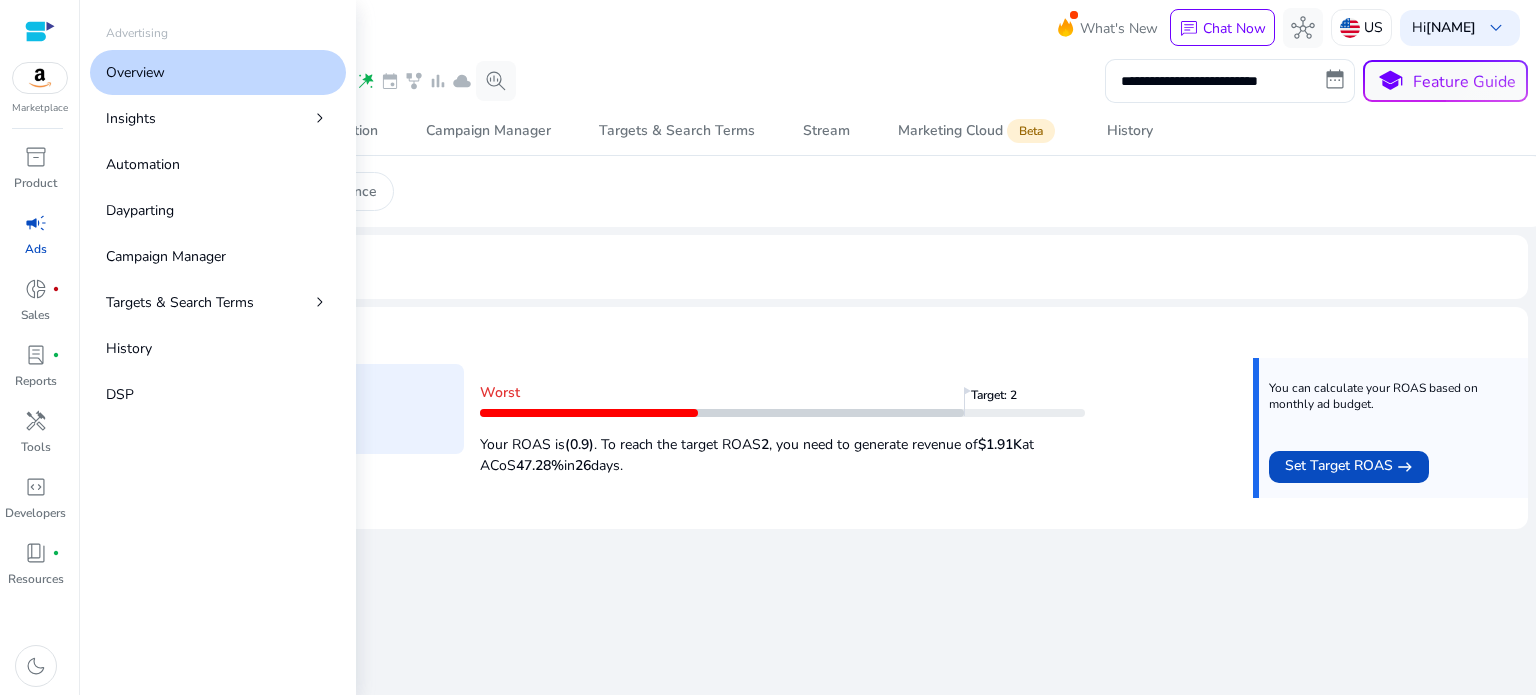 scroll, scrollTop: 0, scrollLeft: 0, axis: both 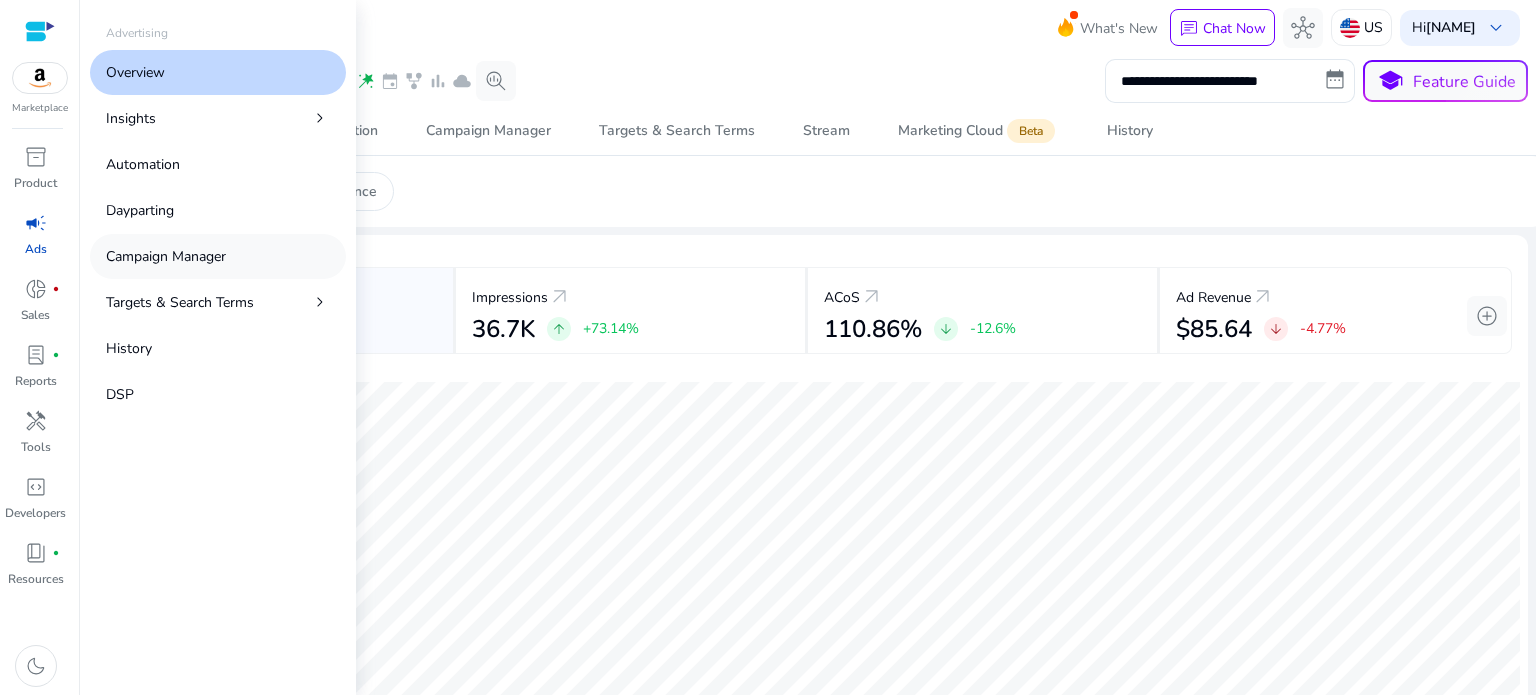 click on "Campaign Manager" at bounding box center [166, 256] 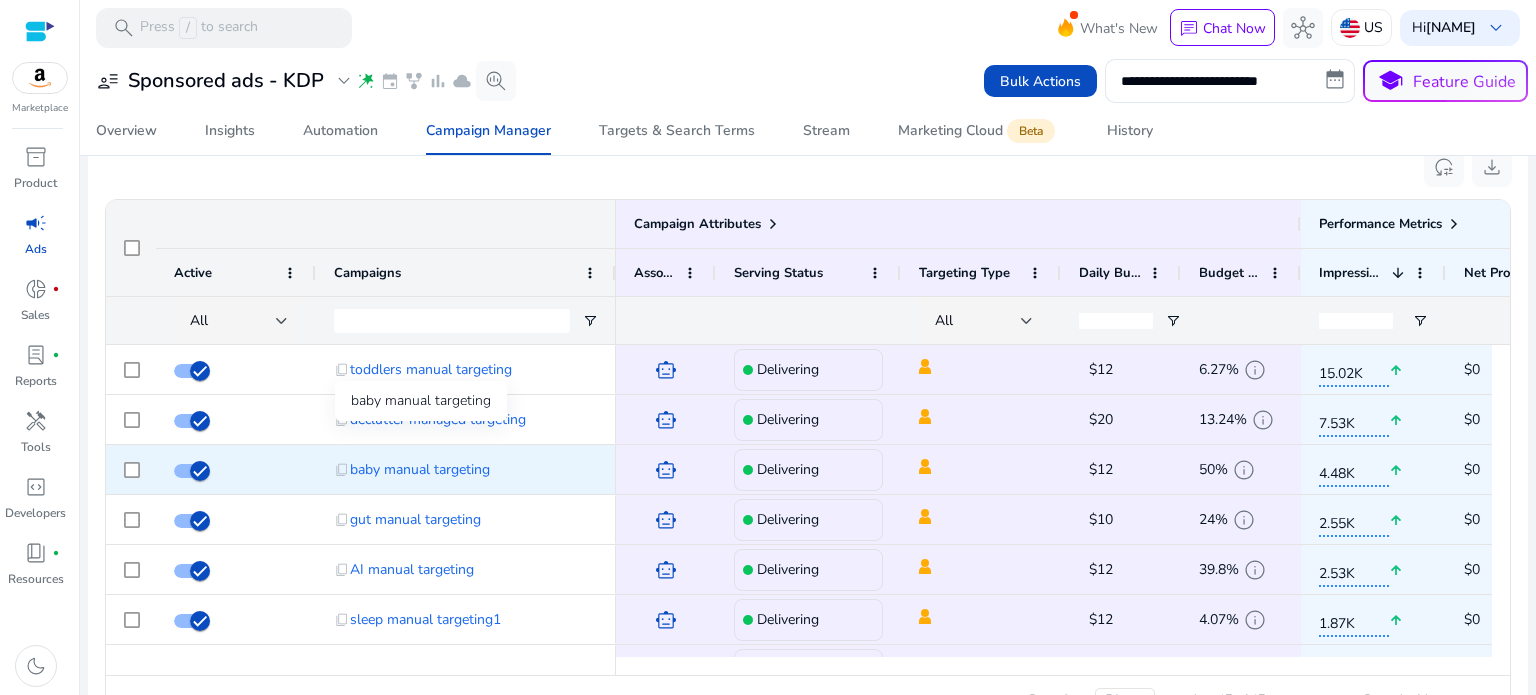 scroll, scrollTop: 1316, scrollLeft: 0, axis: vertical 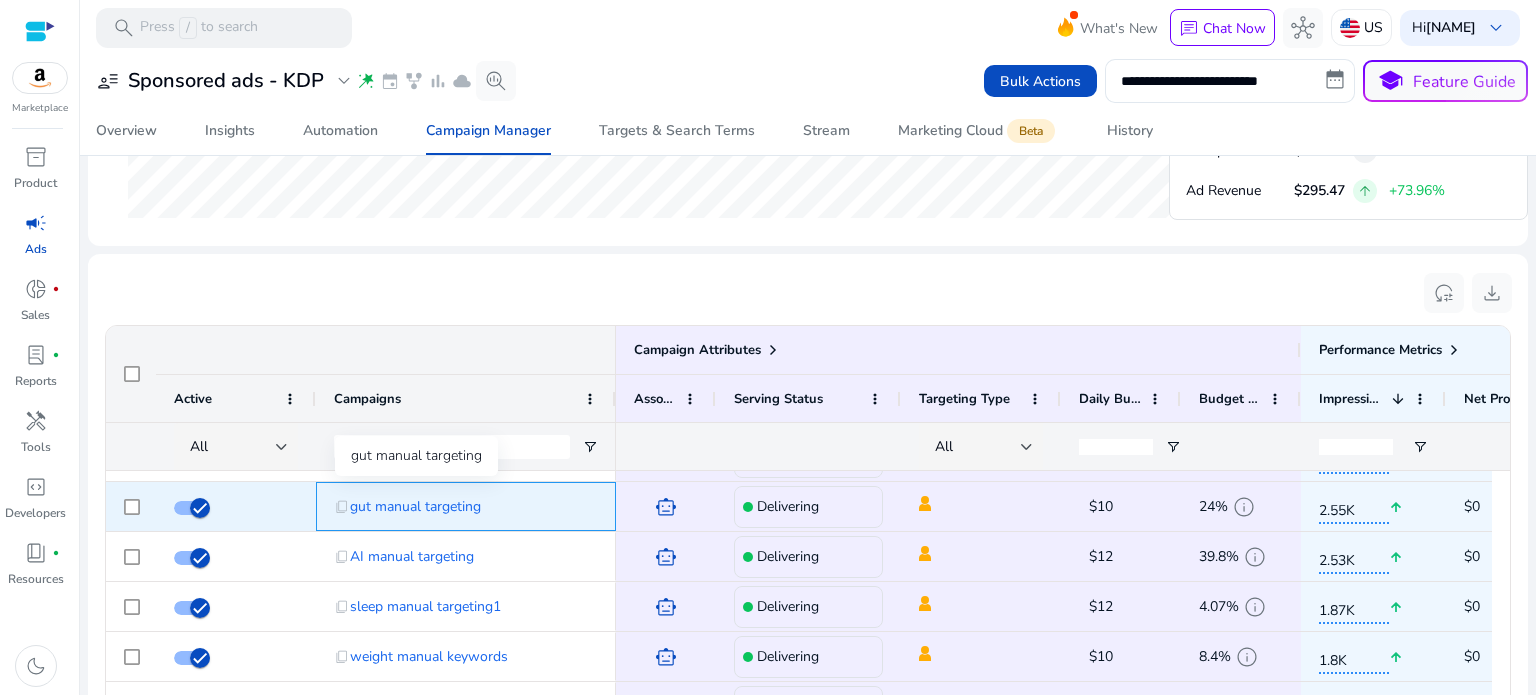 click on "gut manual targeting" 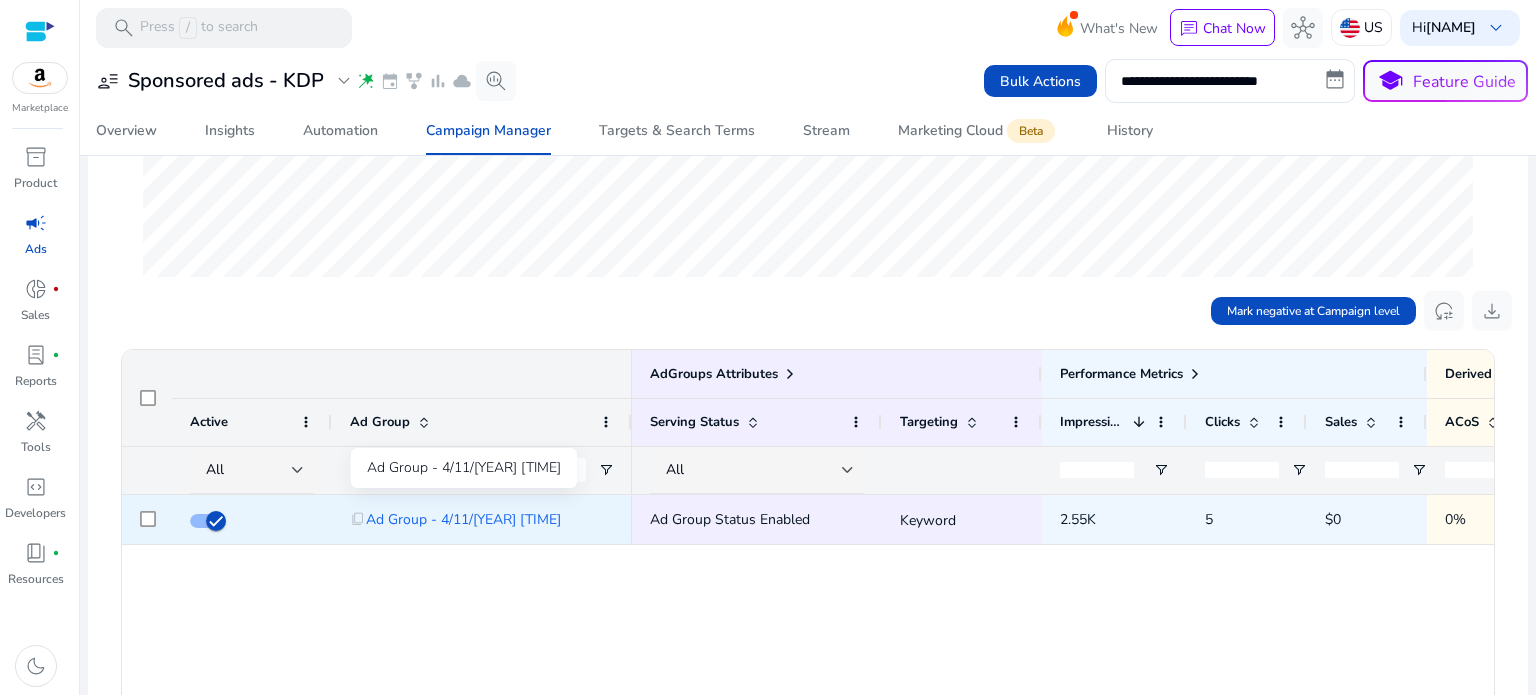 scroll, scrollTop: 502, scrollLeft: 0, axis: vertical 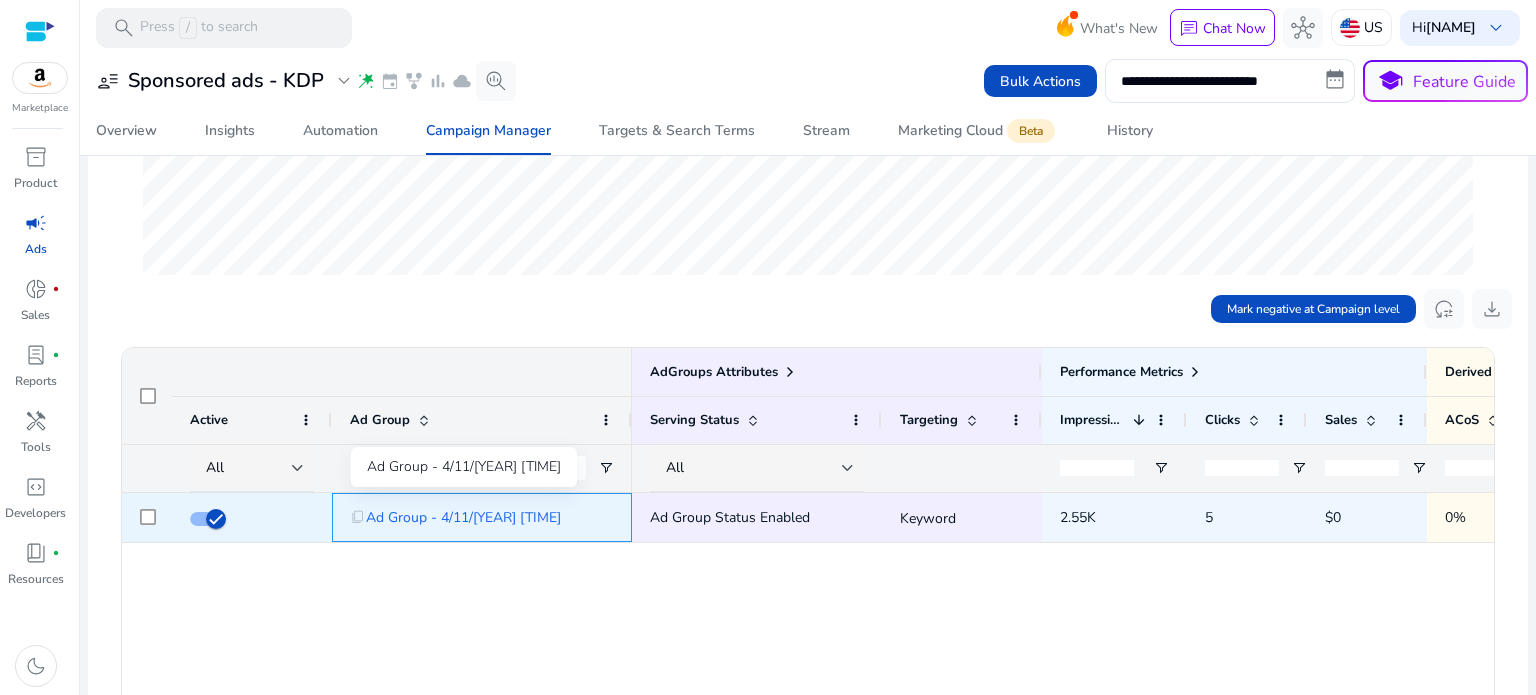 click on "Ad Group - [DATE] [TIME]" 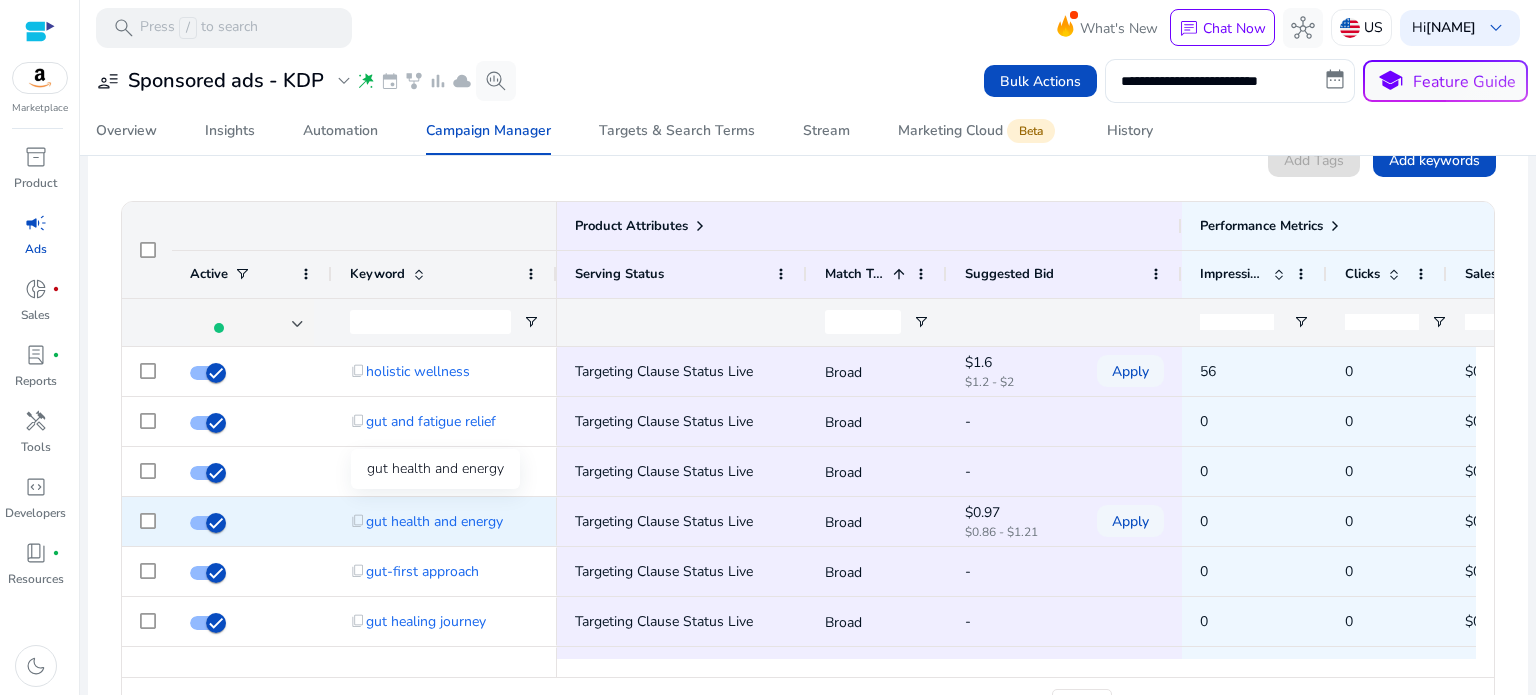 scroll, scrollTop: 744, scrollLeft: 0, axis: vertical 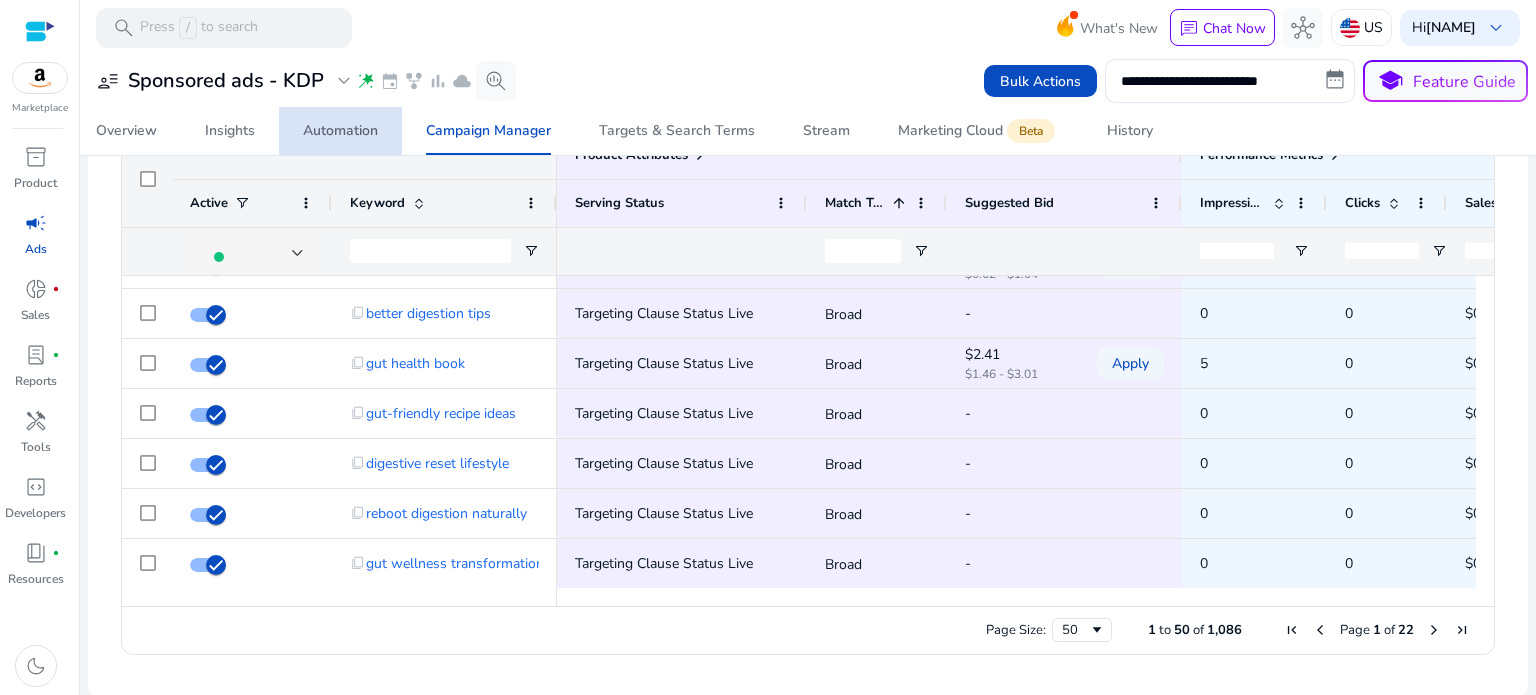 click on "Automation" at bounding box center [340, 131] 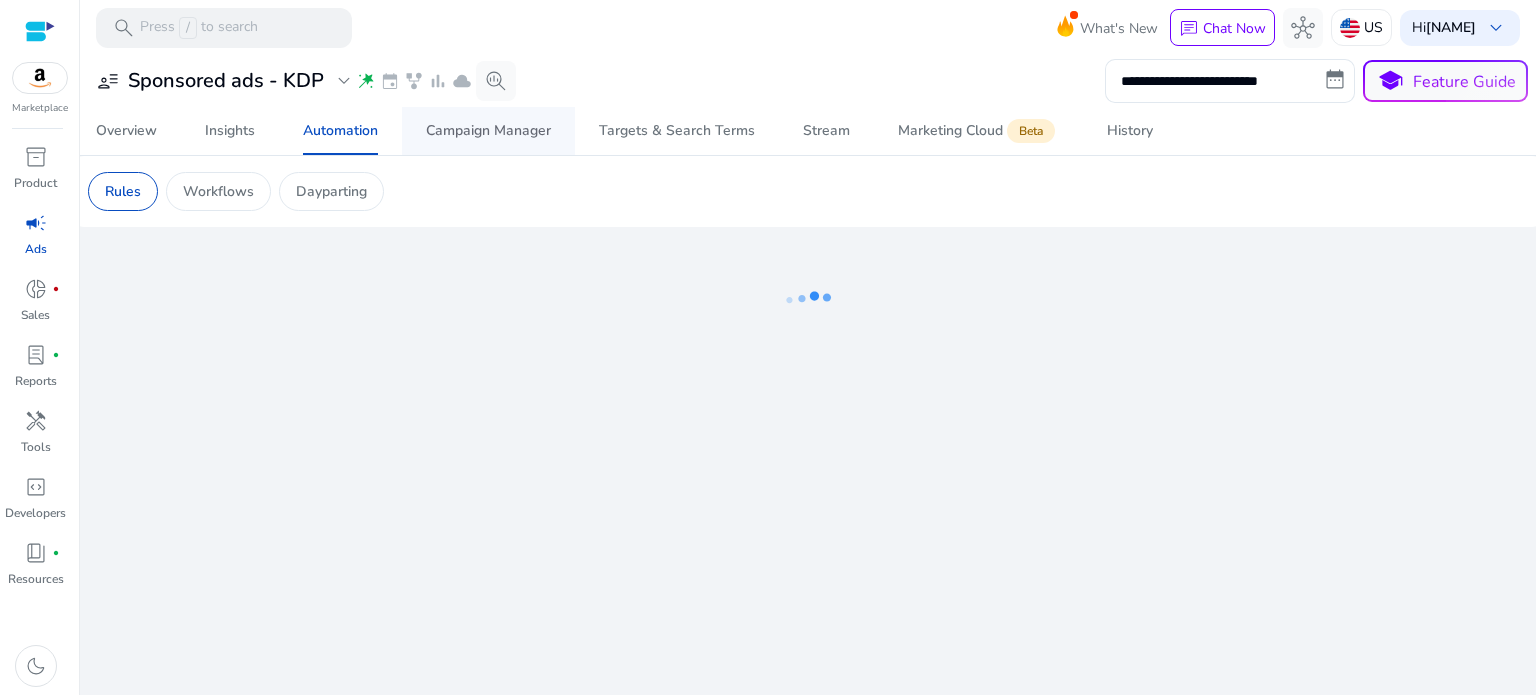 click on "Campaign Manager" at bounding box center (488, 131) 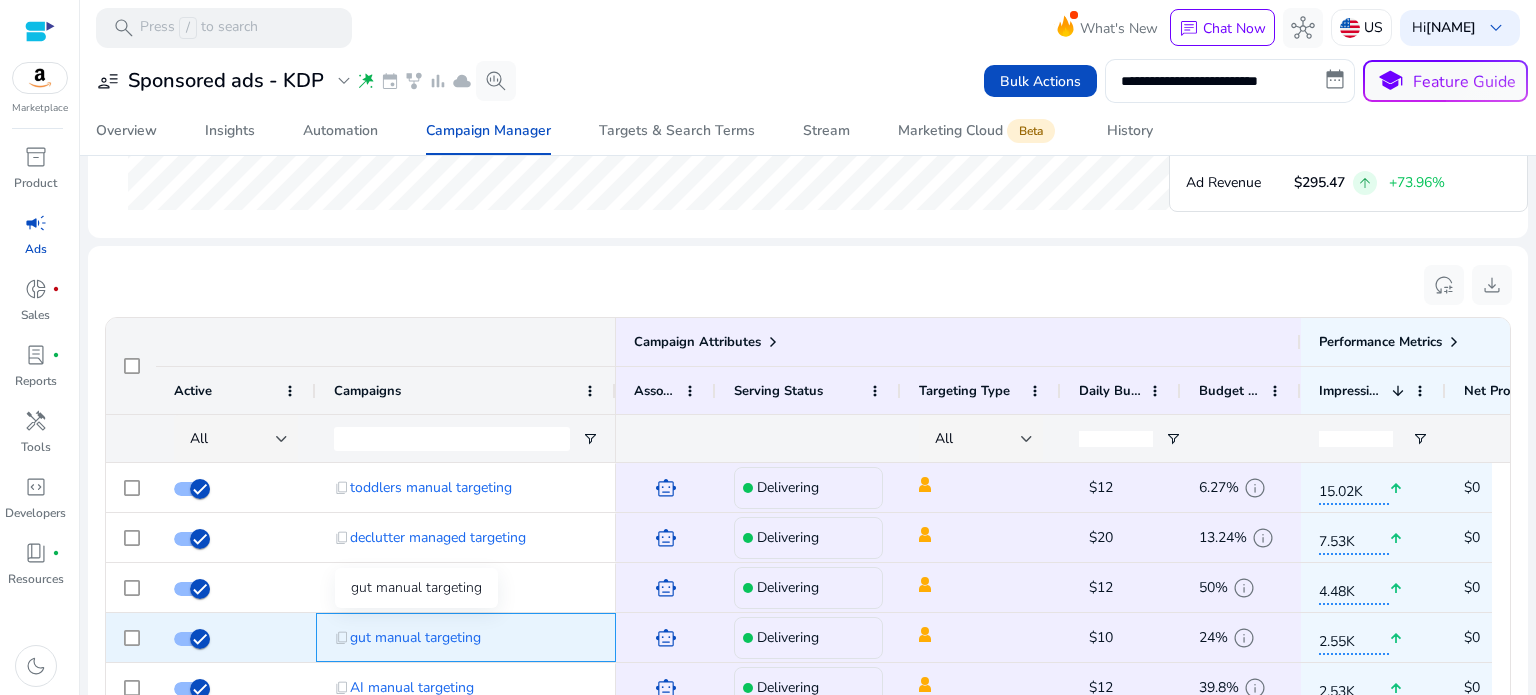 click on "gut manual targeting" 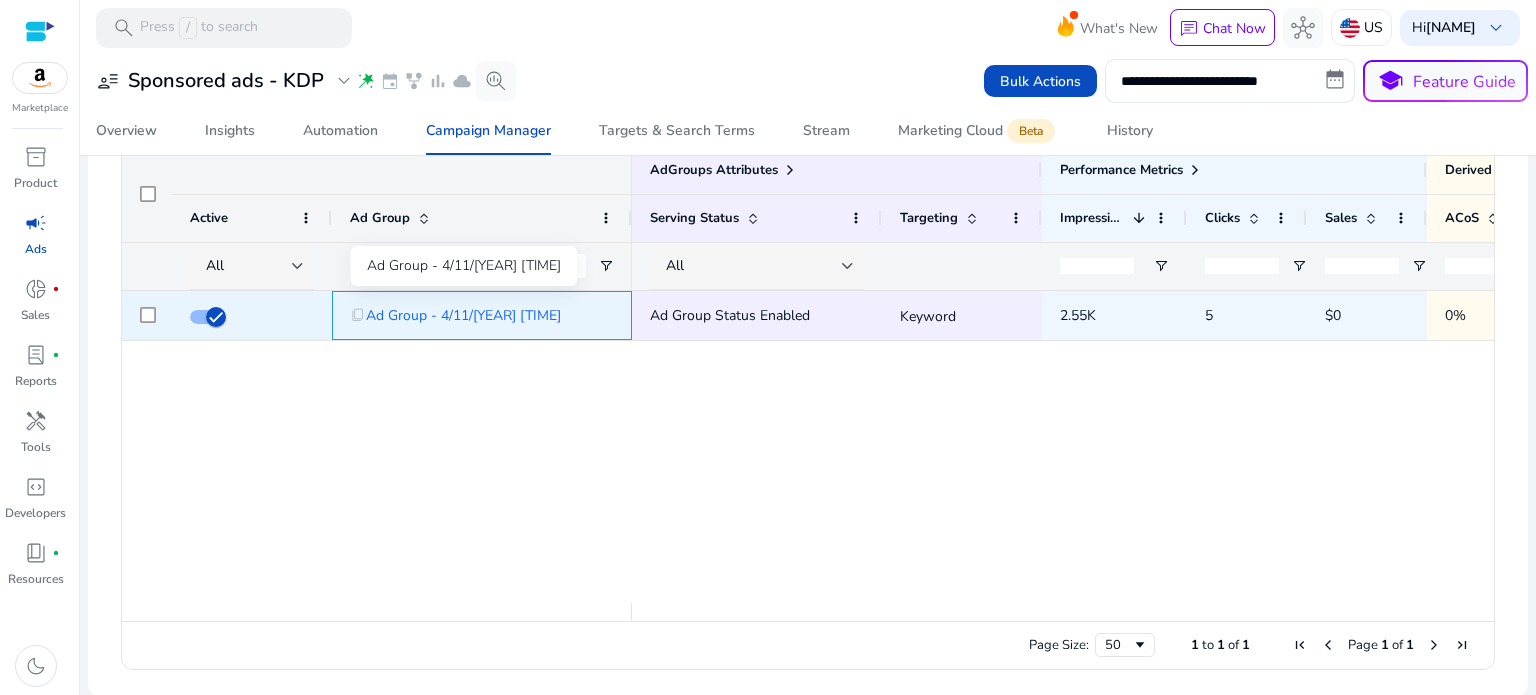 click on "Ad Group - [DATE] [TIME]" 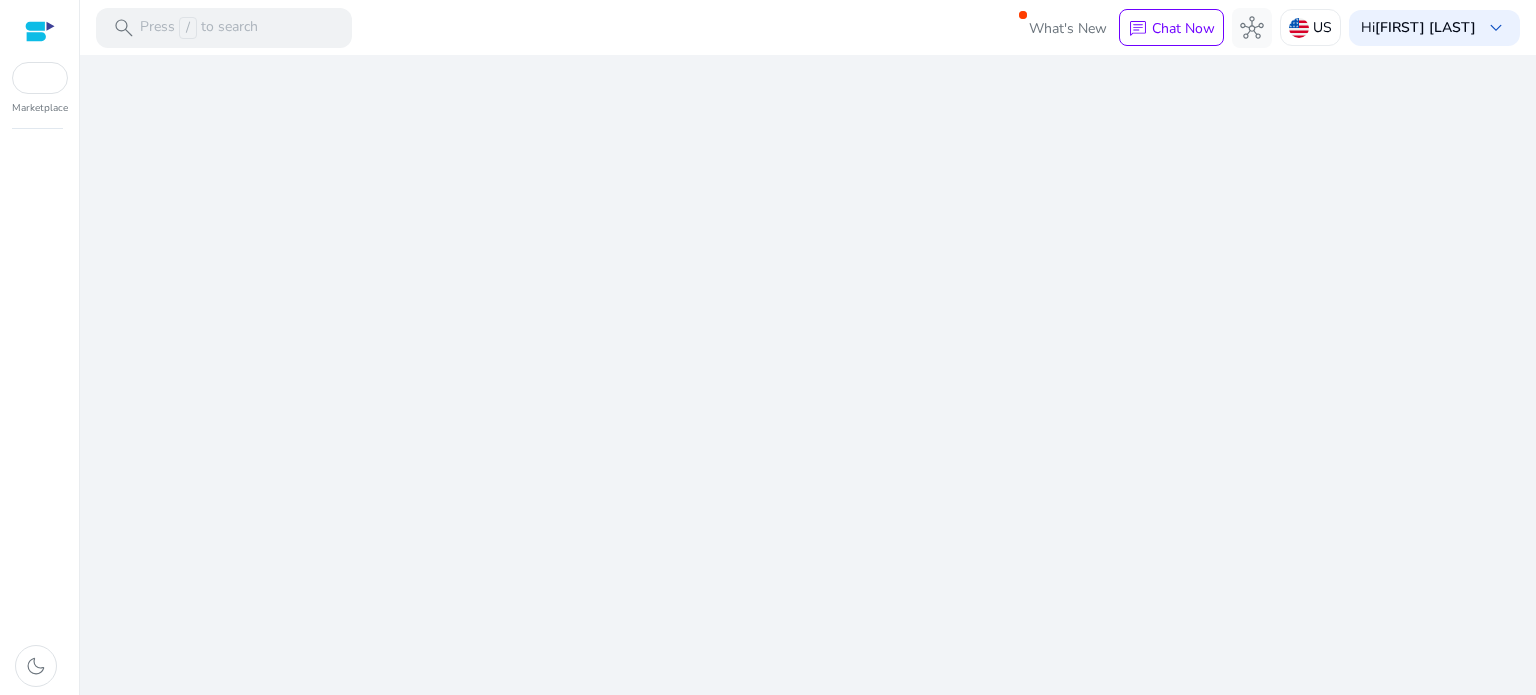 scroll, scrollTop: 0, scrollLeft: 0, axis: both 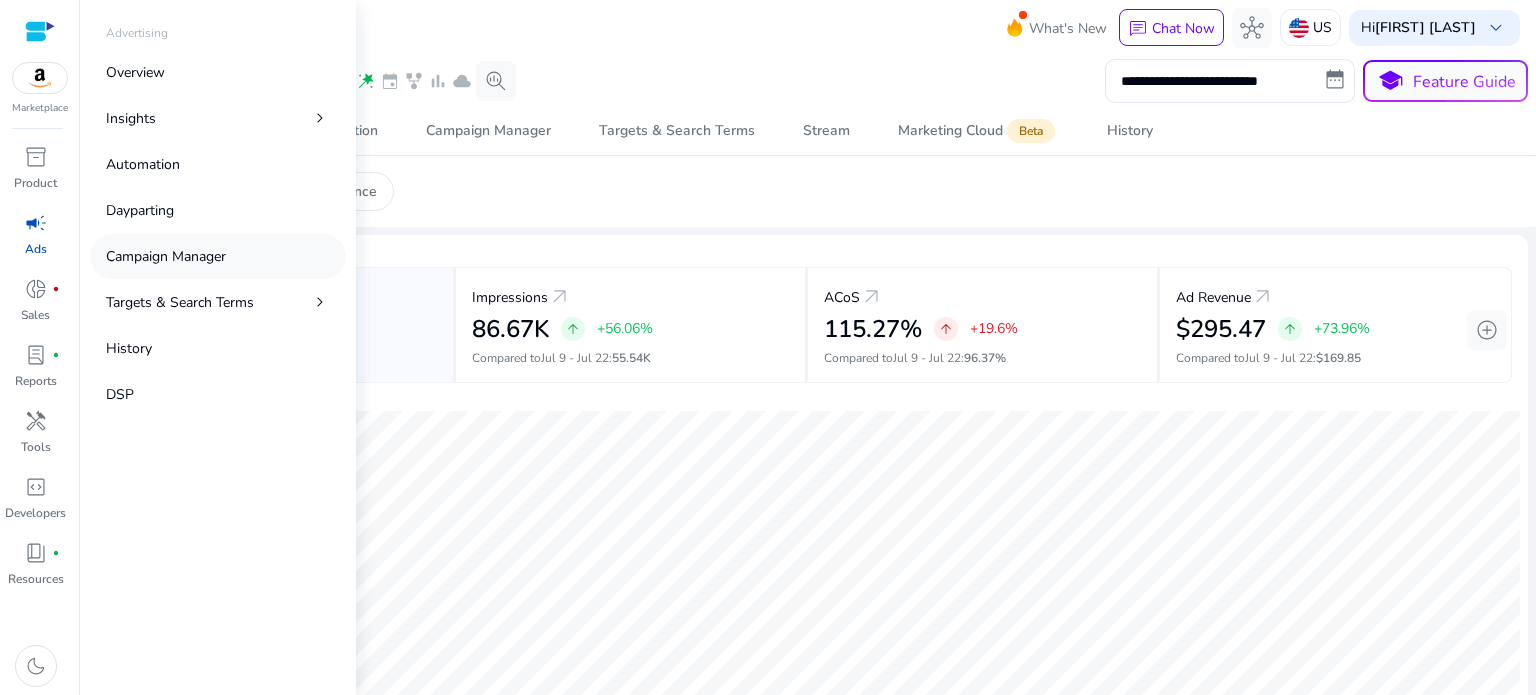 click on "Campaign Manager" at bounding box center [166, 256] 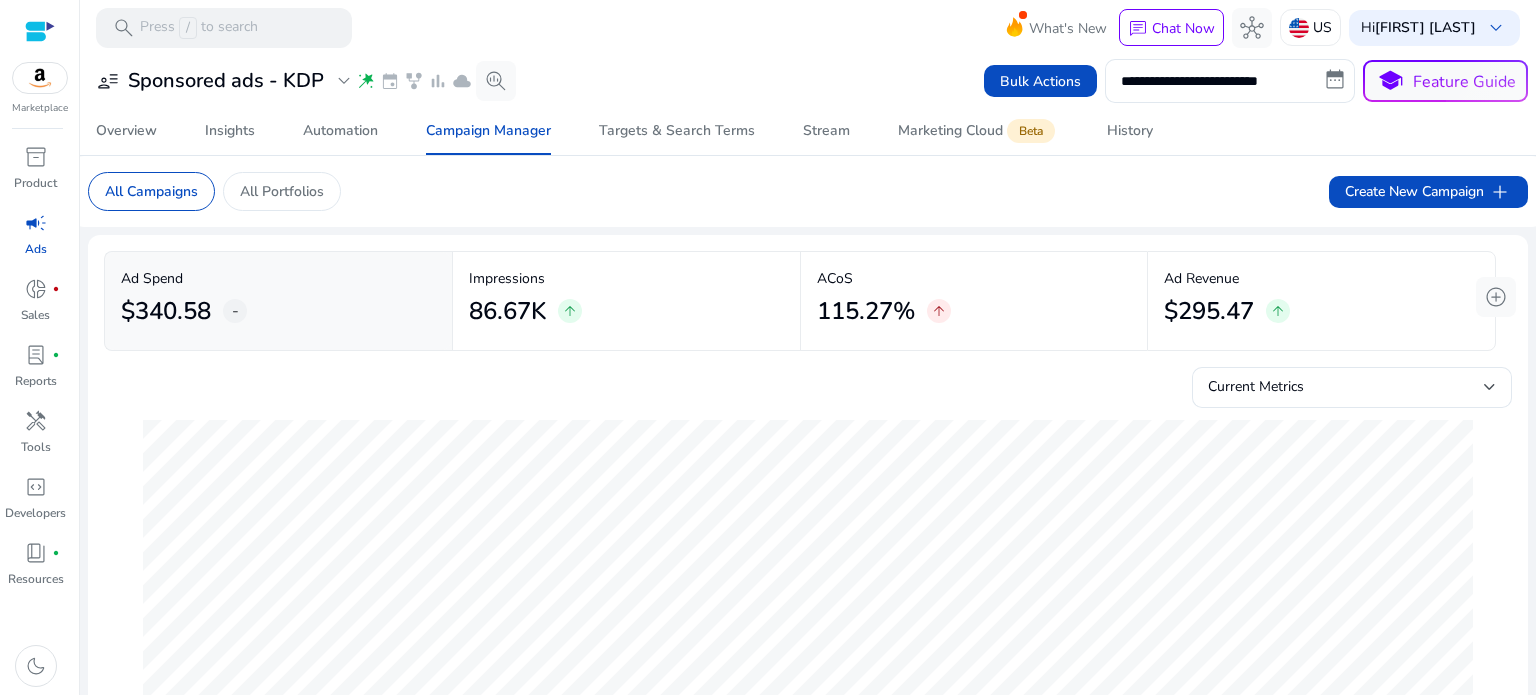 scroll, scrollTop: 0, scrollLeft: 0, axis: both 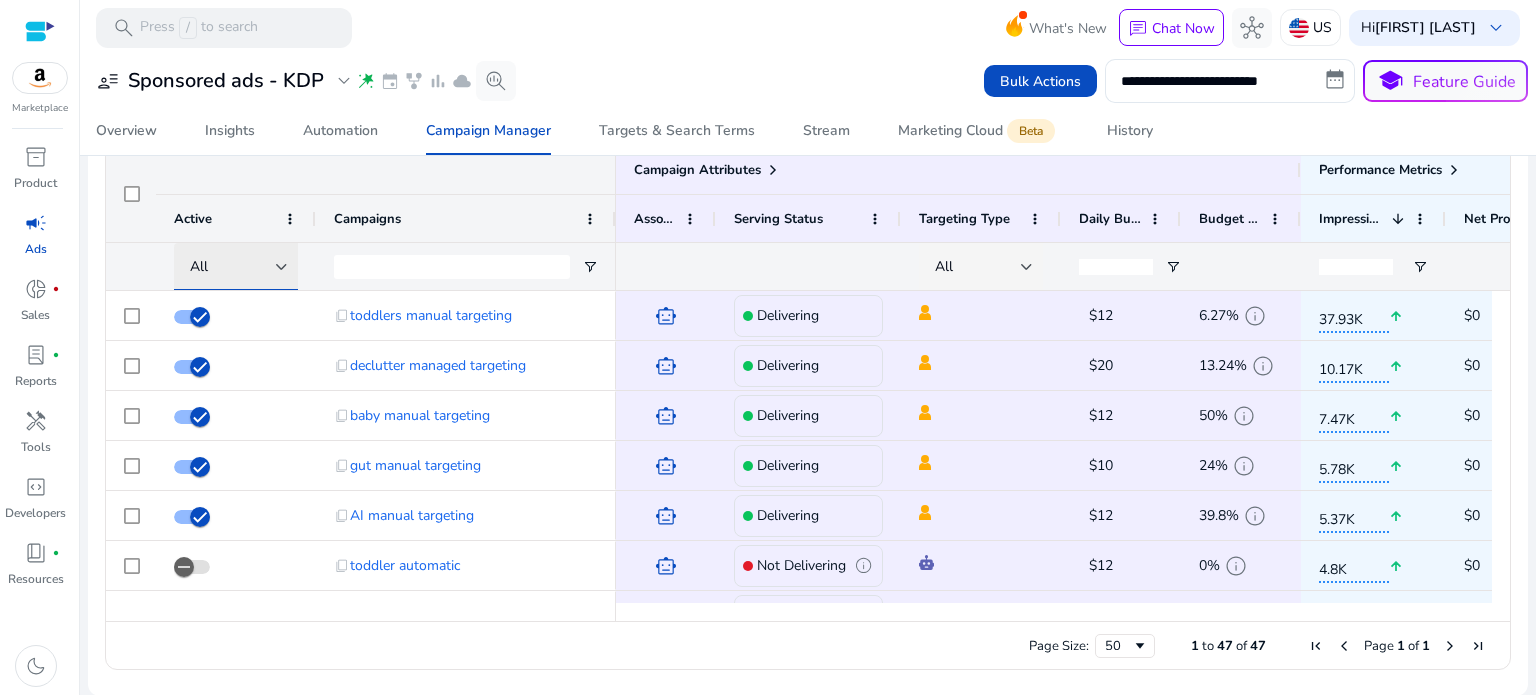 click at bounding box center [282, 267] 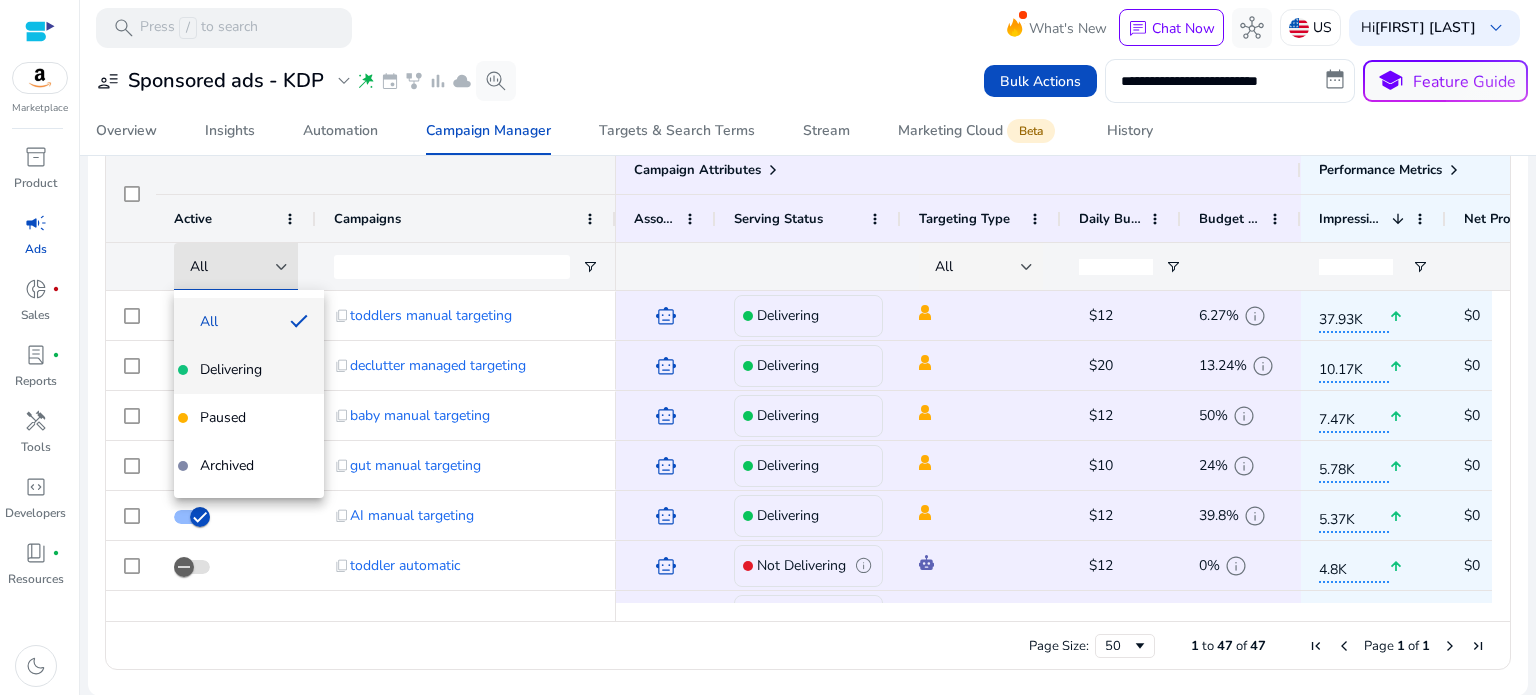 click on "Delivering" at bounding box center [231, 370] 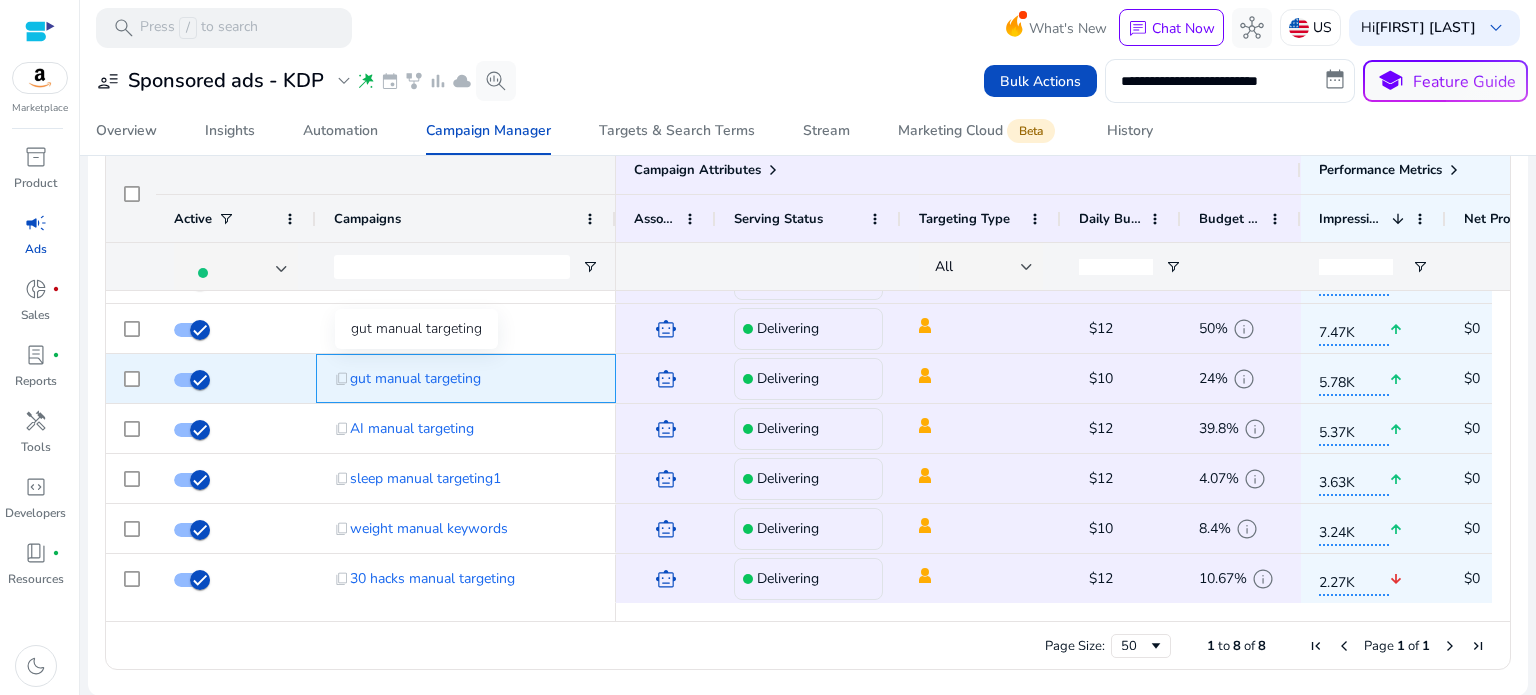 click on "gut manual targeting" 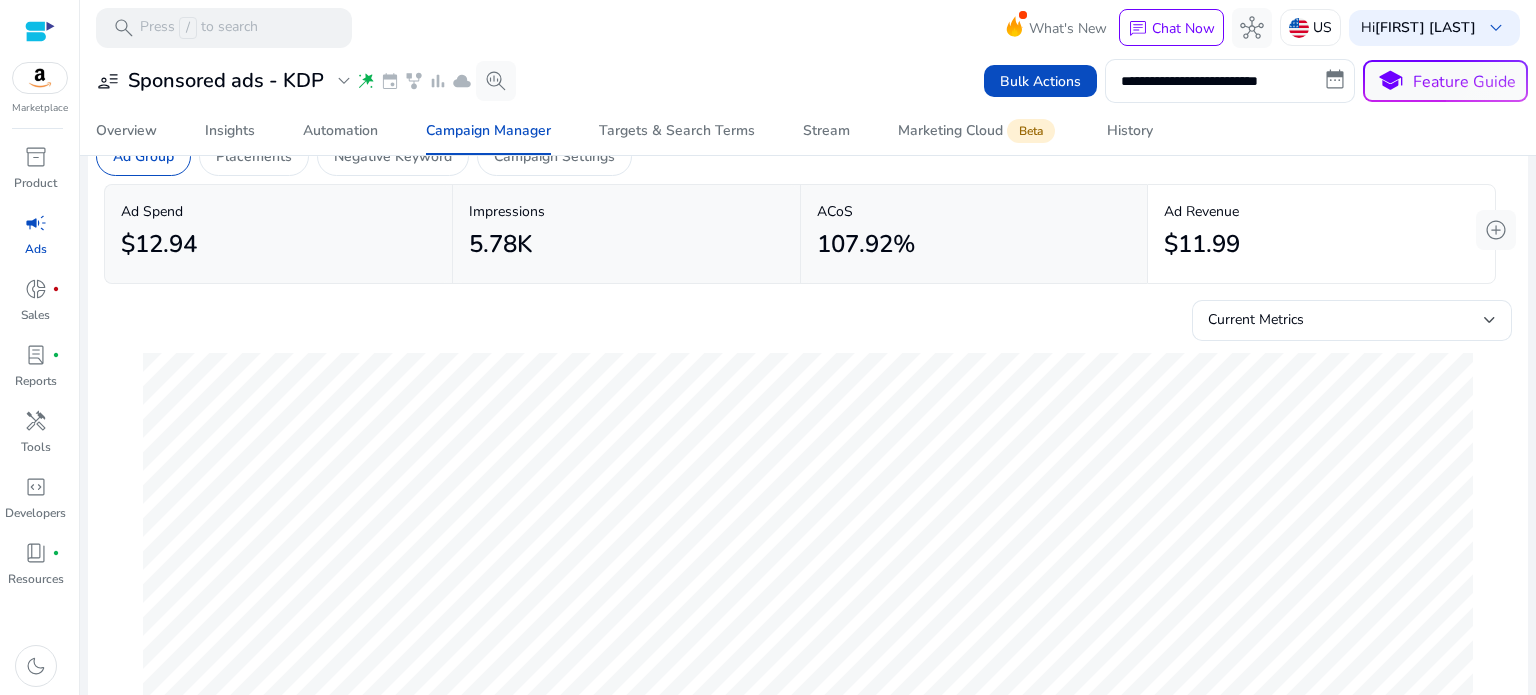 click on "$11.99" 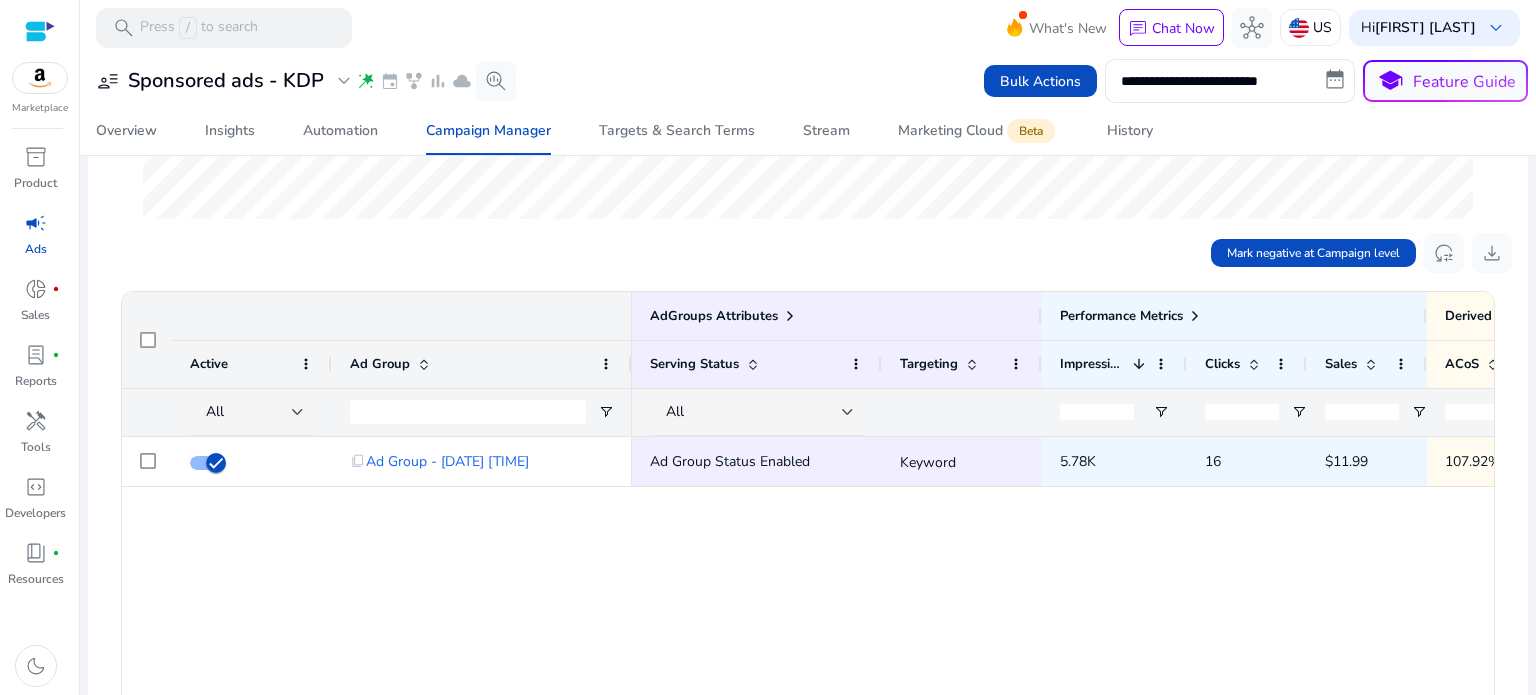 scroll, scrollTop: 559, scrollLeft: 0, axis: vertical 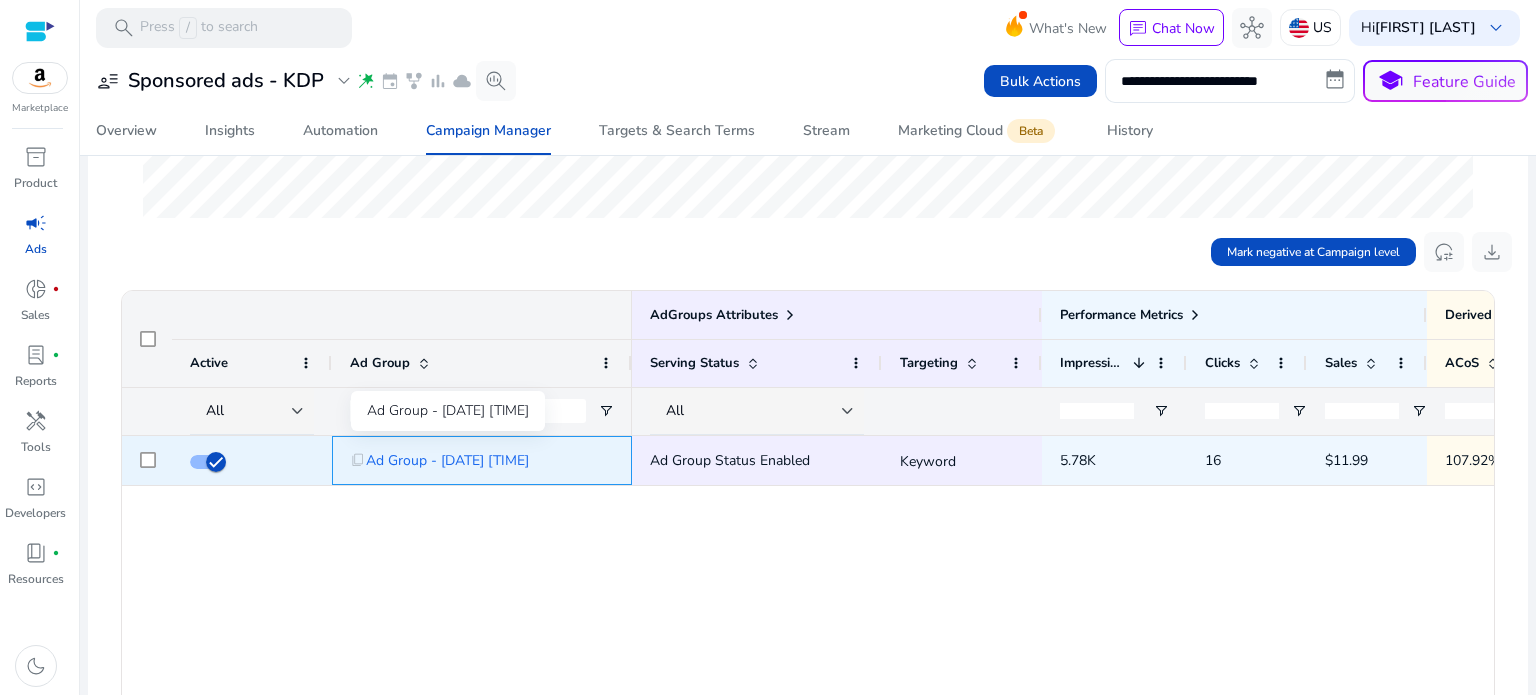 click on "Ad Group - 4/11/2025 17:00:20.005" 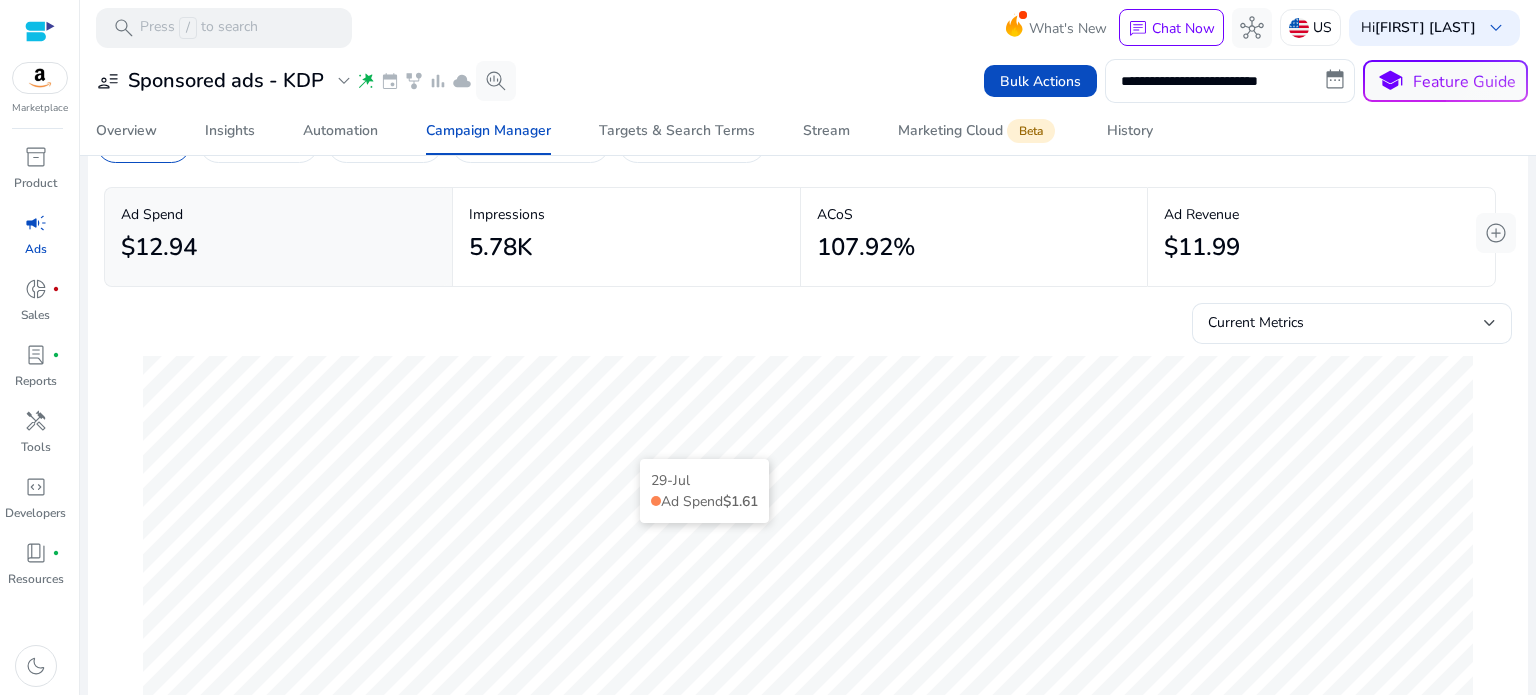 scroll, scrollTop: 77, scrollLeft: 0, axis: vertical 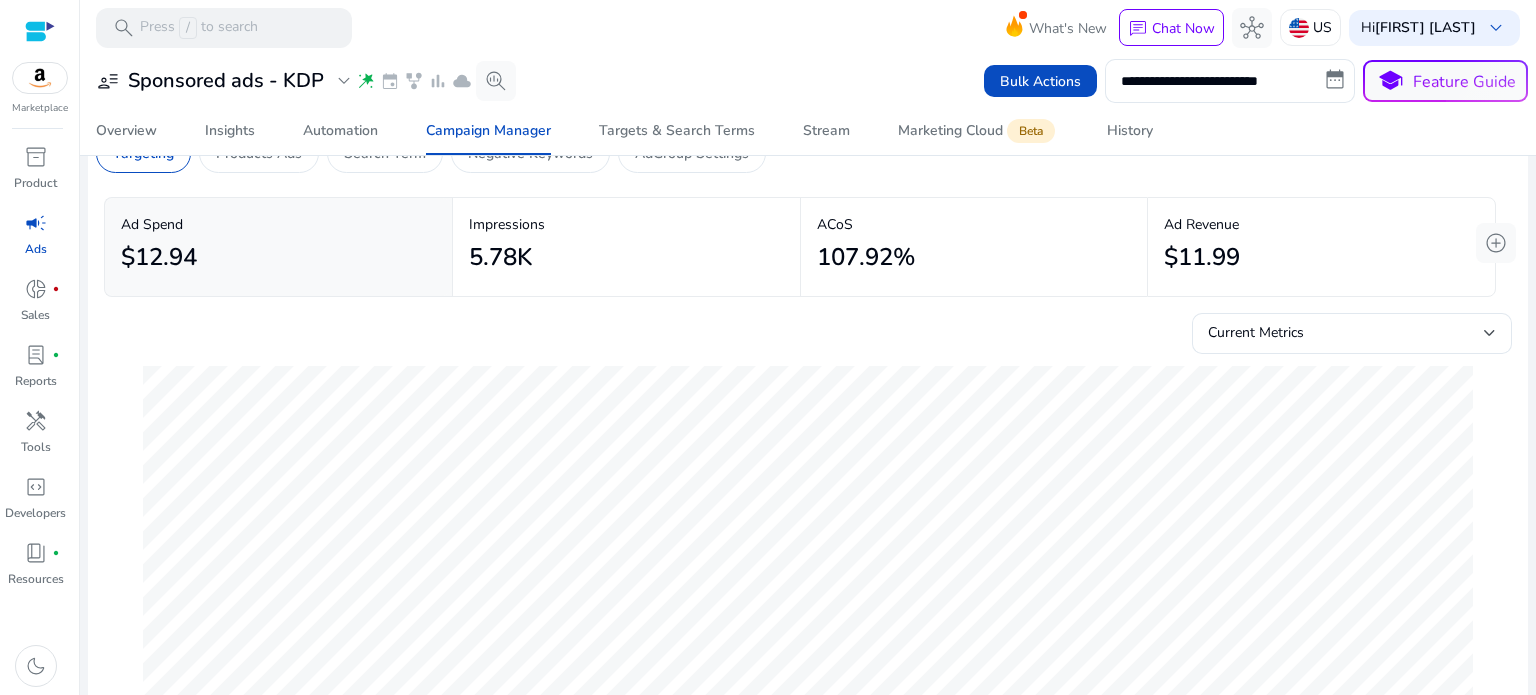 click on "5.78K" 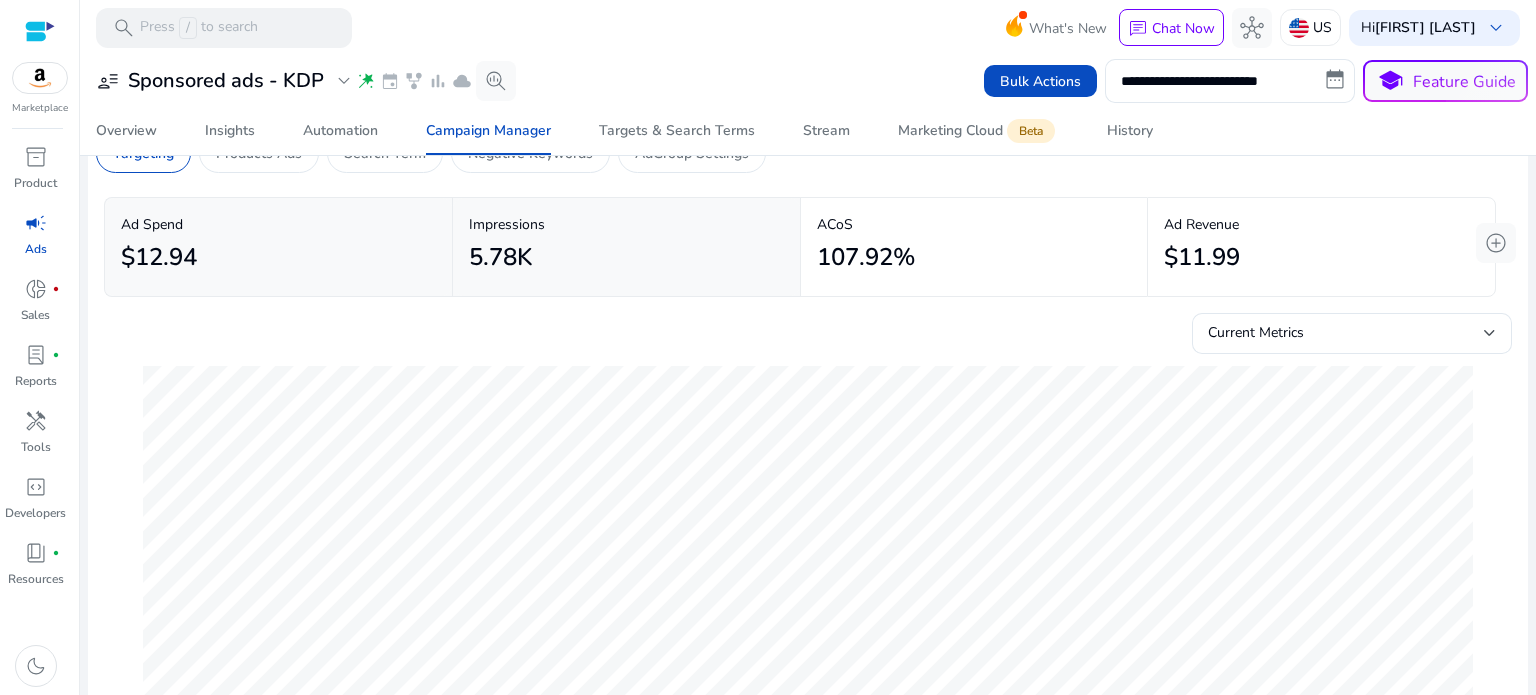 click on "107.92%" 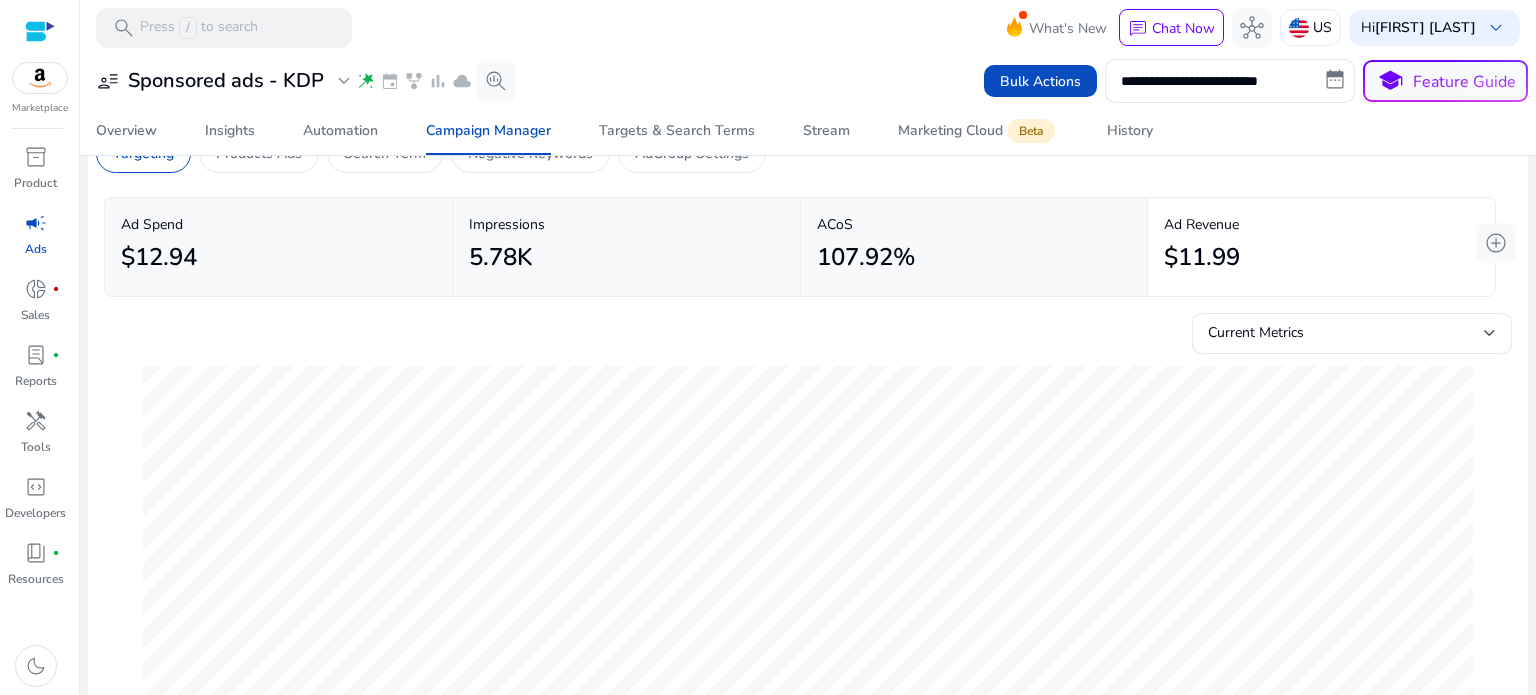 click on "$11.99" 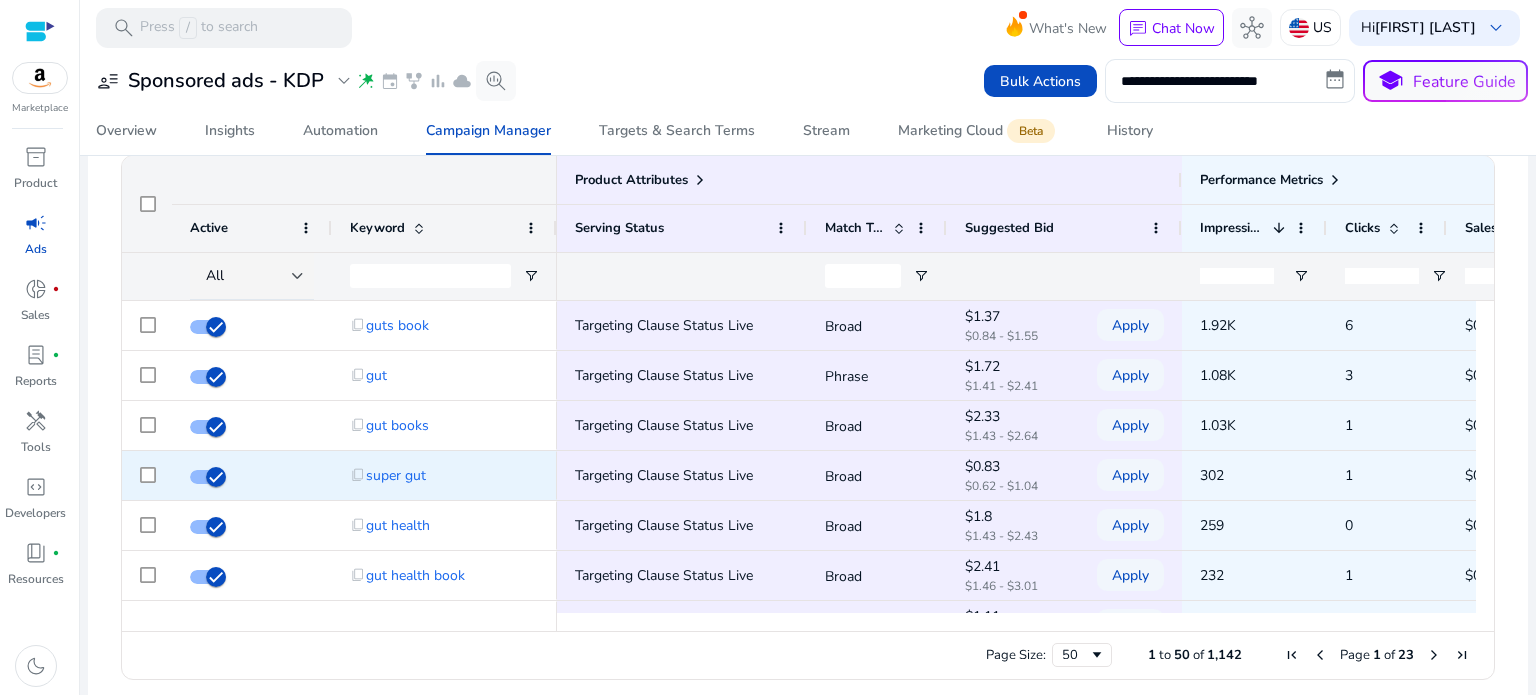 scroll, scrollTop: 812, scrollLeft: 0, axis: vertical 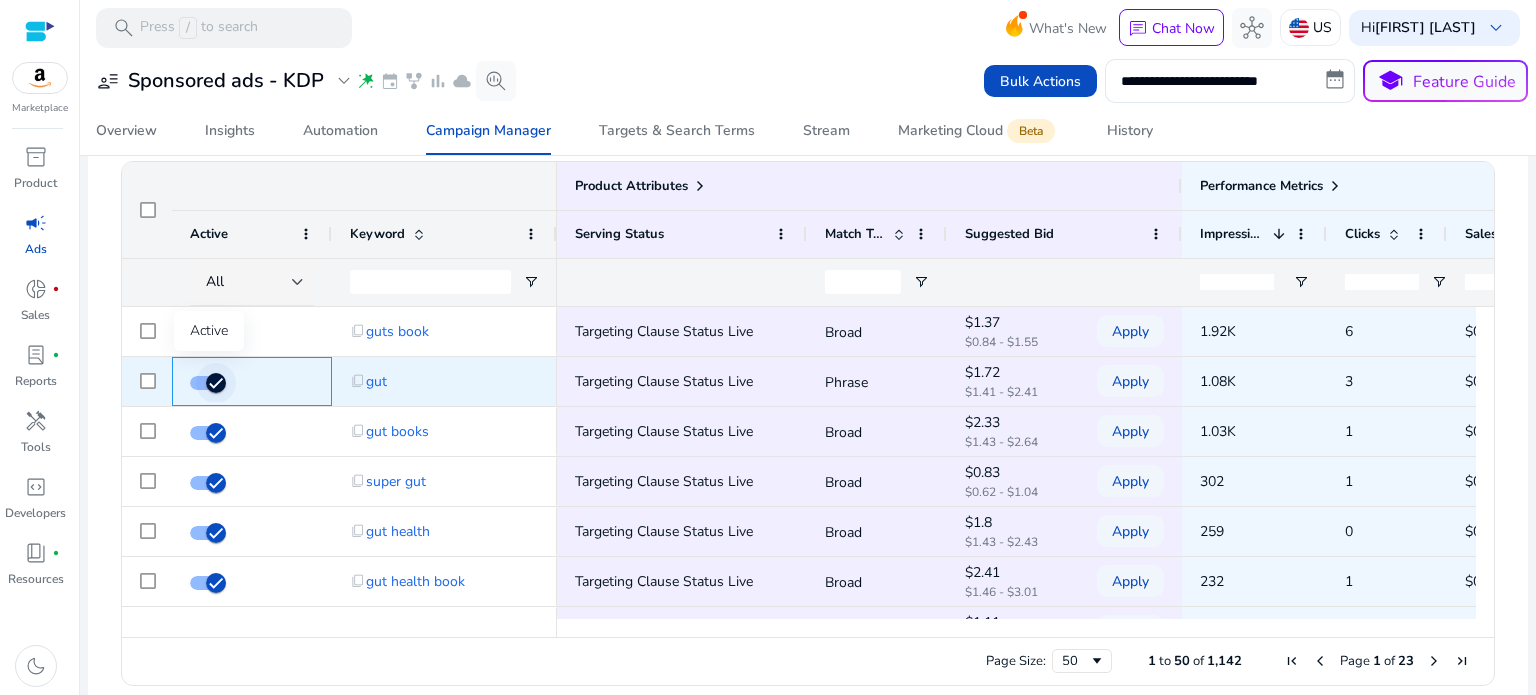 click at bounding box center [216, 383] 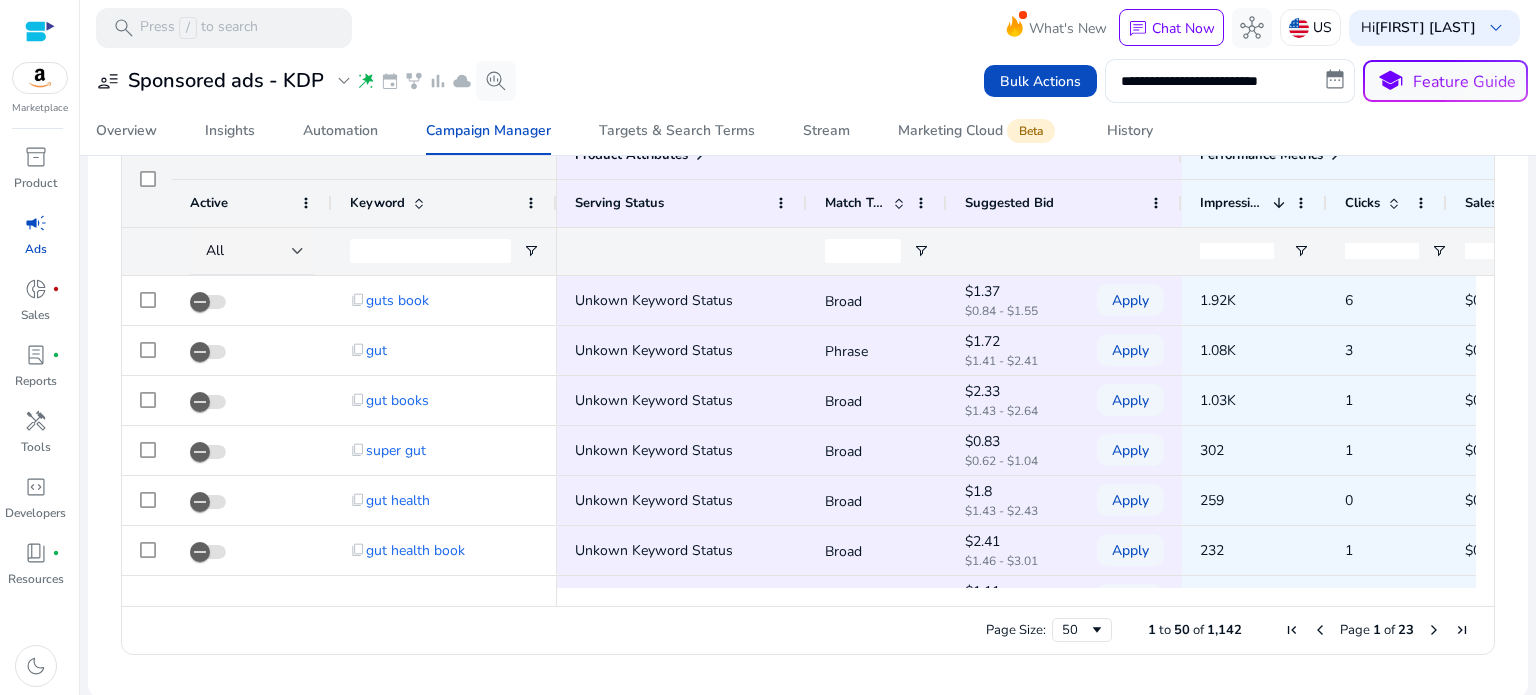 click at bounding box center (1434, 630) 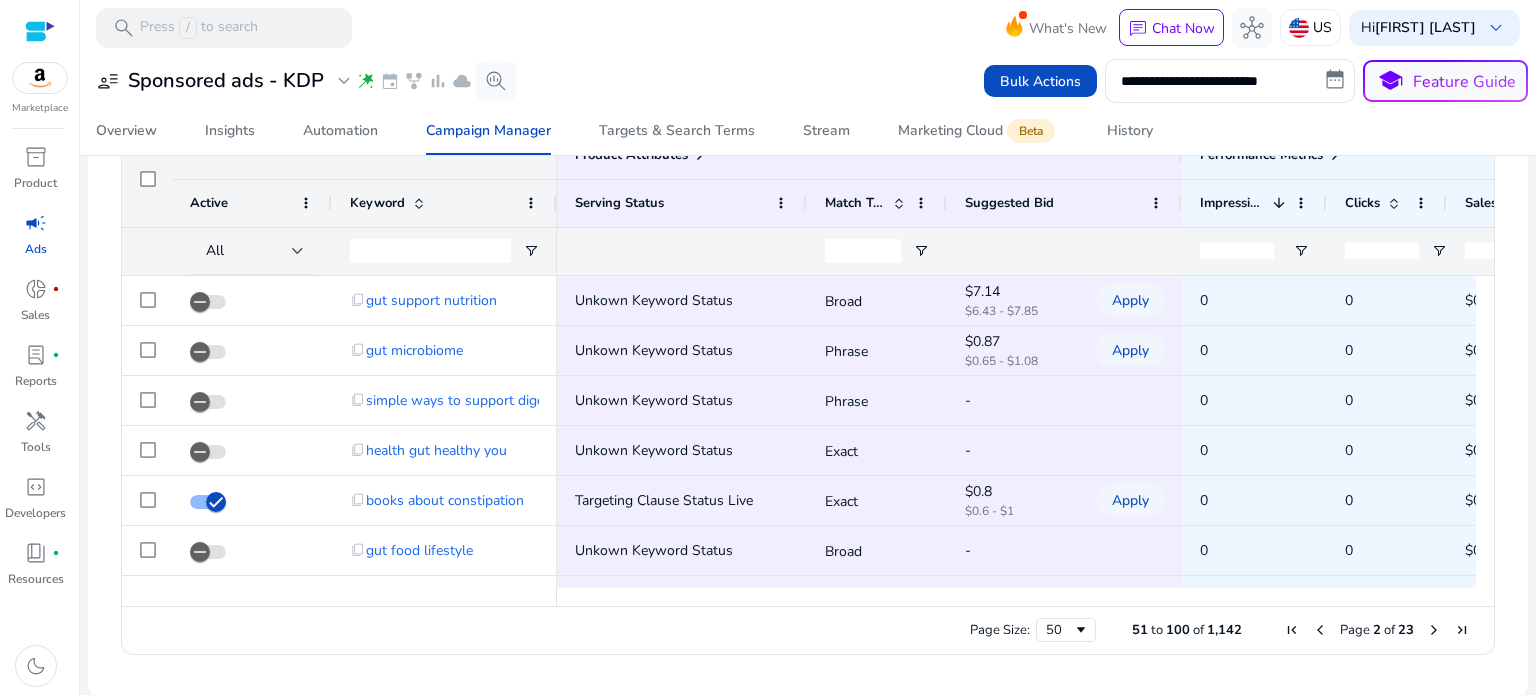 click at bounding box center (1434, 630) 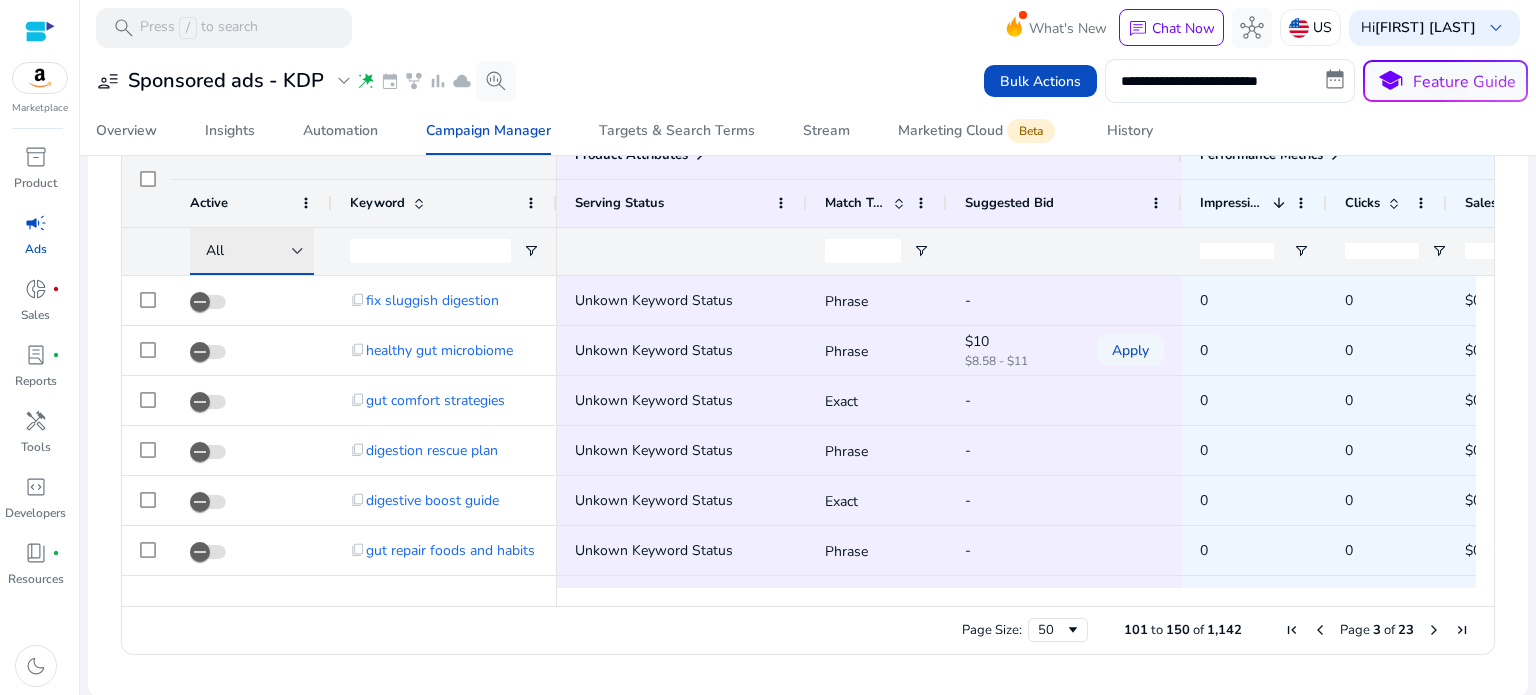 click at bounding box center [298, 251] 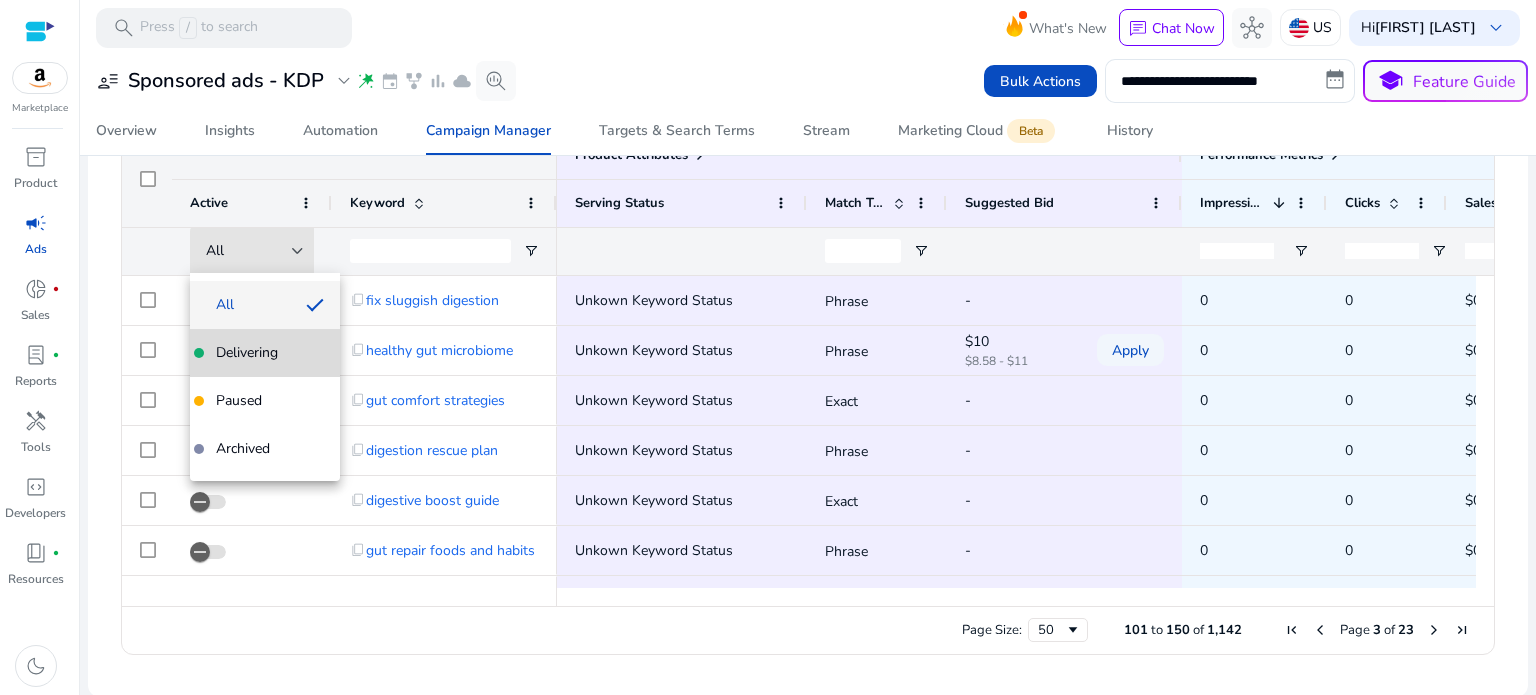 click on "Delivering" at bounding box center [247, 353] 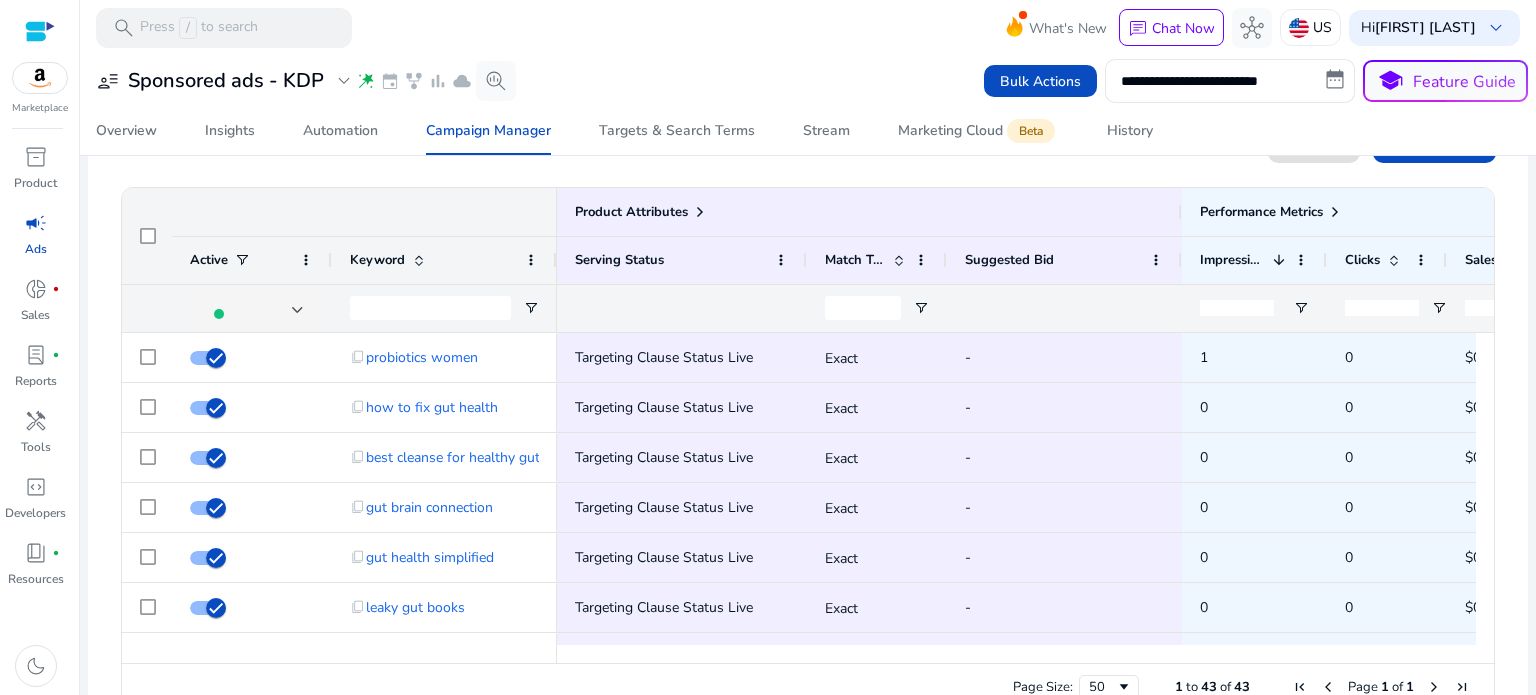 click 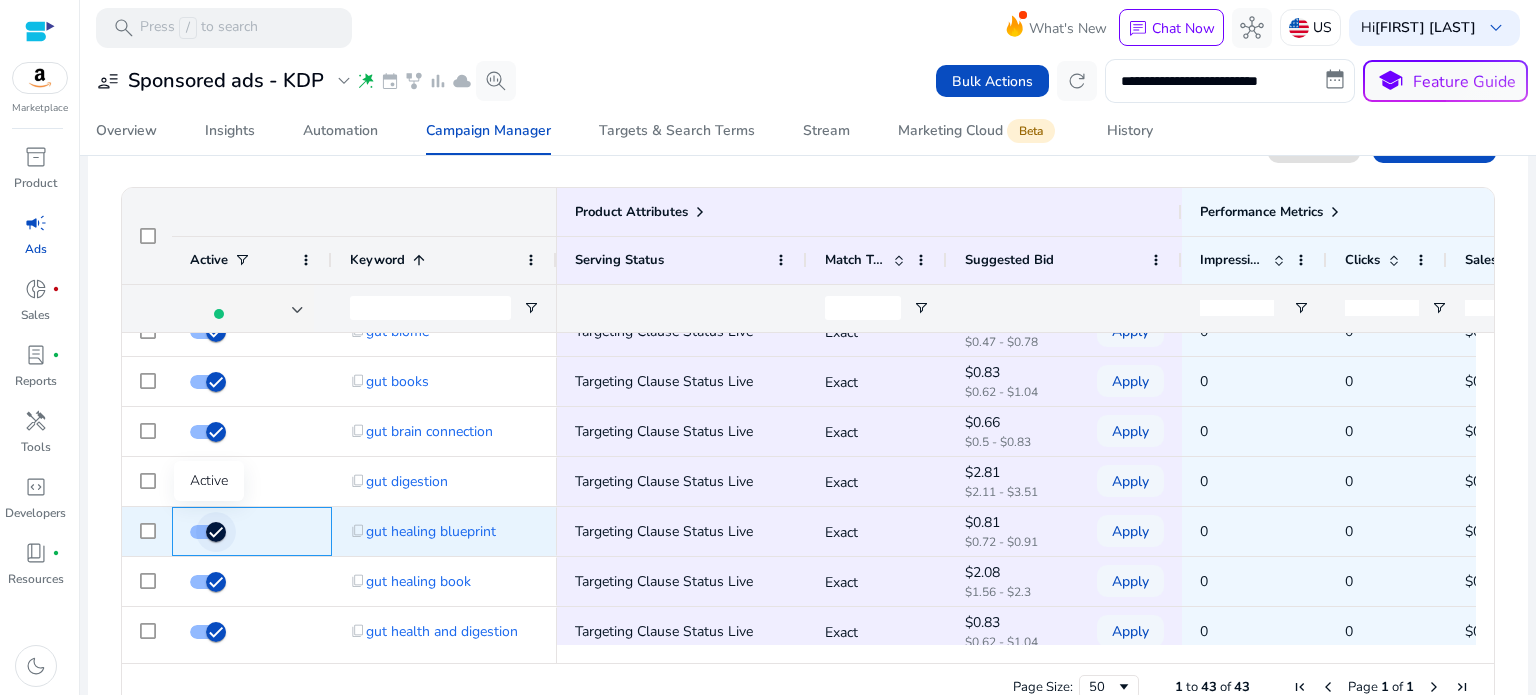 click at bounding box center (216, 532) 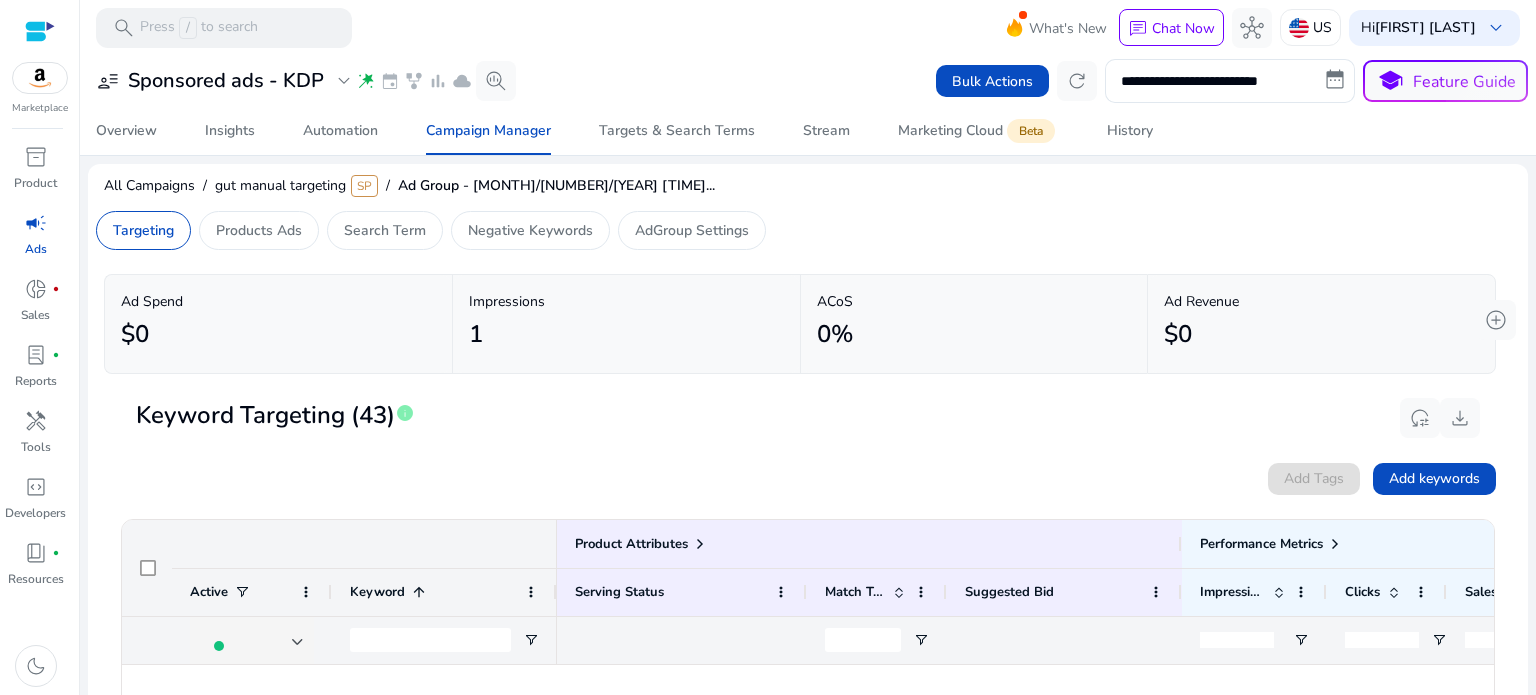 scroll, scrollTop: 0, scrollLeft: 0, axis: both 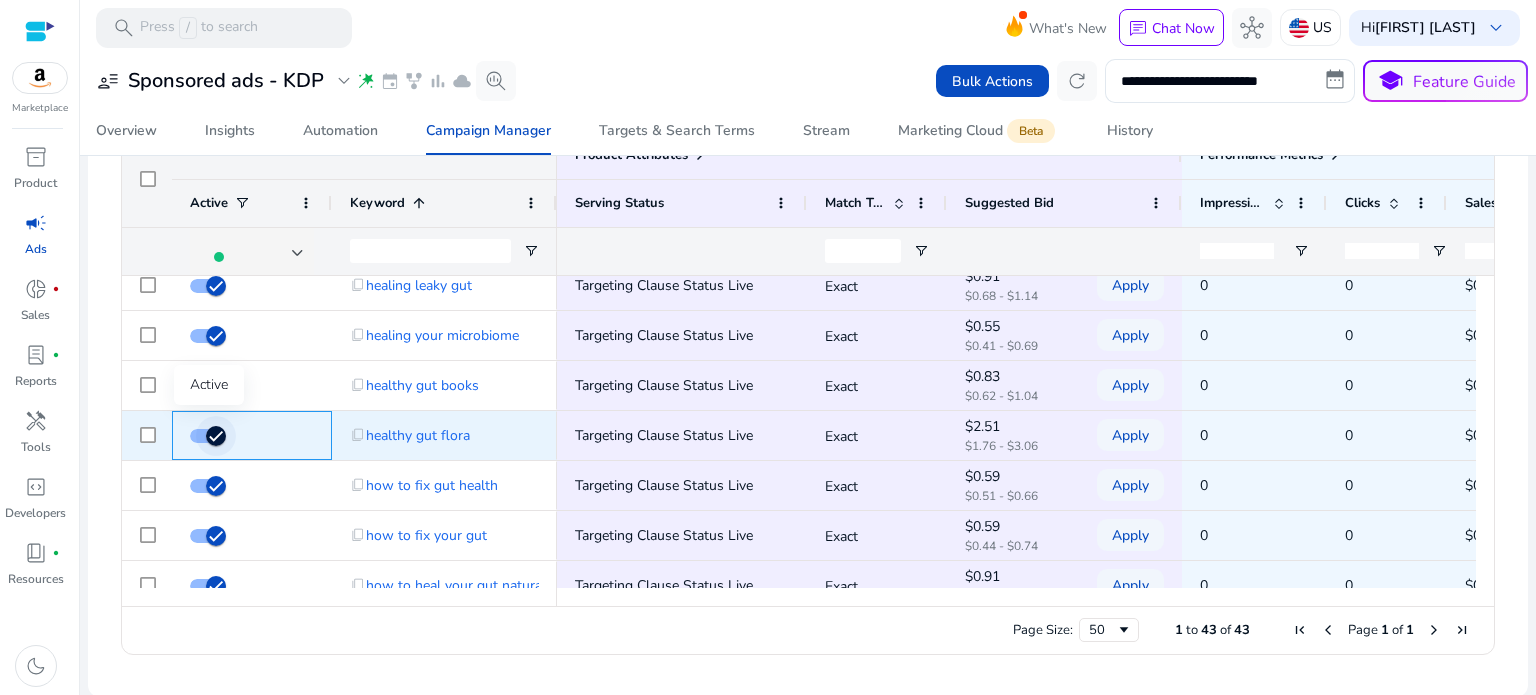 click at bounding box center (216, 436) 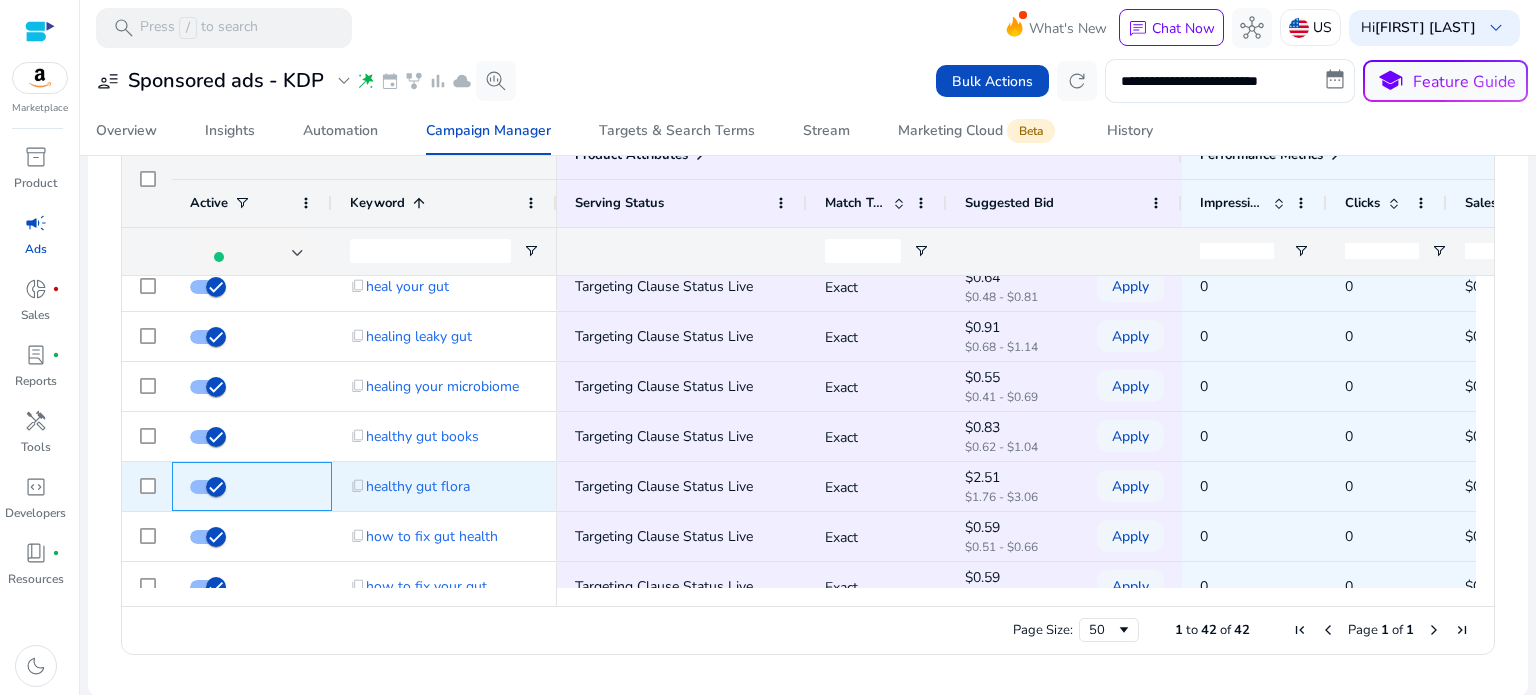 click 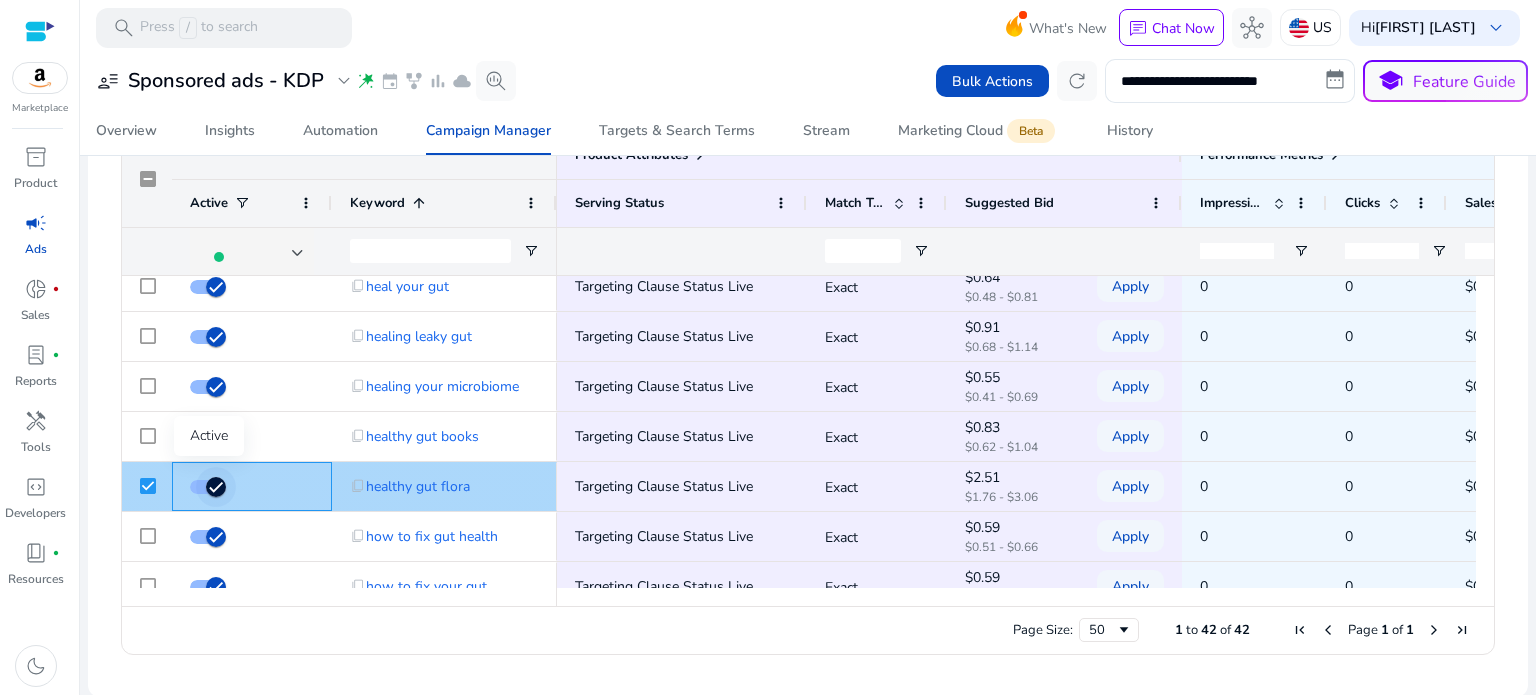 click at bounding box center (216, 487) 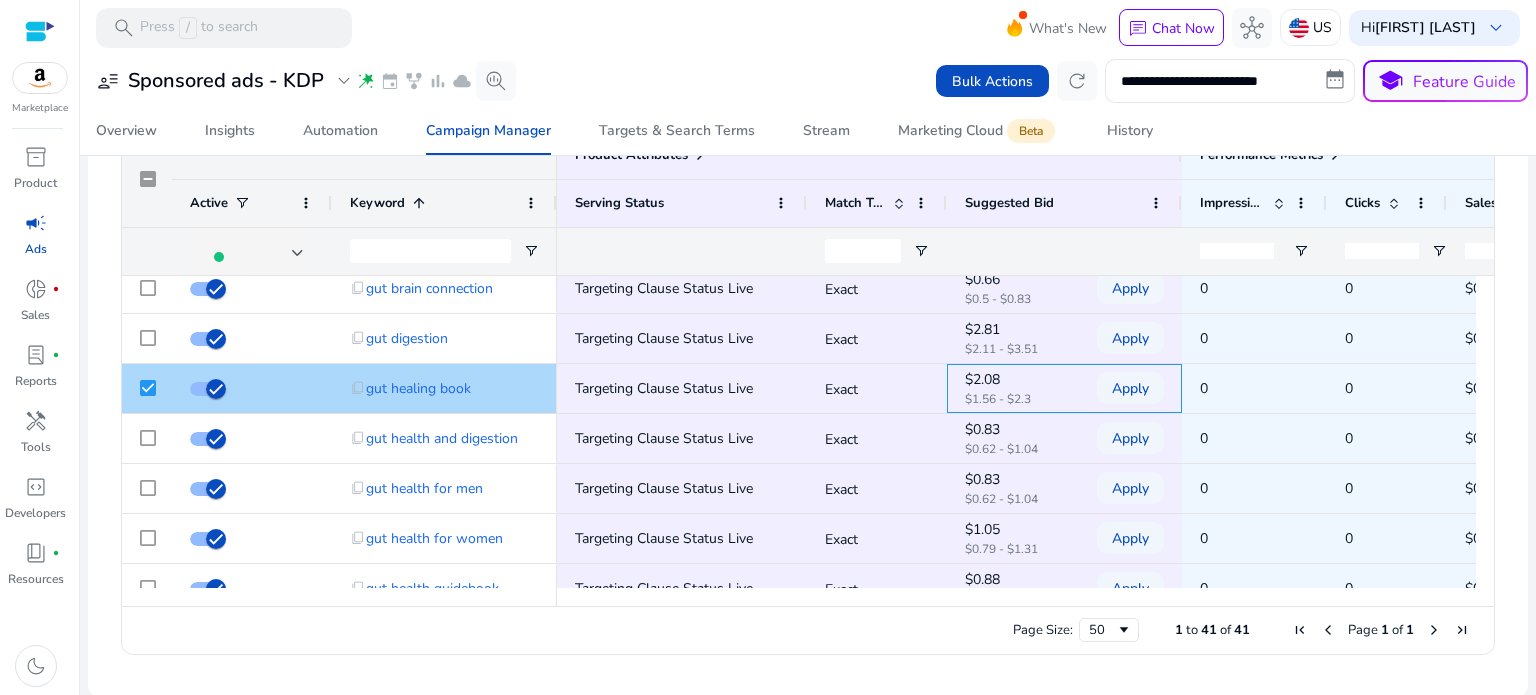 click on "$1.56 - $2.3" 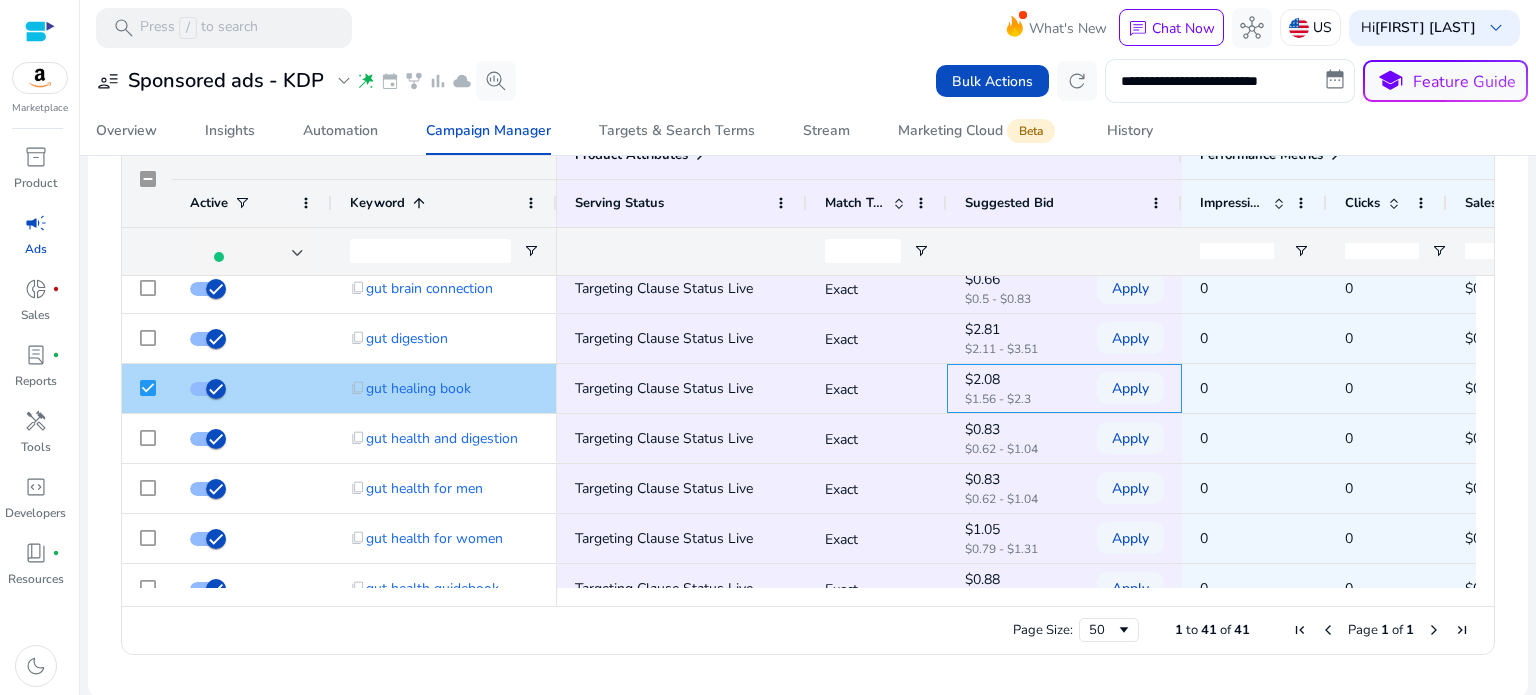 click on "$1.56 - $2.3" 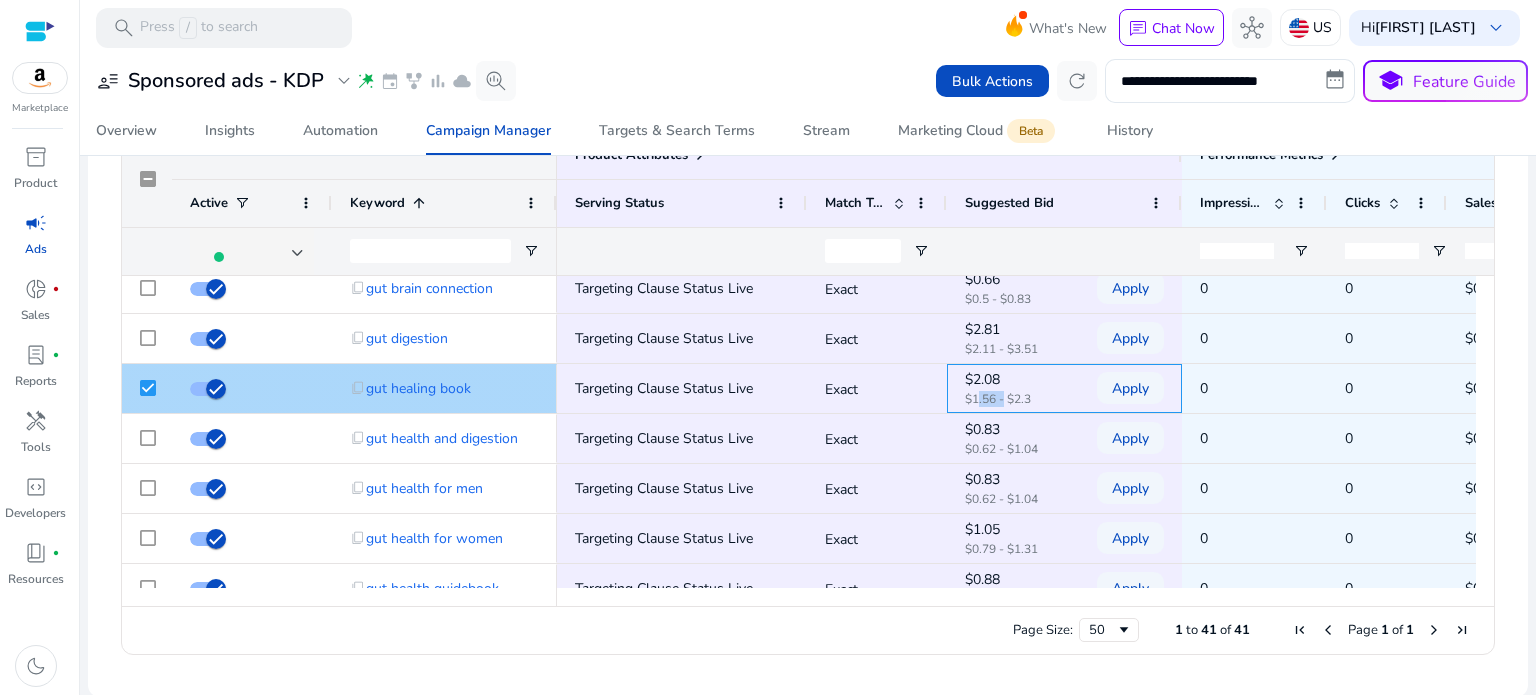 click on "$1.56 - $2.3" 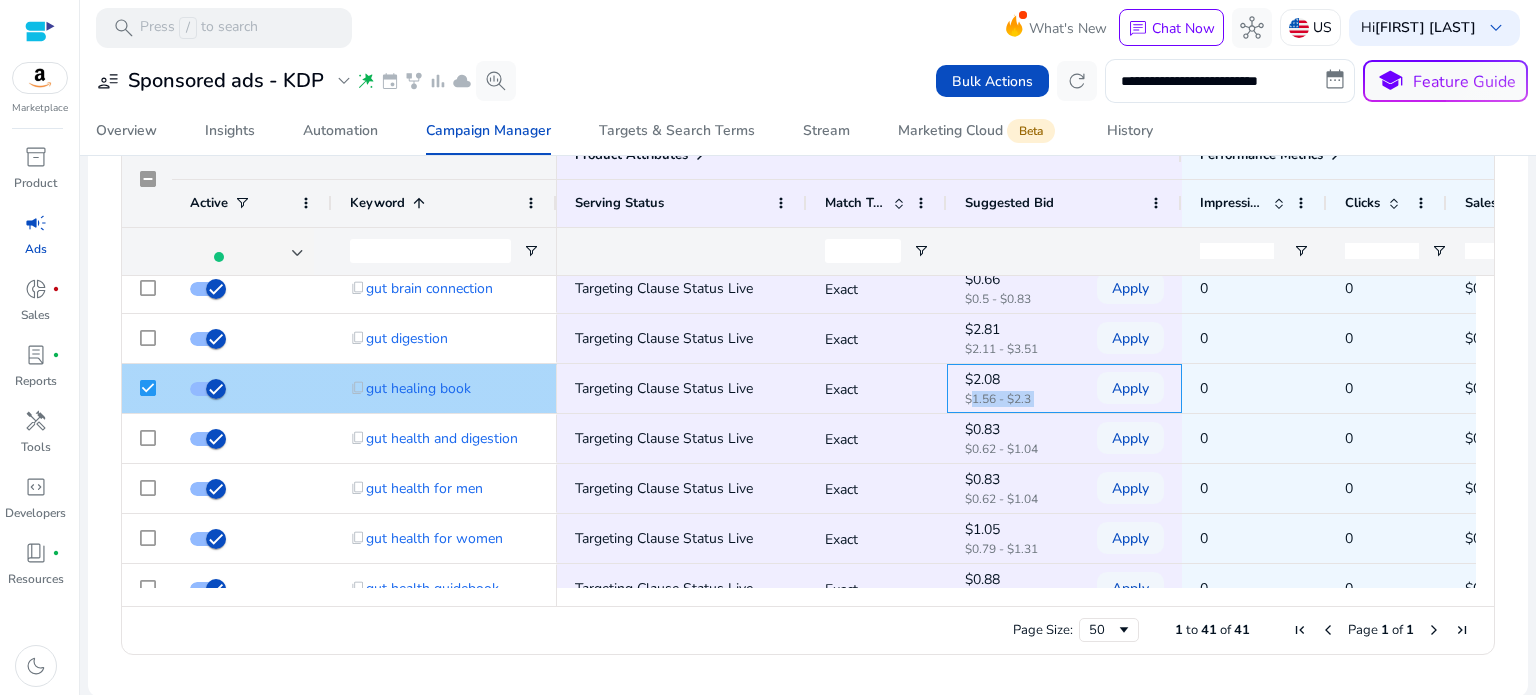 click on "$1.56 - $2.3" 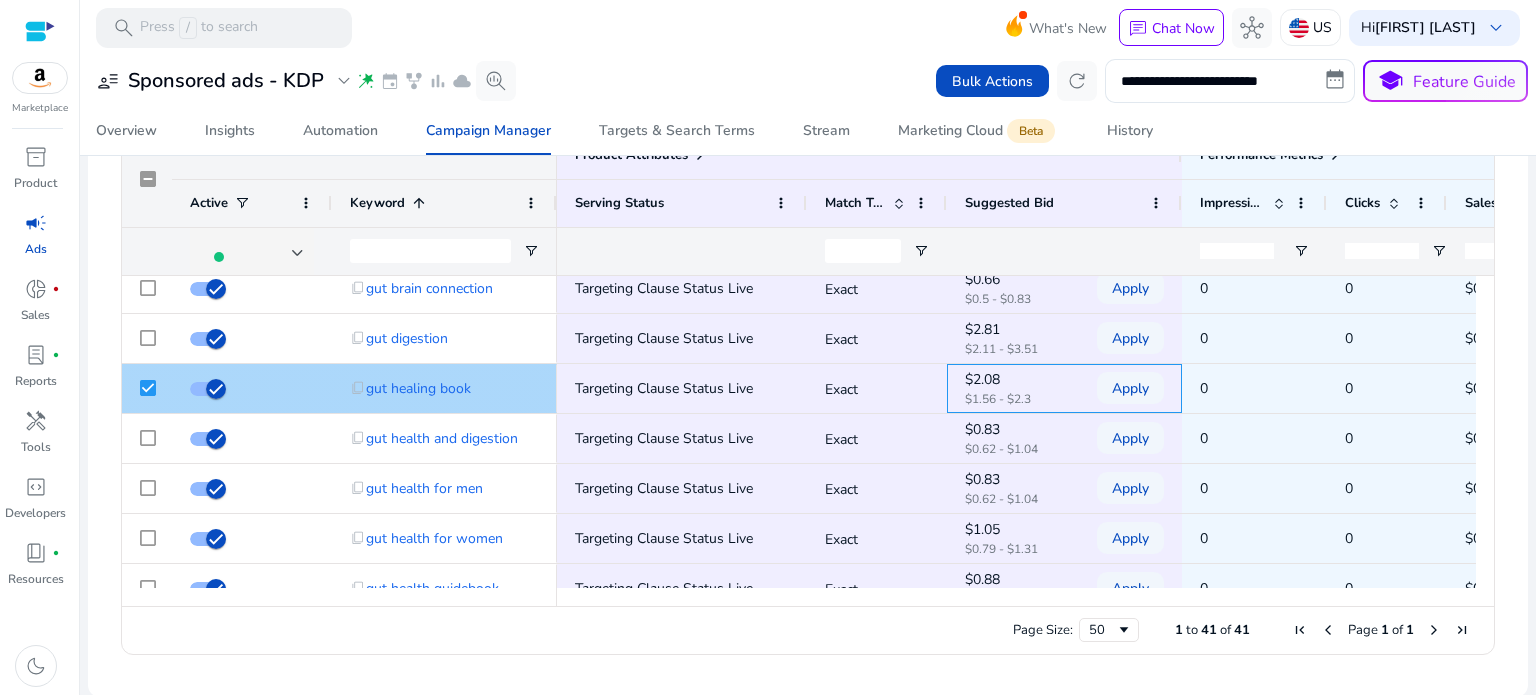 click on "$2.08" 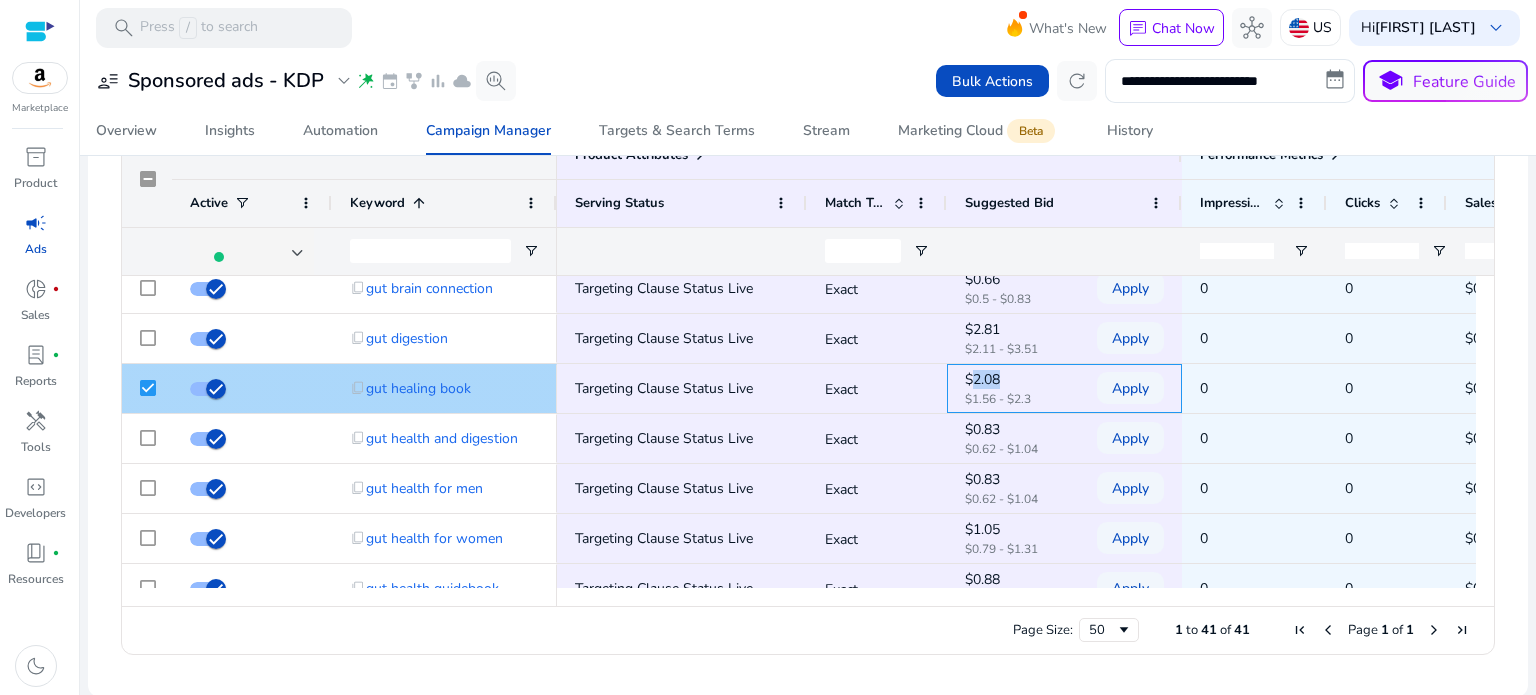 click on "$2.08" 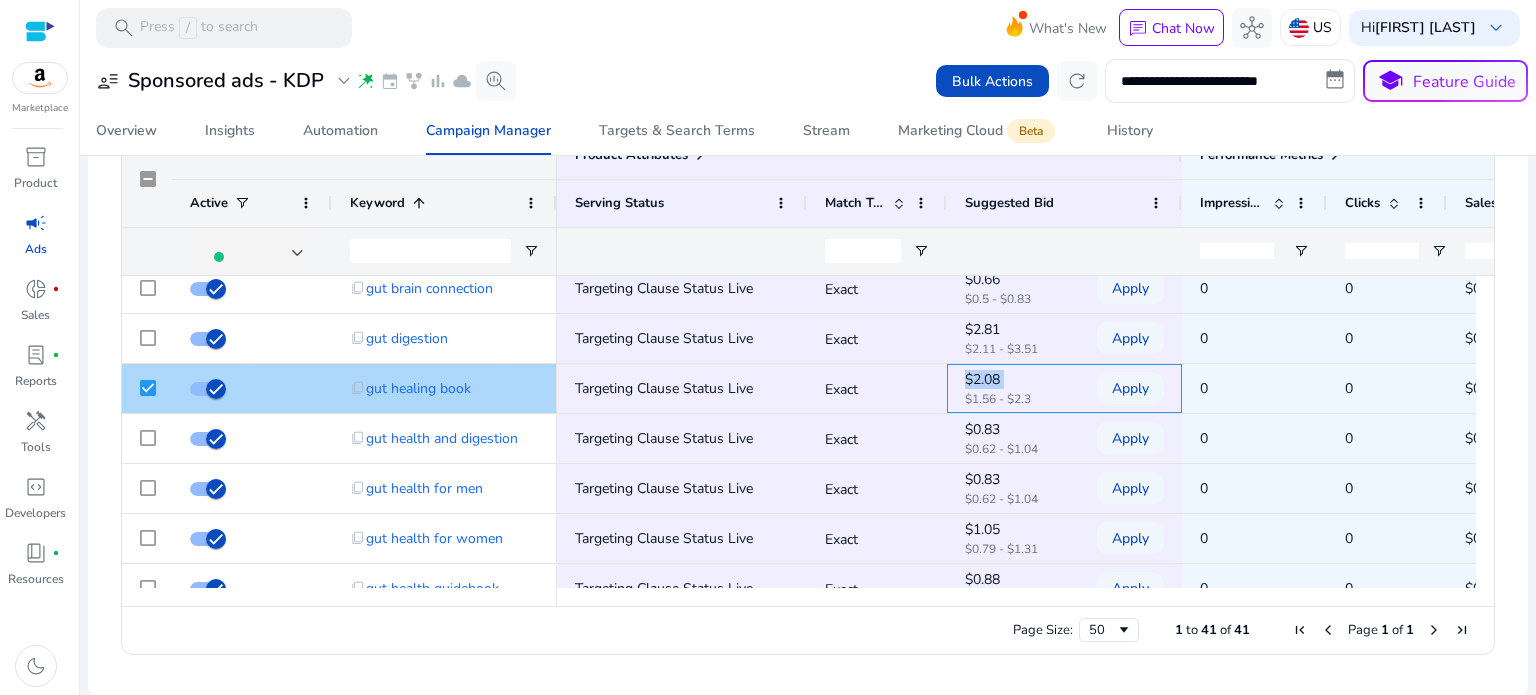 click on "$2.08" 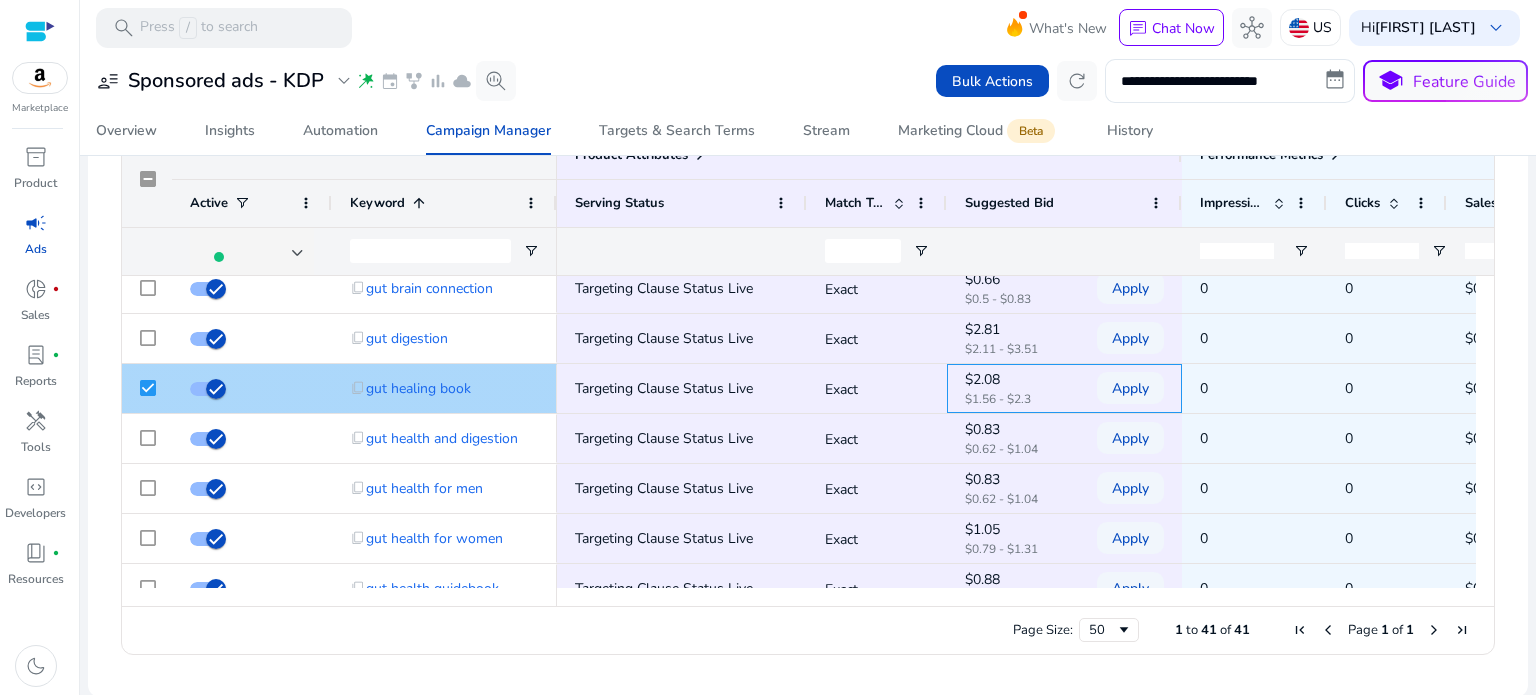 click on "$1.56 - $2.3" 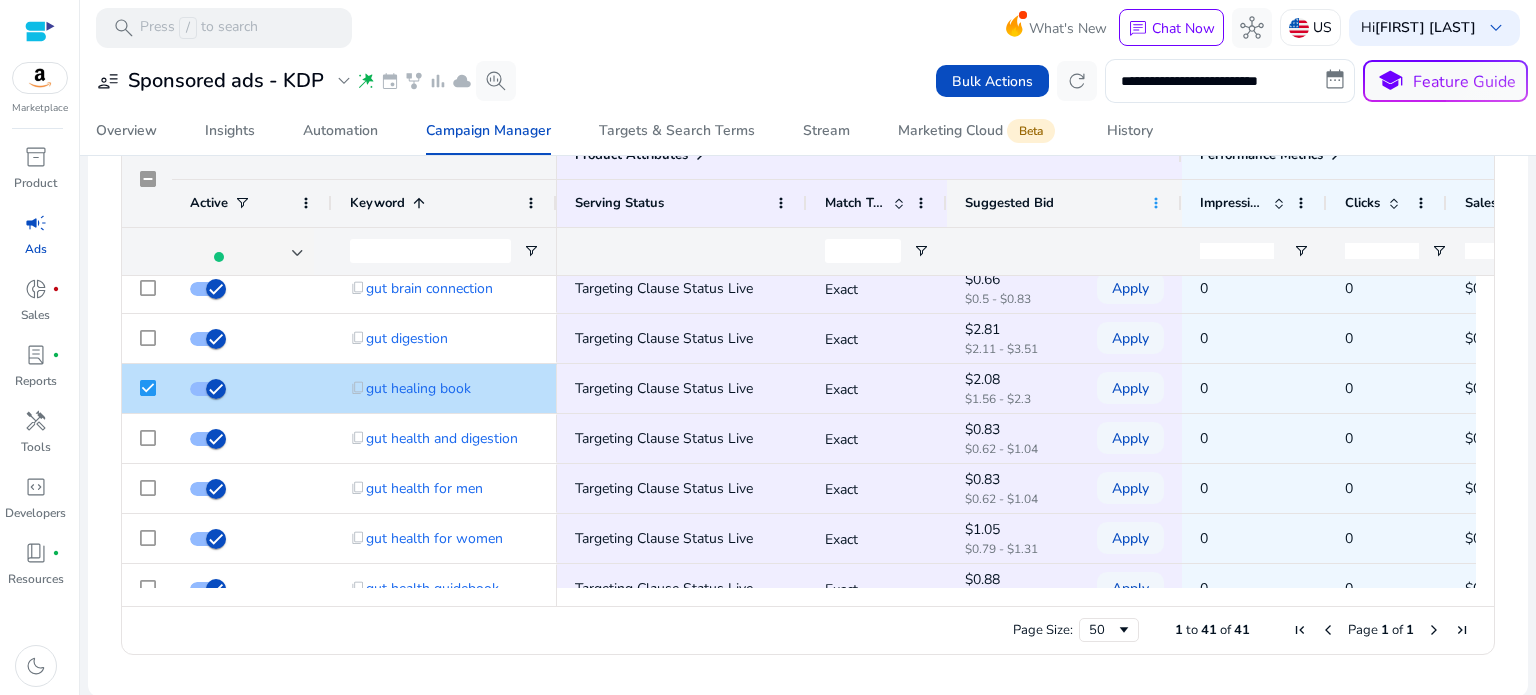click 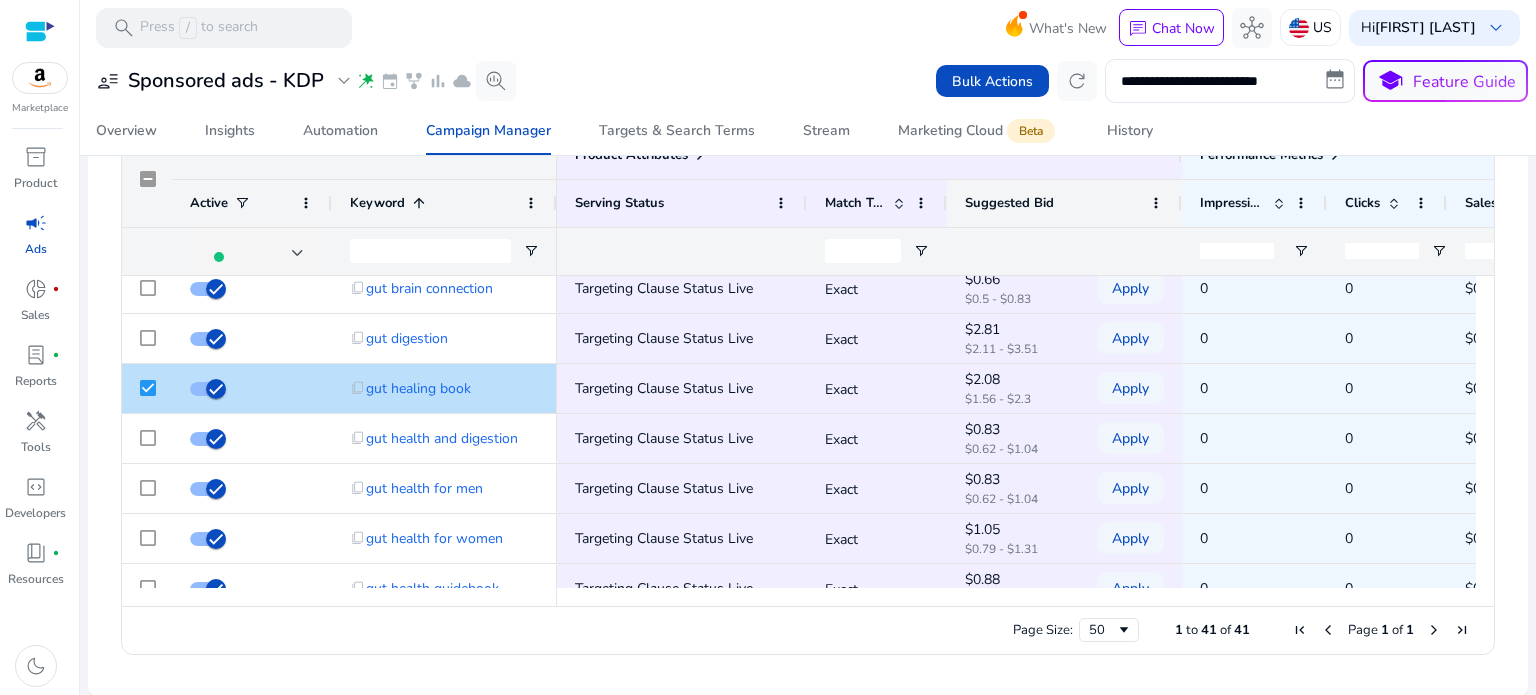 click on "Suggested Bid" 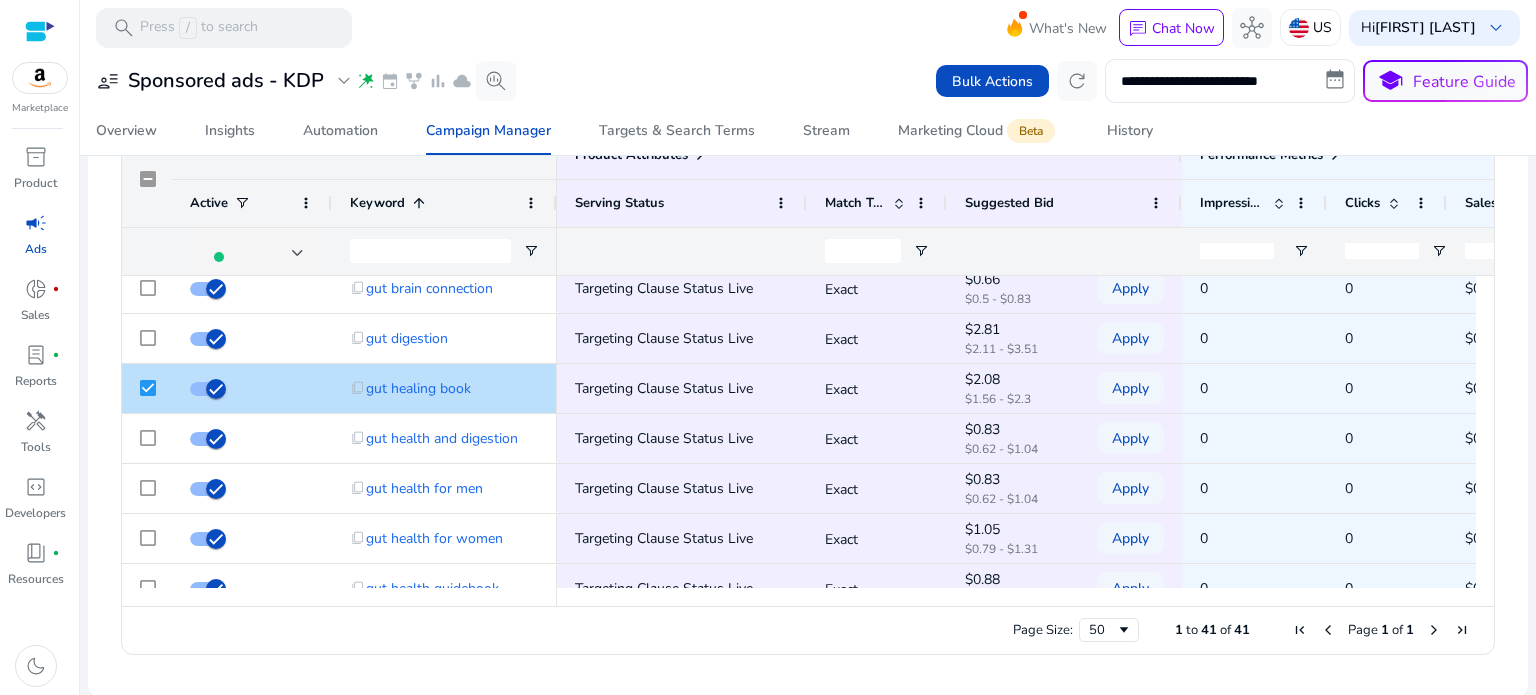 click on "**********" 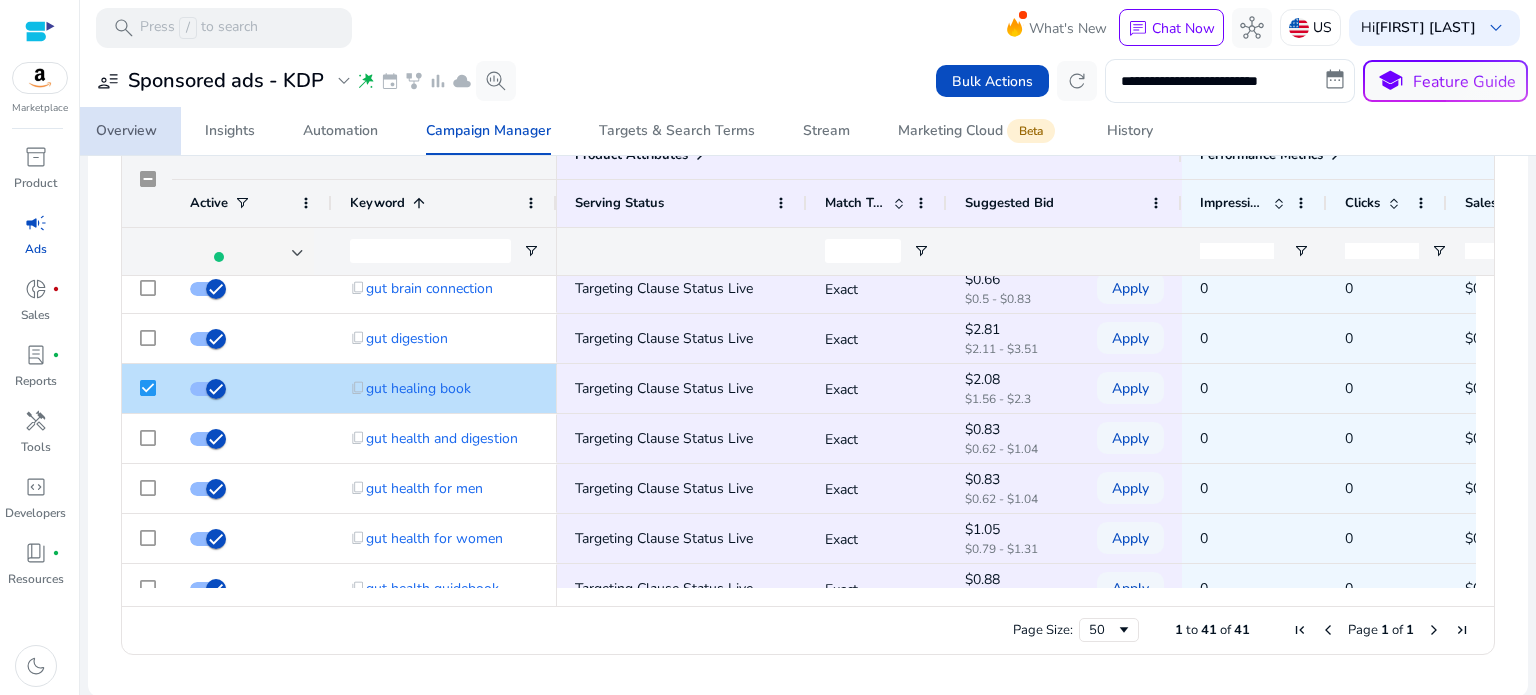 click on "Overview" at bounding box center (126, 131) 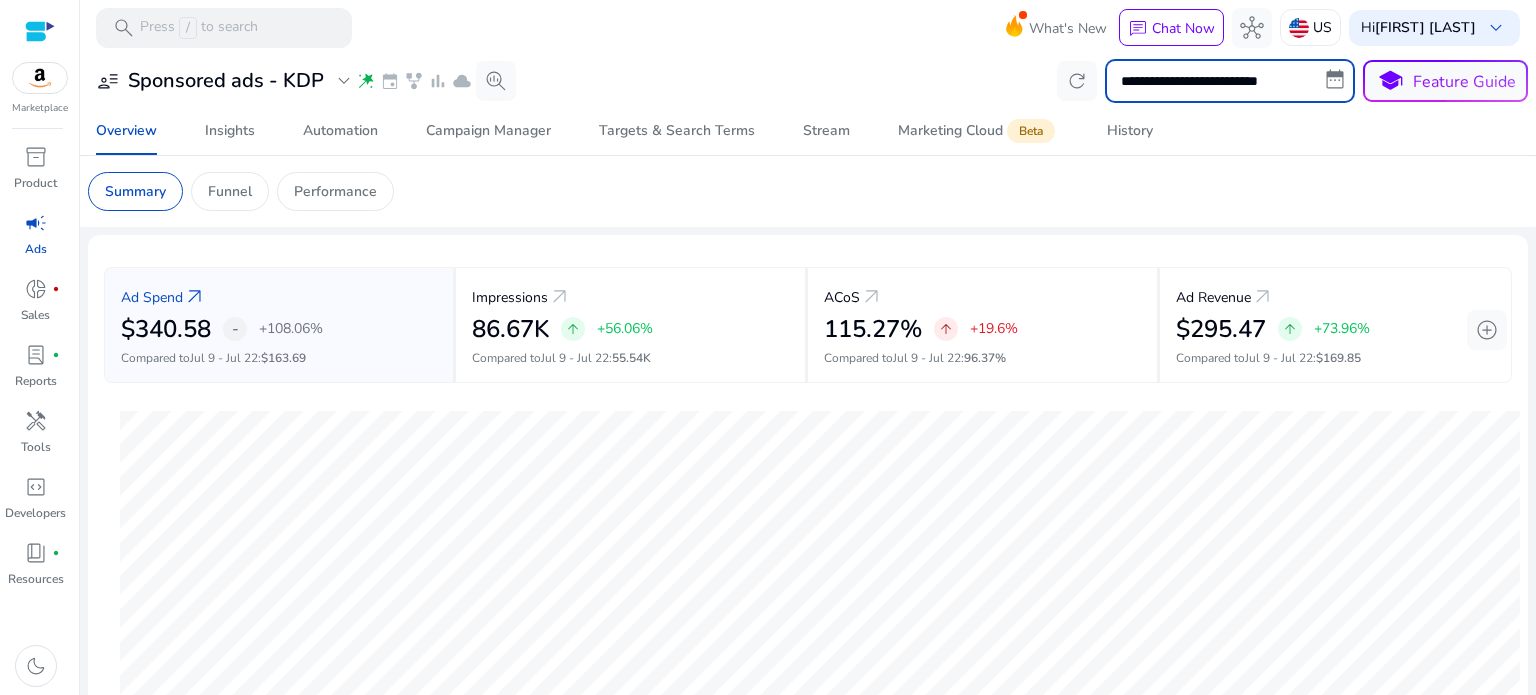 click on "**********" at bounding box center [1230, 81] 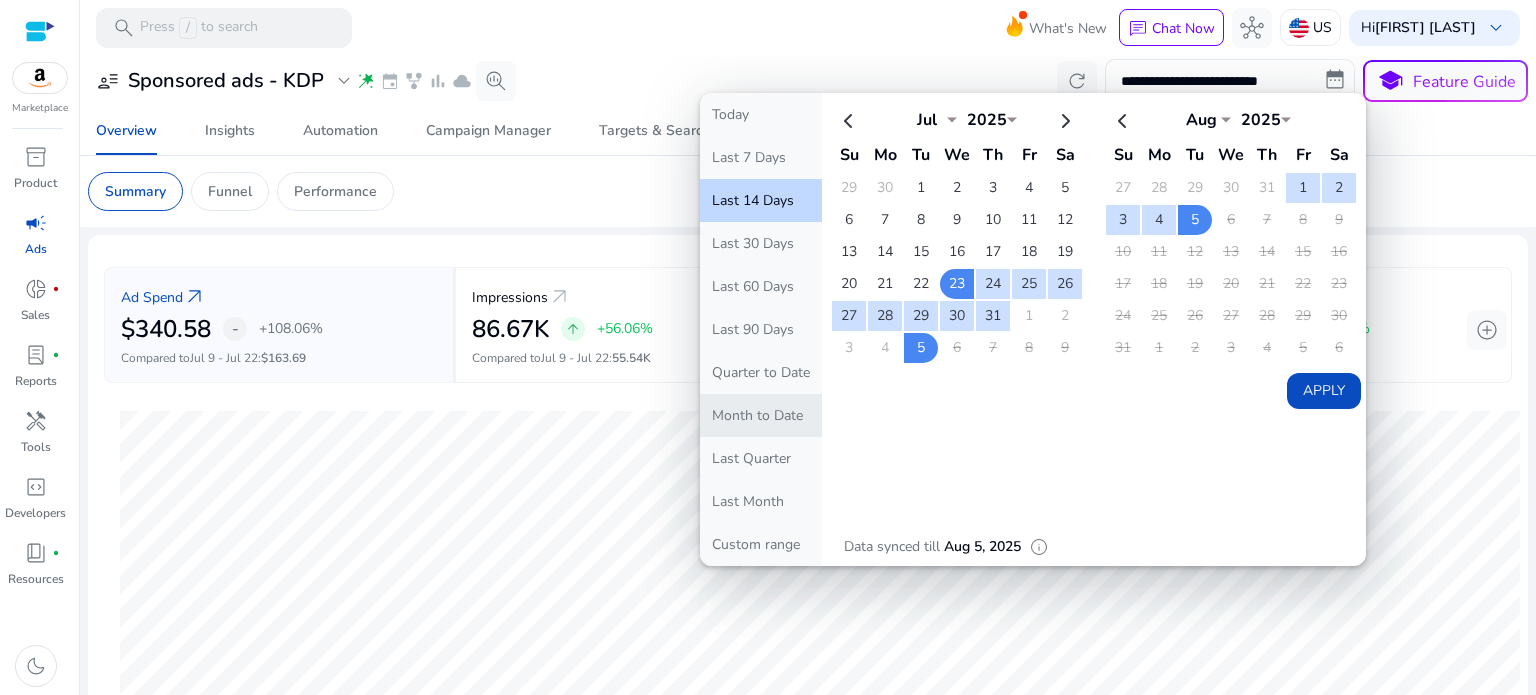 click on "Month to Date" 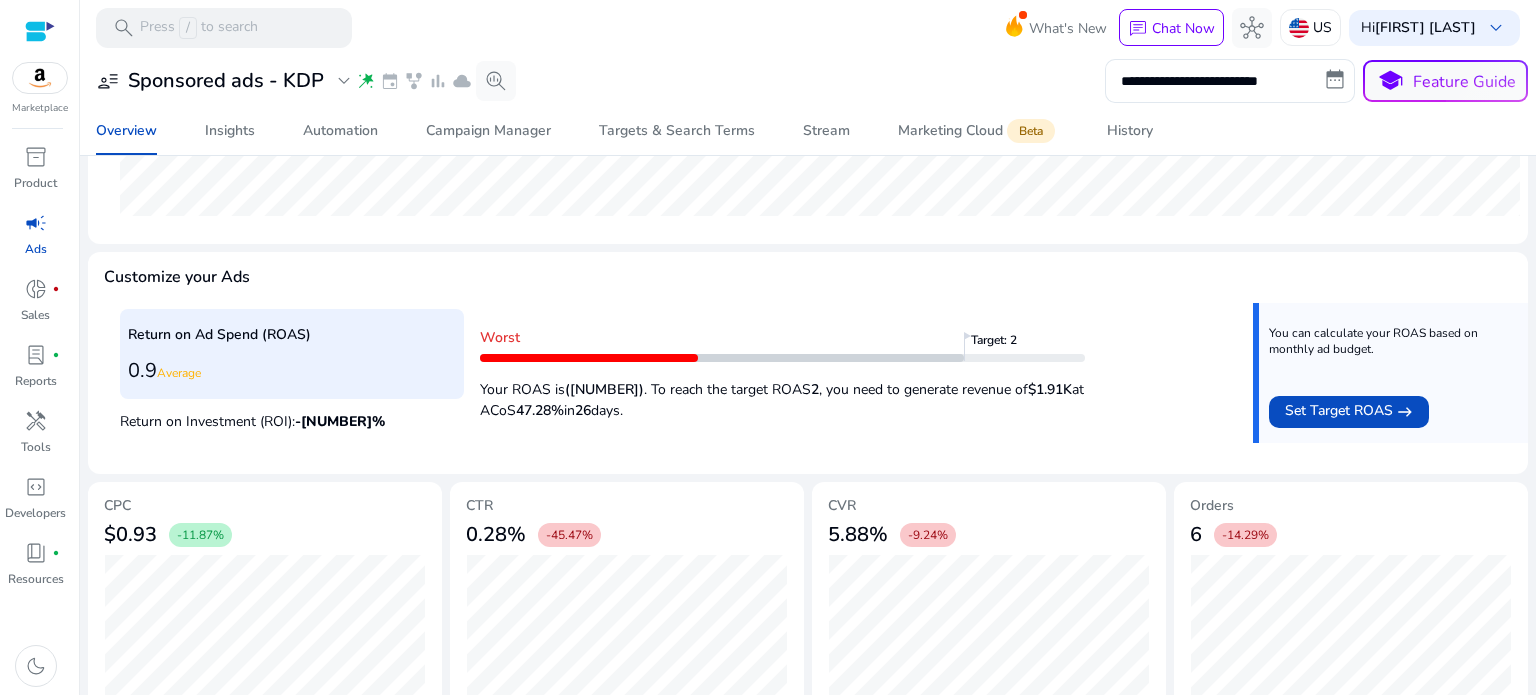 scroll, scrollTop: 703, scrollLeft: 0, axis: vertical 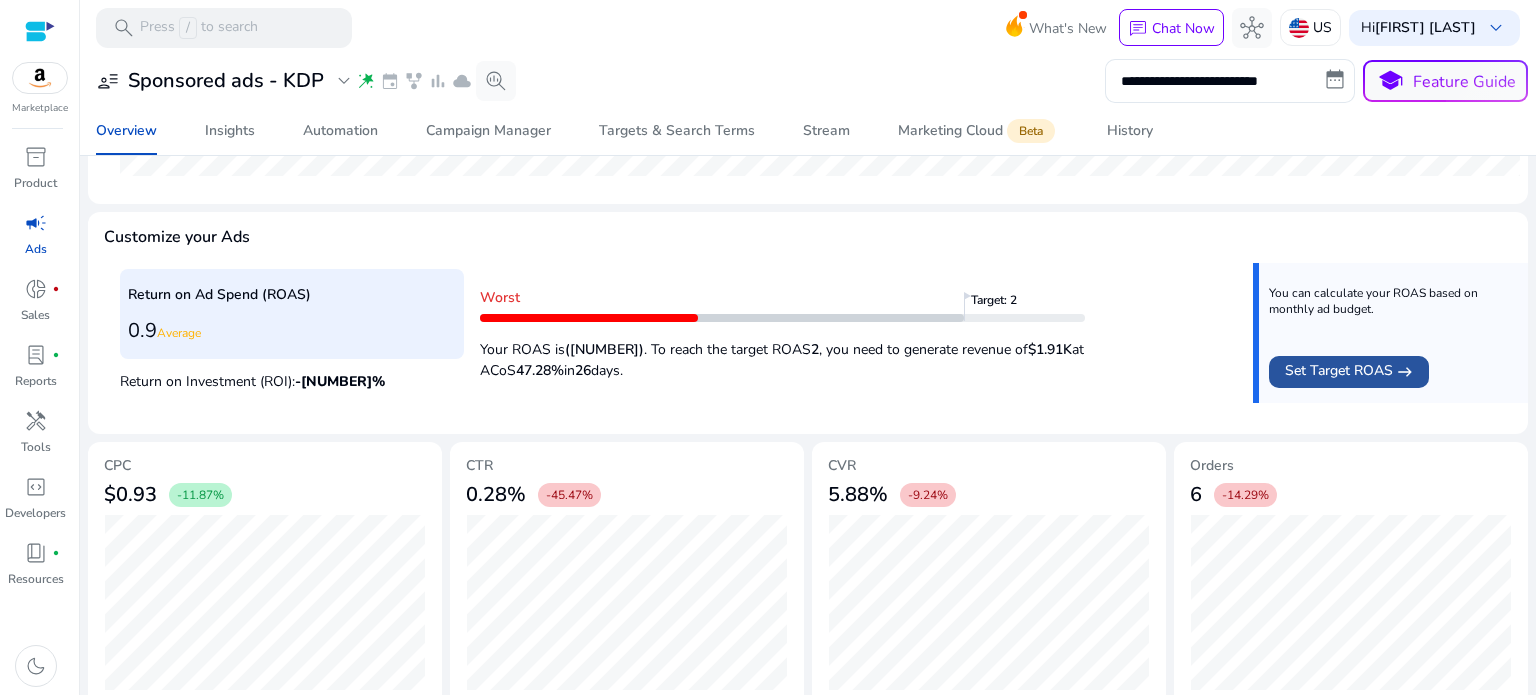 click on "Set Target ROAS" at bounding box center [1339, 372] 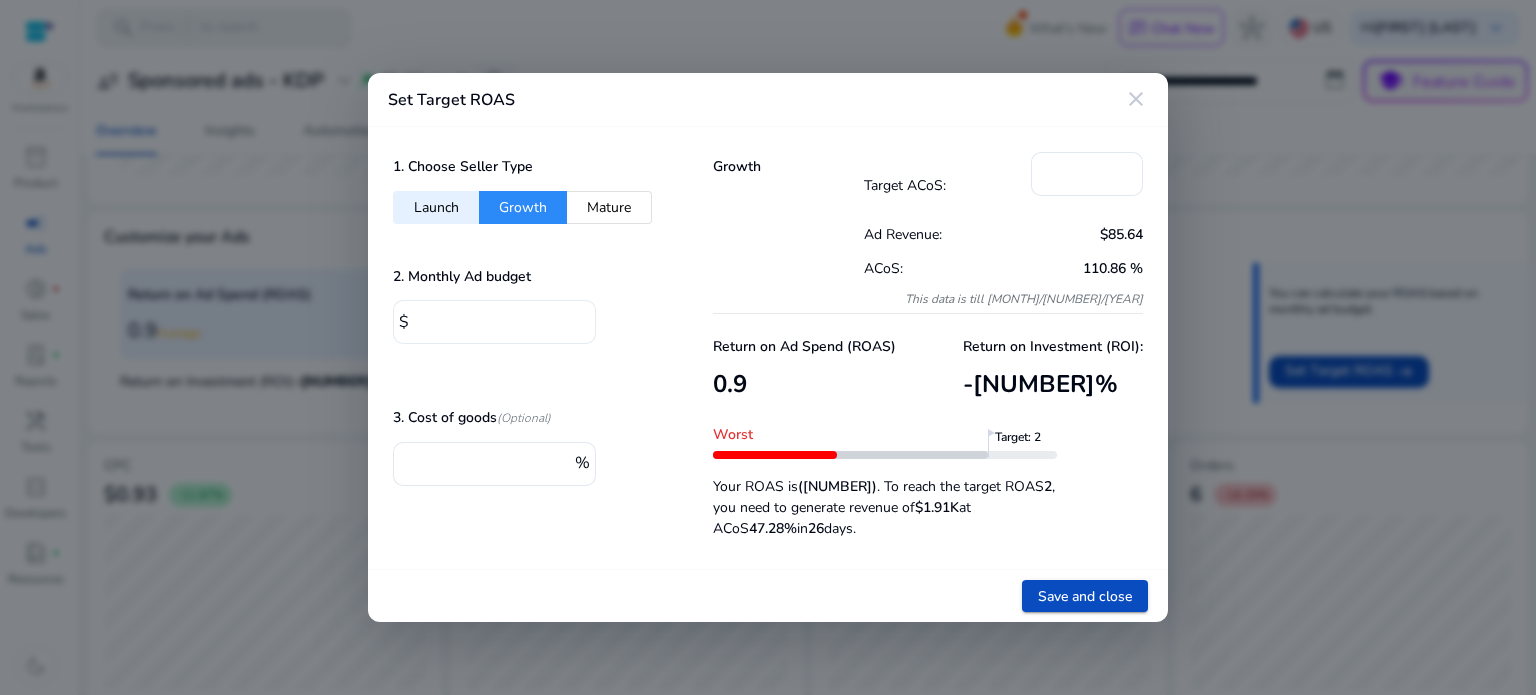 click on "****" at bounding box center (497, 320) 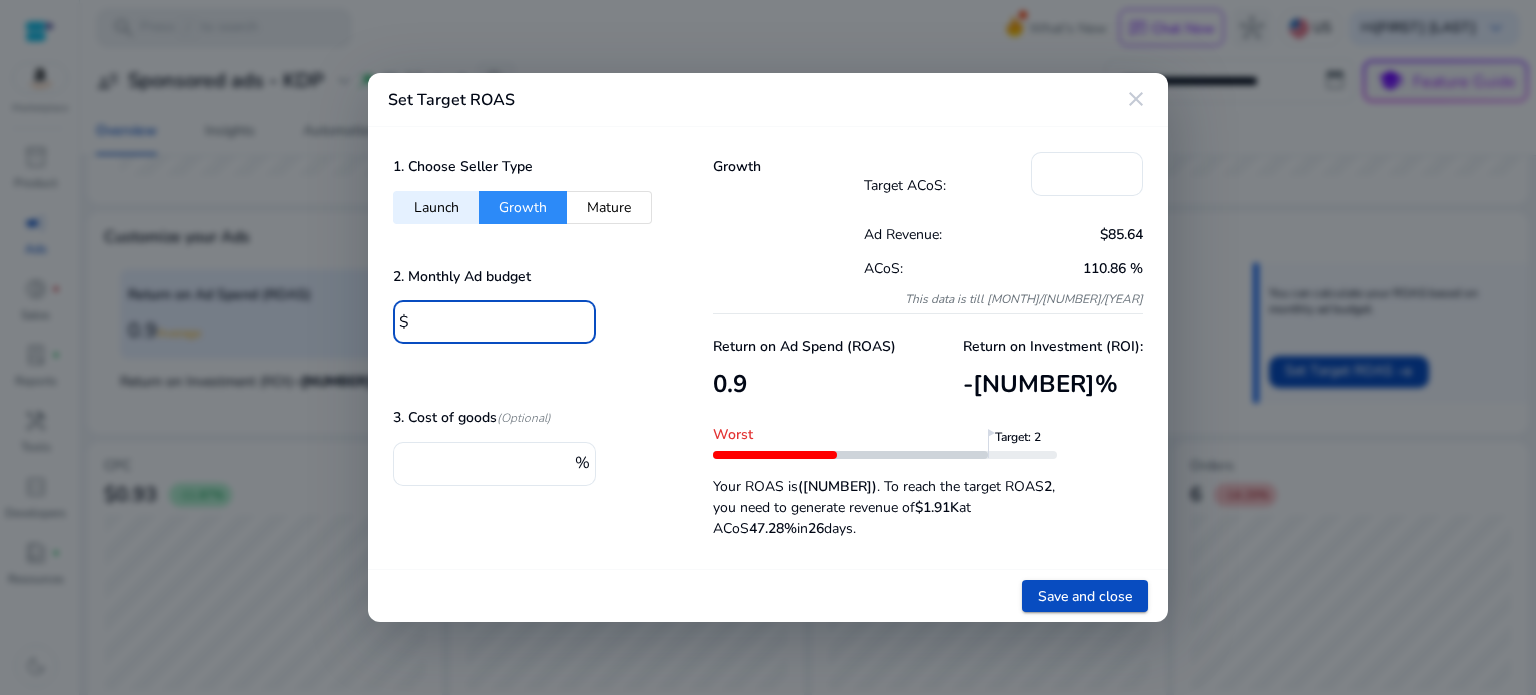type on "*" 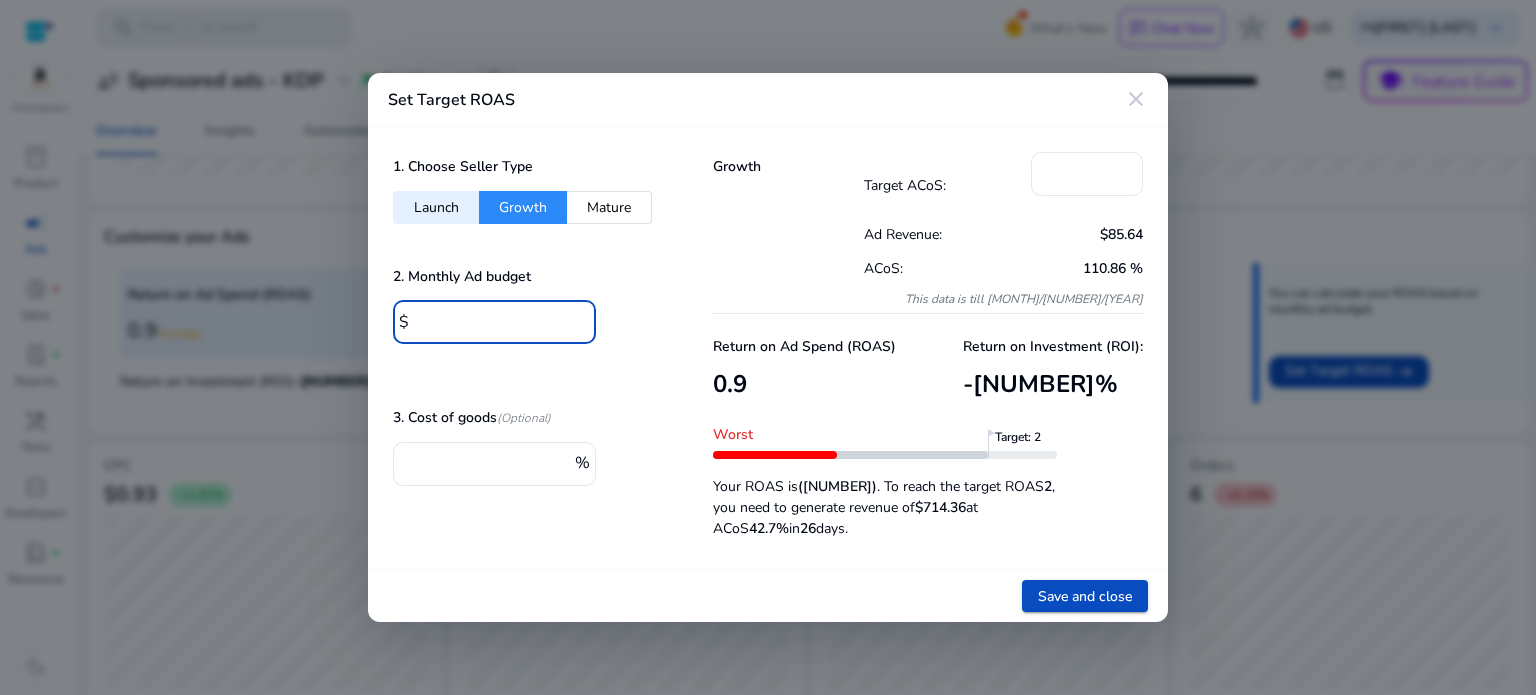 click on "1. Choose Seller Type  Launch   Growth   Mature  2. Monthly Ad budget $ ***  3. Cost of goods  (Optional) *** %" at bounding box center [528, 348] 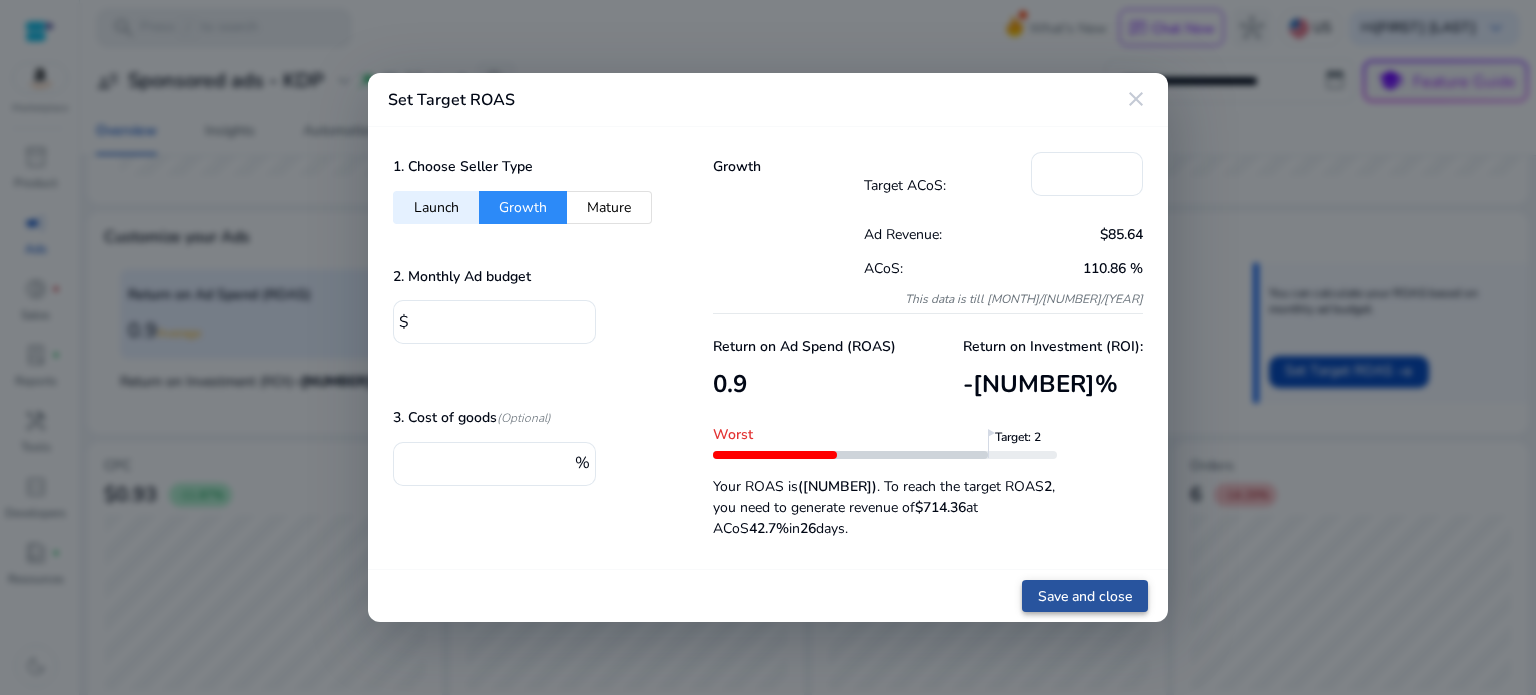 click on "Save and close" at bounding box center (1085, 596) 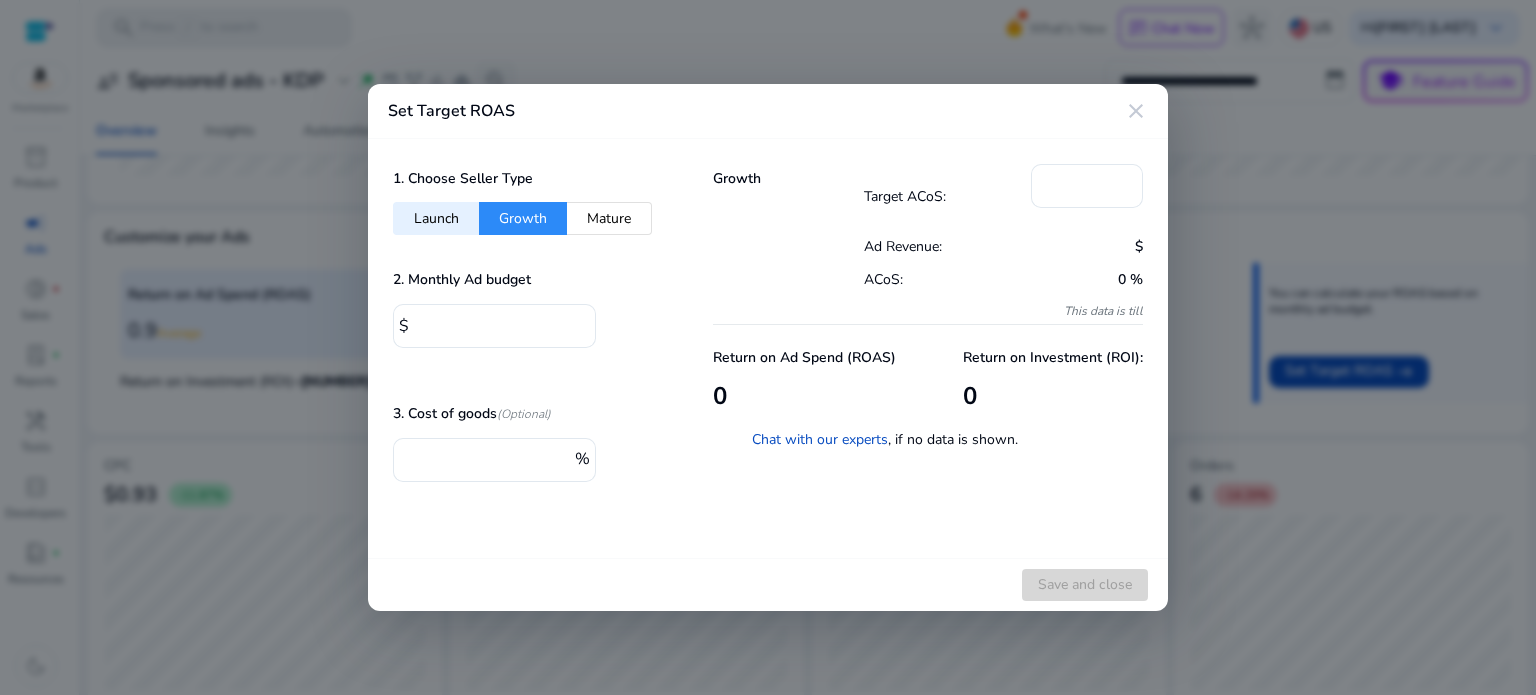 type on "****" 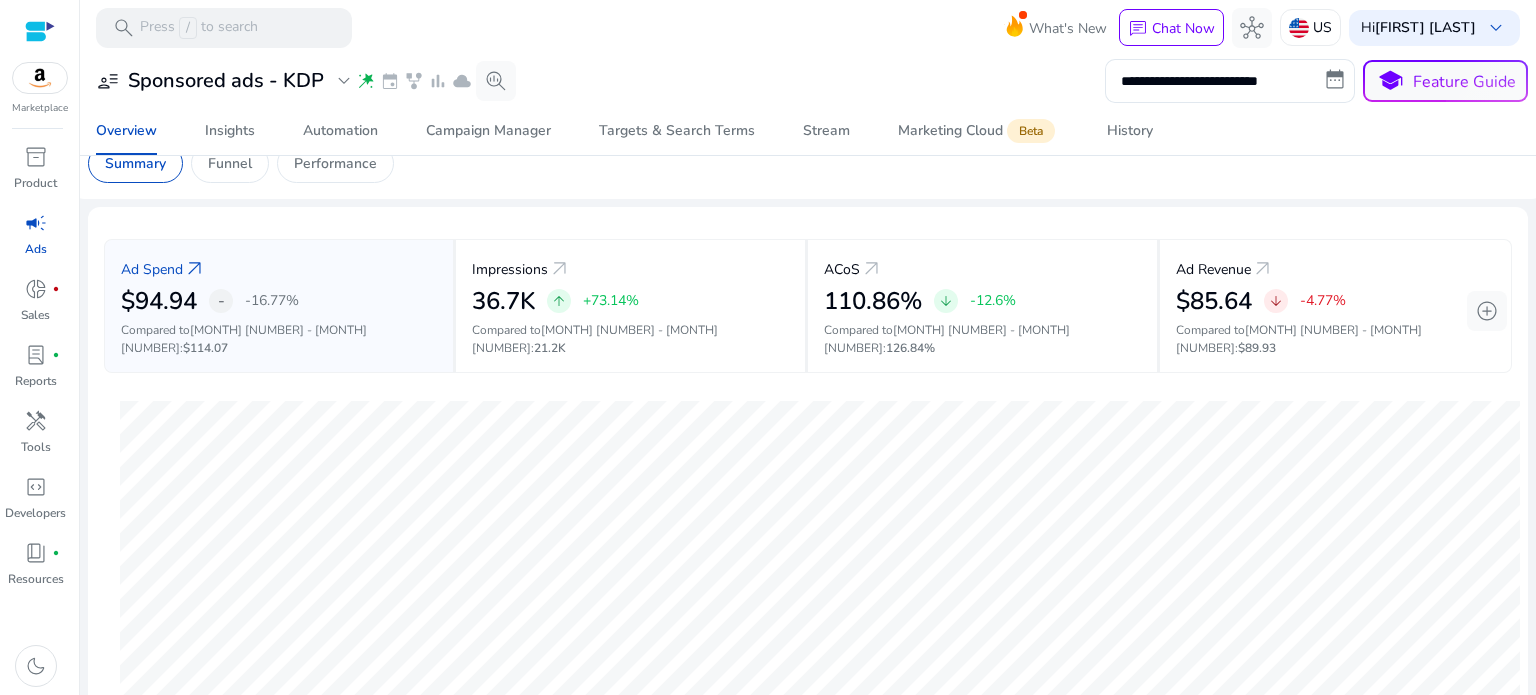 scroll, scrollTop: 24, scrollLeft: 0, axis: vertical 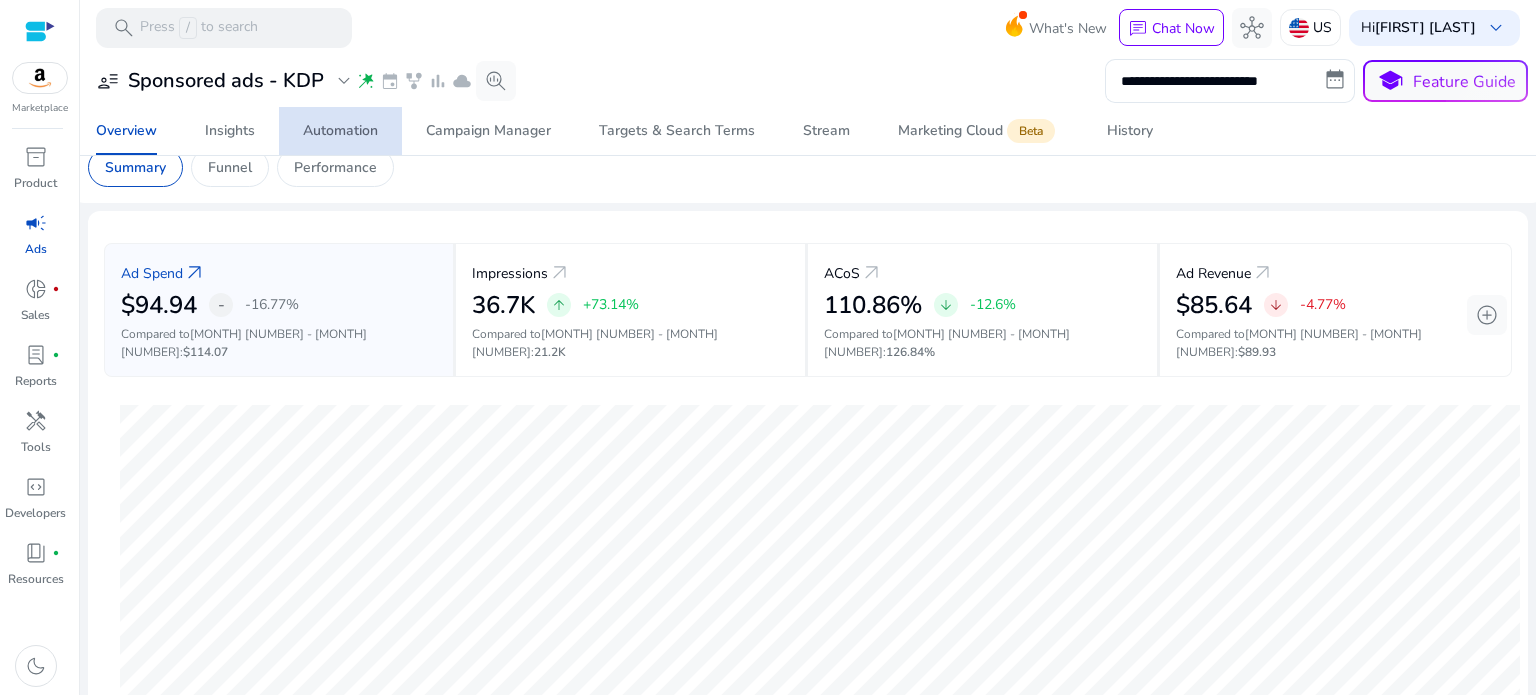 click on "Automation" at bounding box center (340, 131) 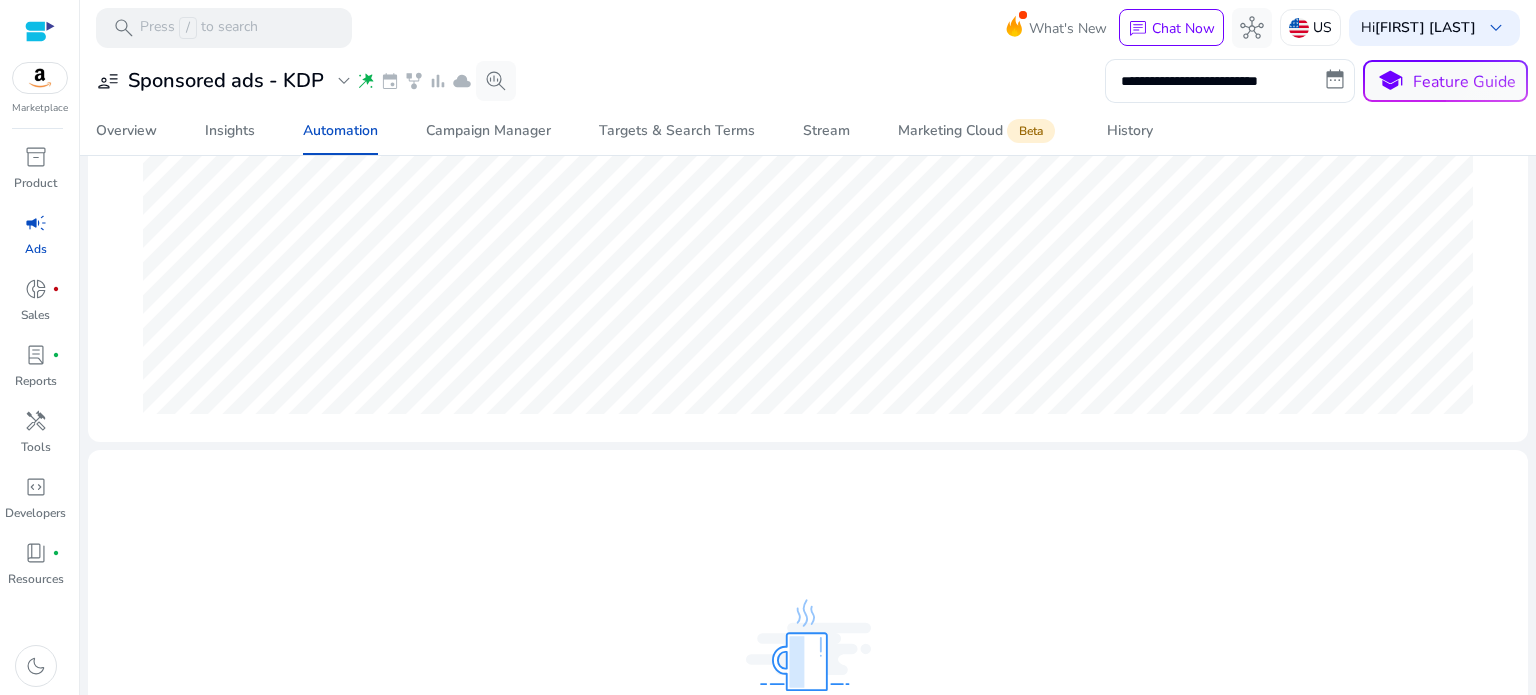scroll, scrollTop: 549, scrollLeft: 0, axis: vertical 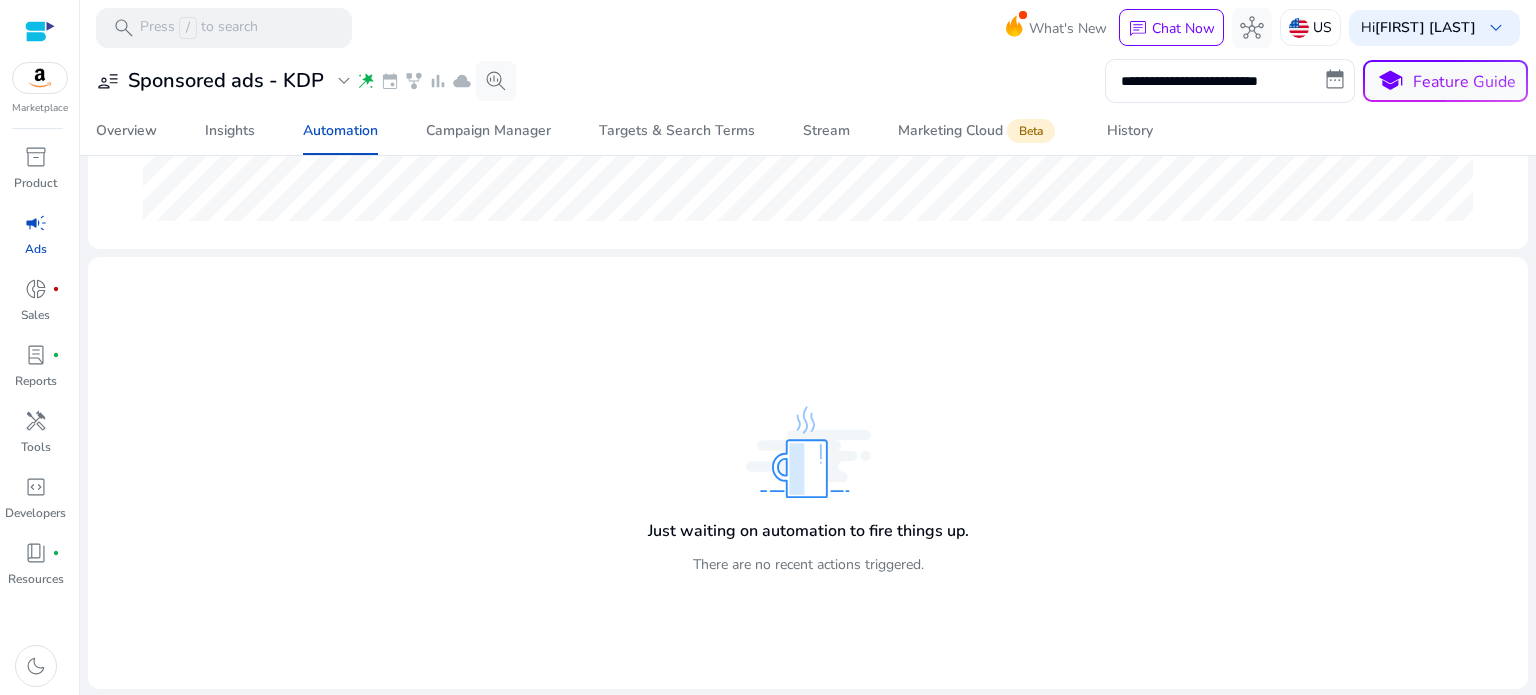 click 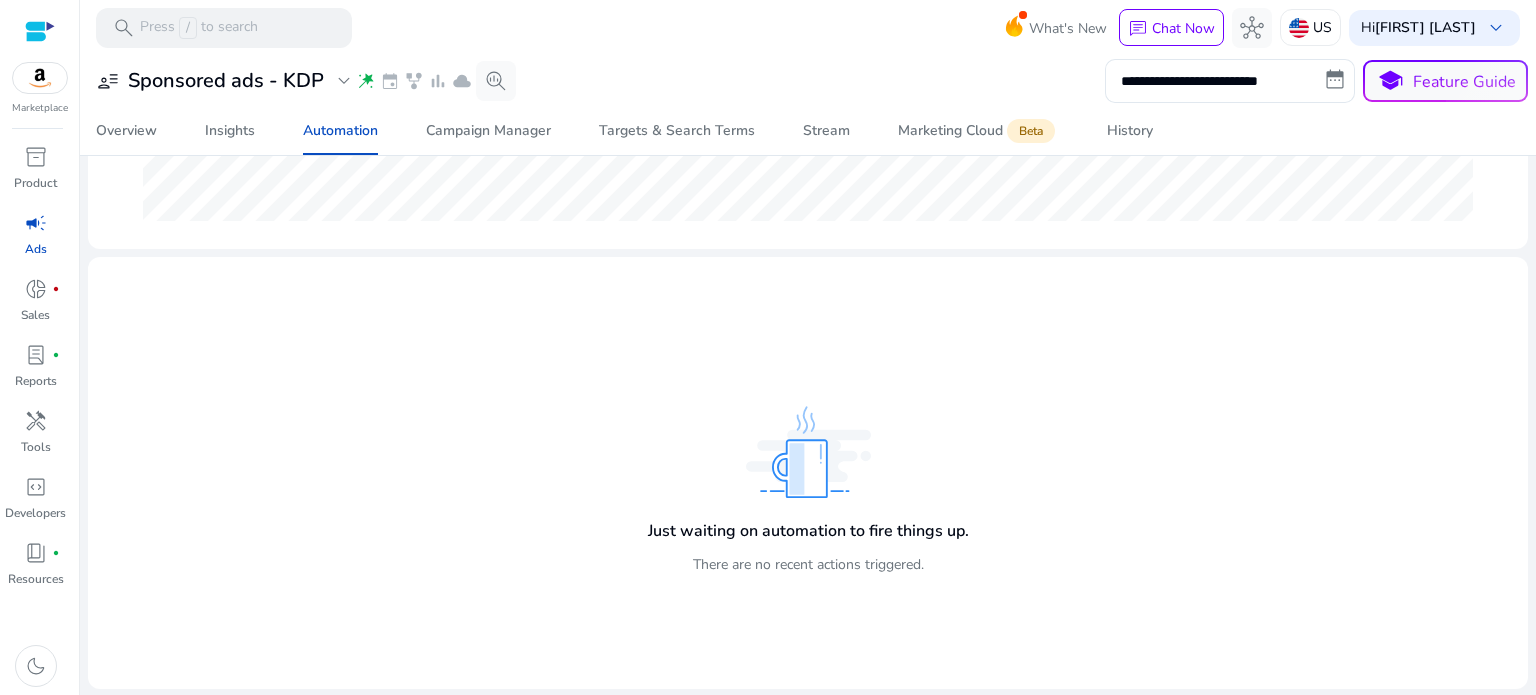 click on "Just waiting on automation to fire things up." 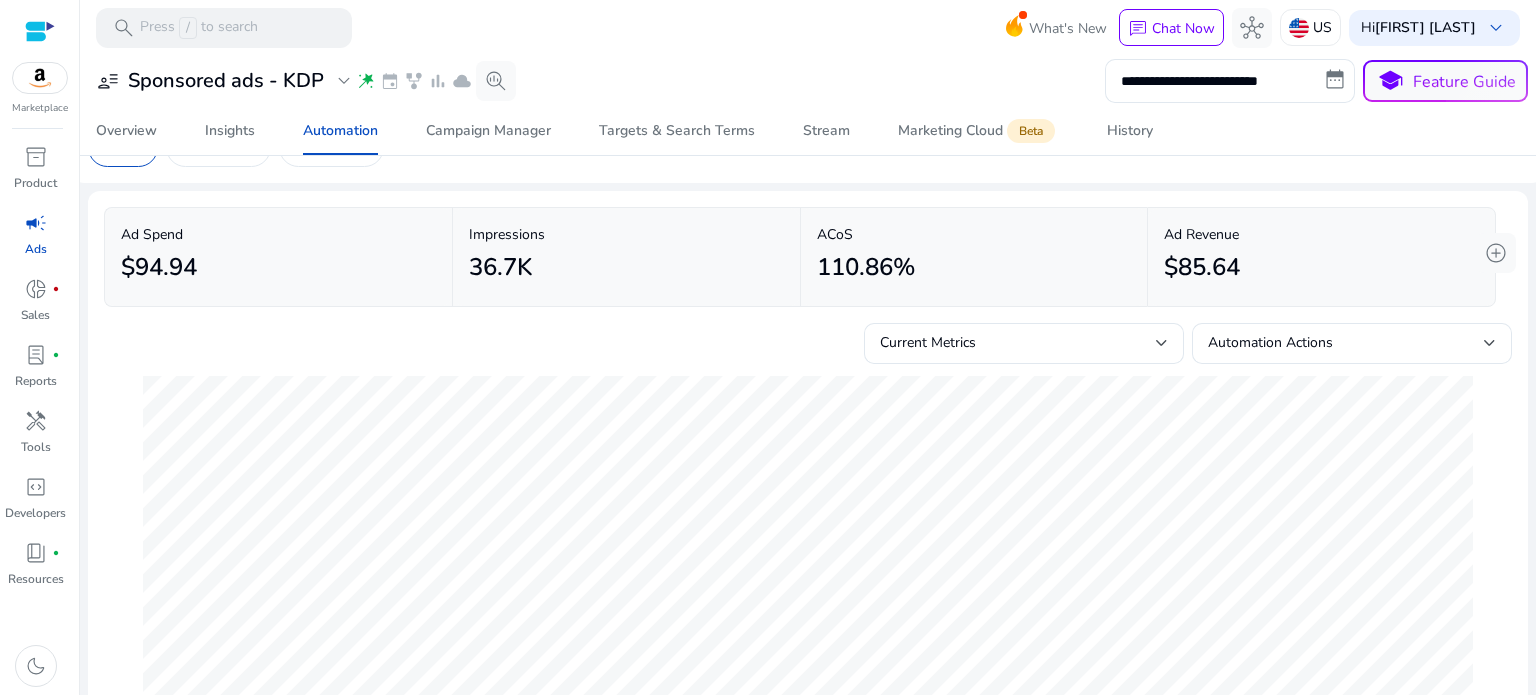 scroll, scrollTop: 42, scrollLeft: 0, axis: vertical 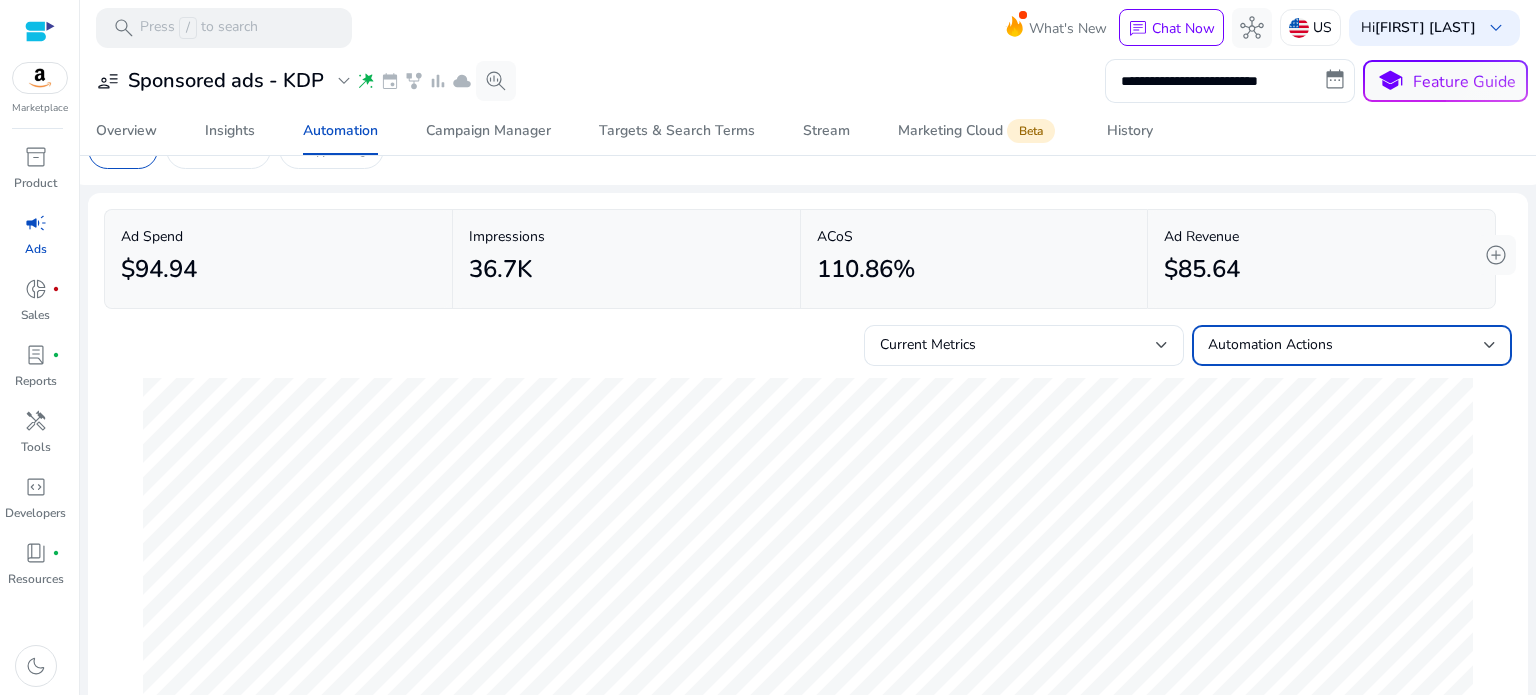 click on "Automation Actions" at bounding box center (1270, 344) 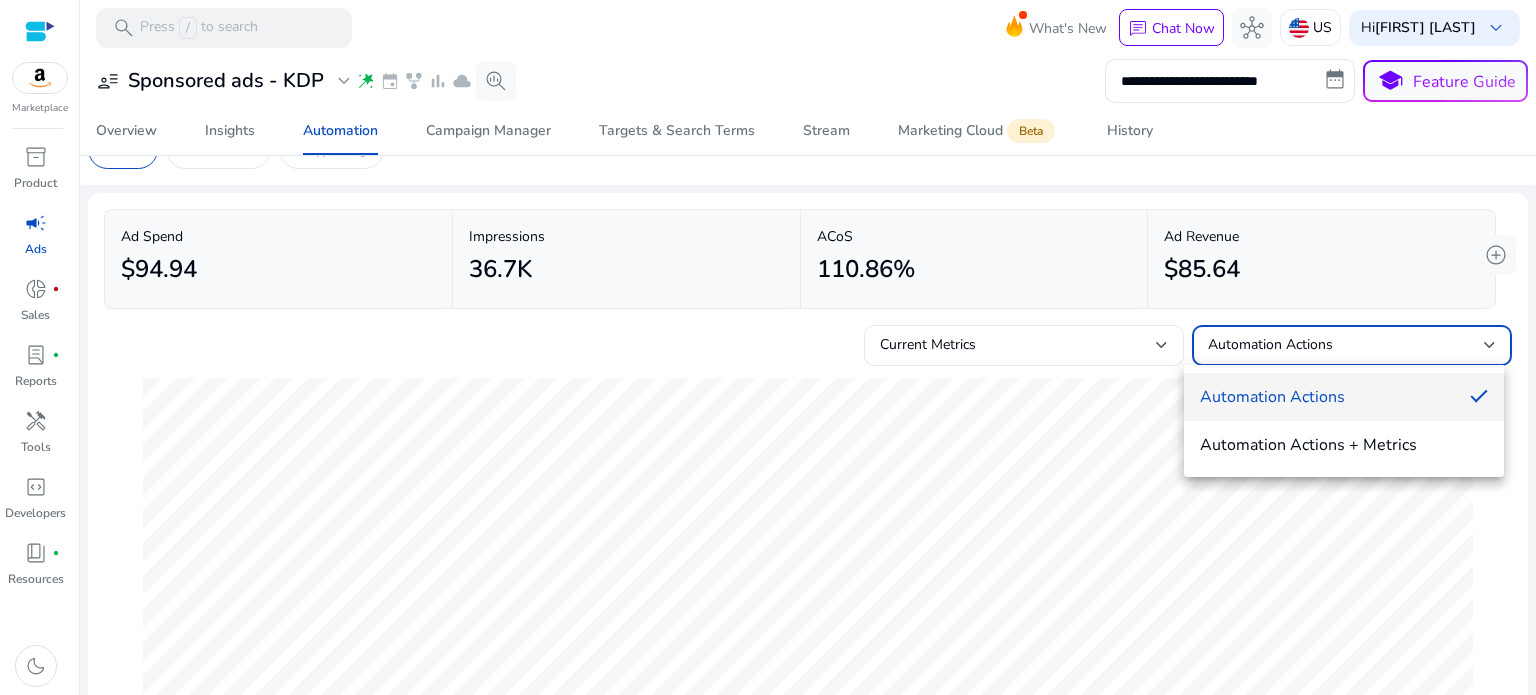 click at bounding box center [768, 347] 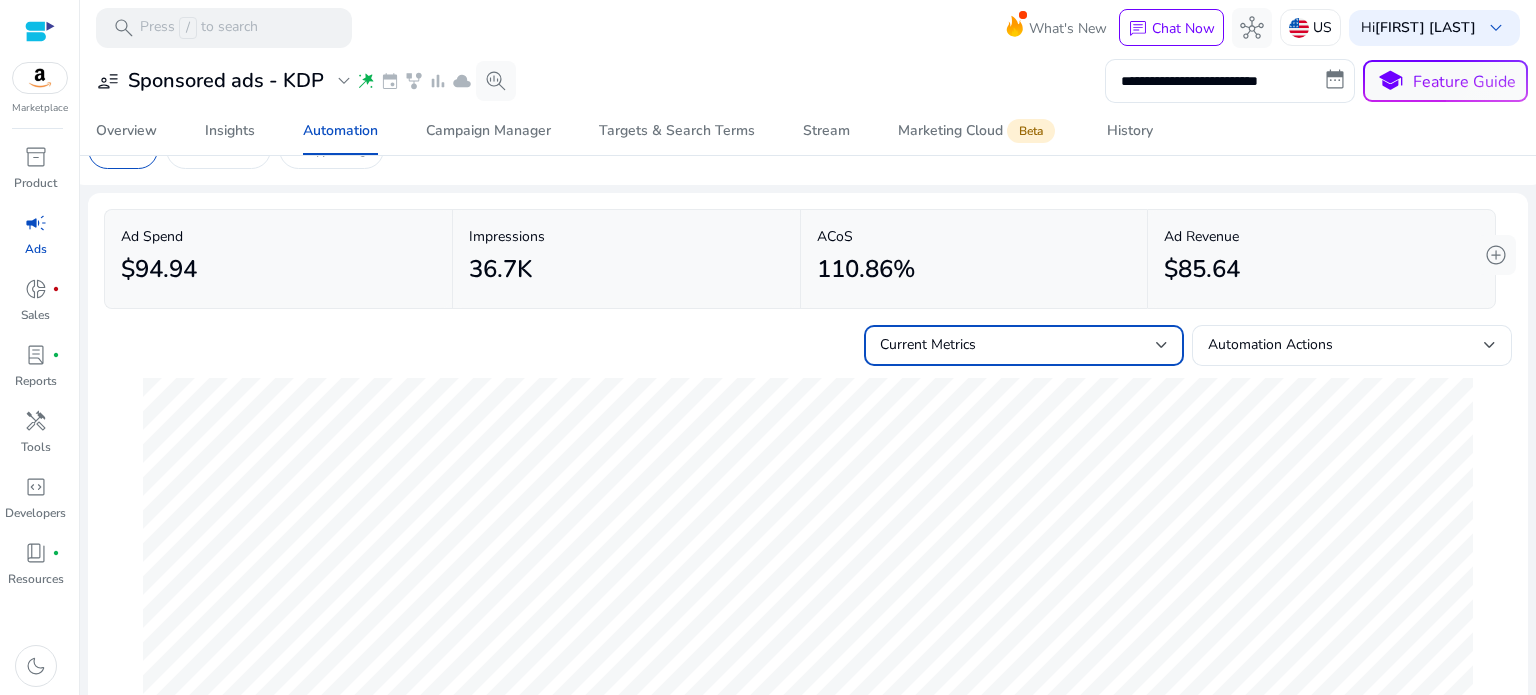 click on "Current Metrics" at bounding box center [1018, 345] 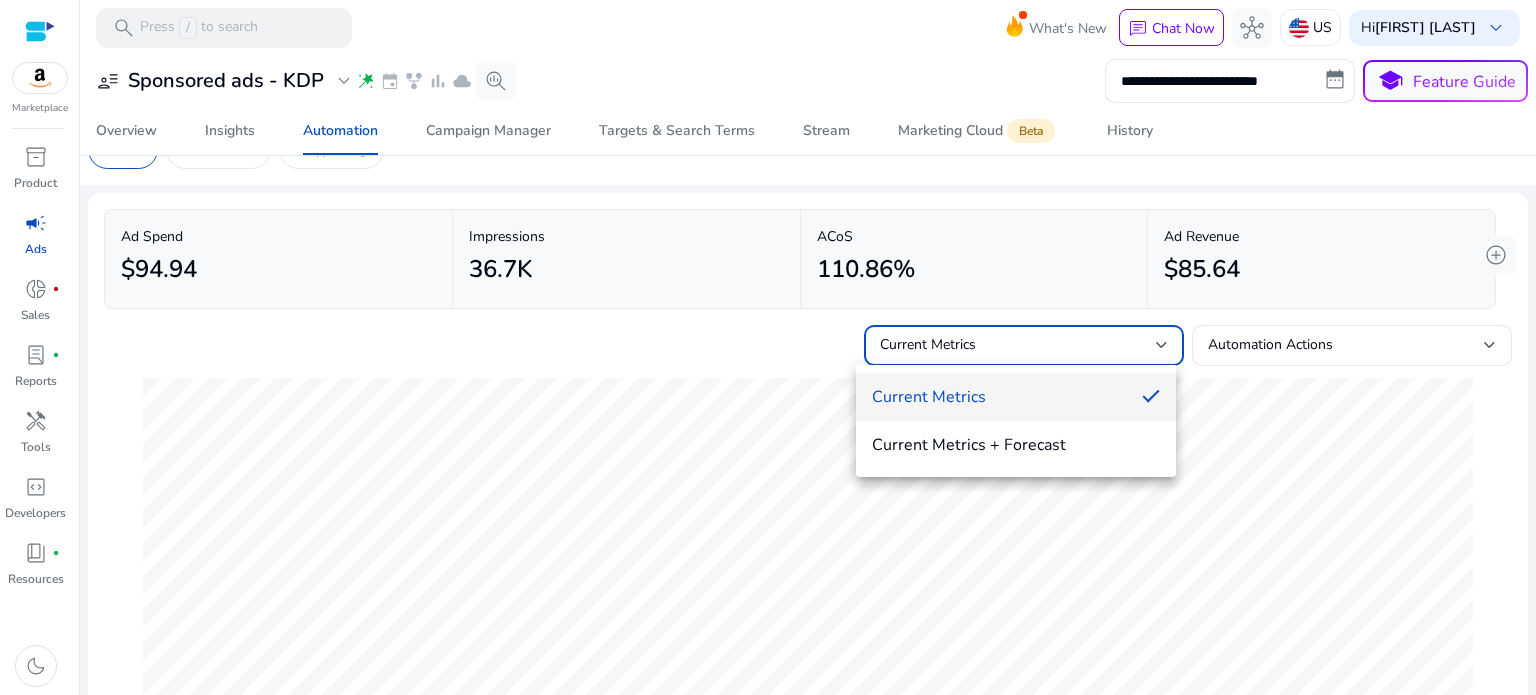 click at bounding box center (768, 347) 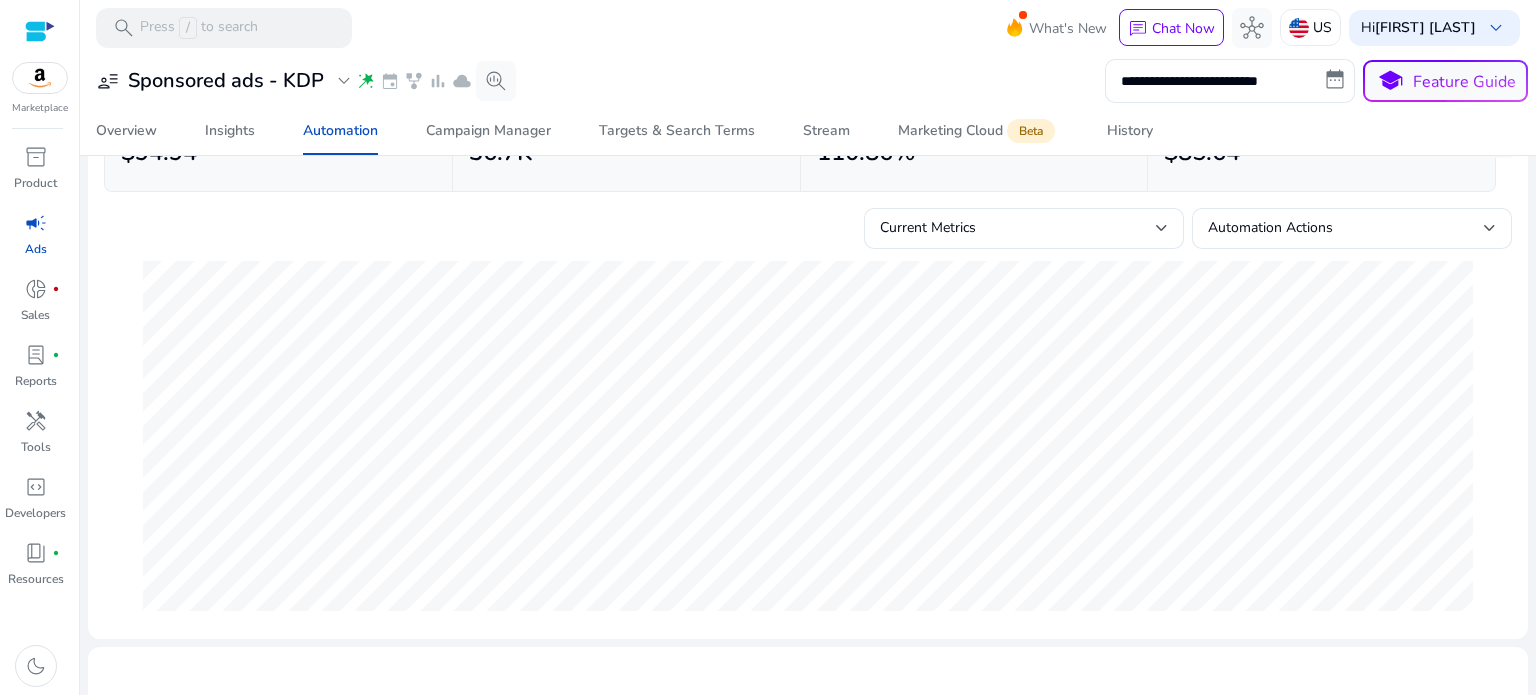scroll, scrollTop: 160, scrollLeft: 0, axis: vertical 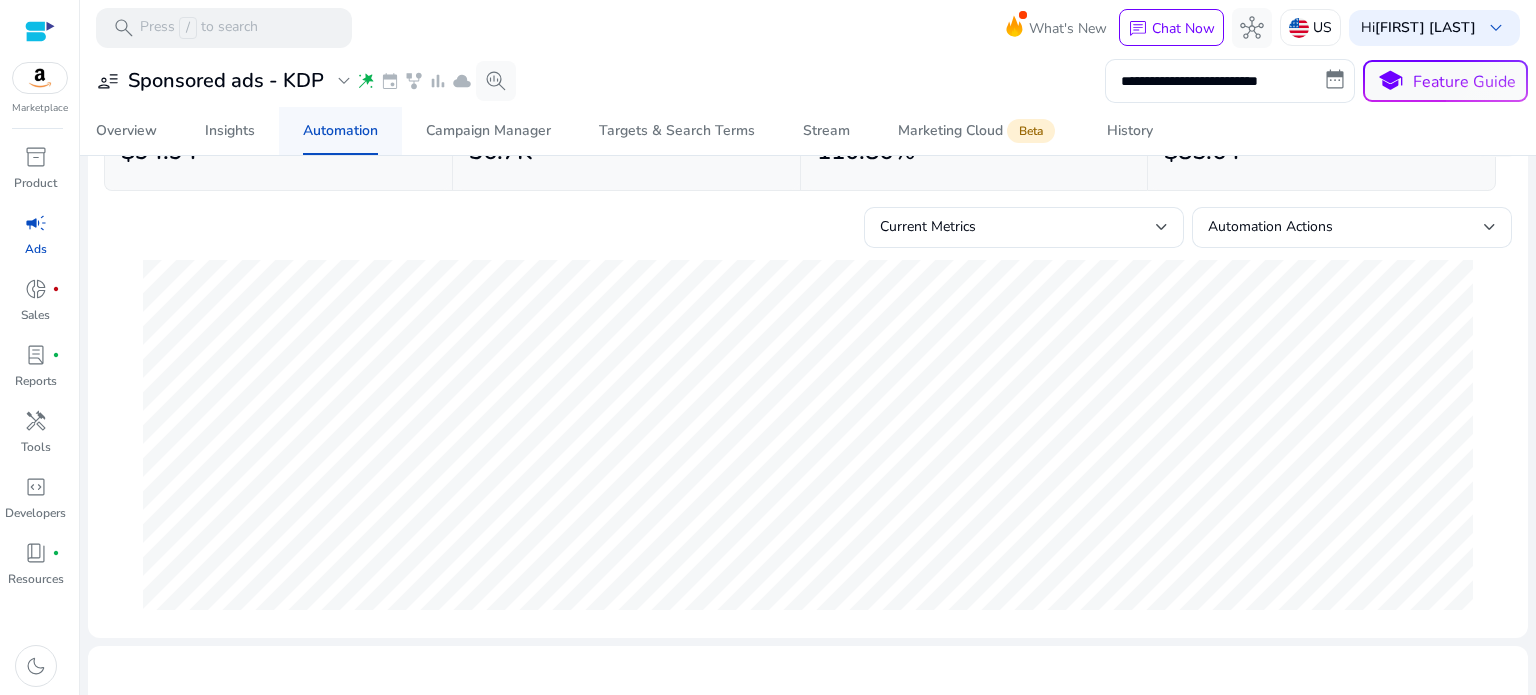 click on "Automation" at bounding box center (340, 131) 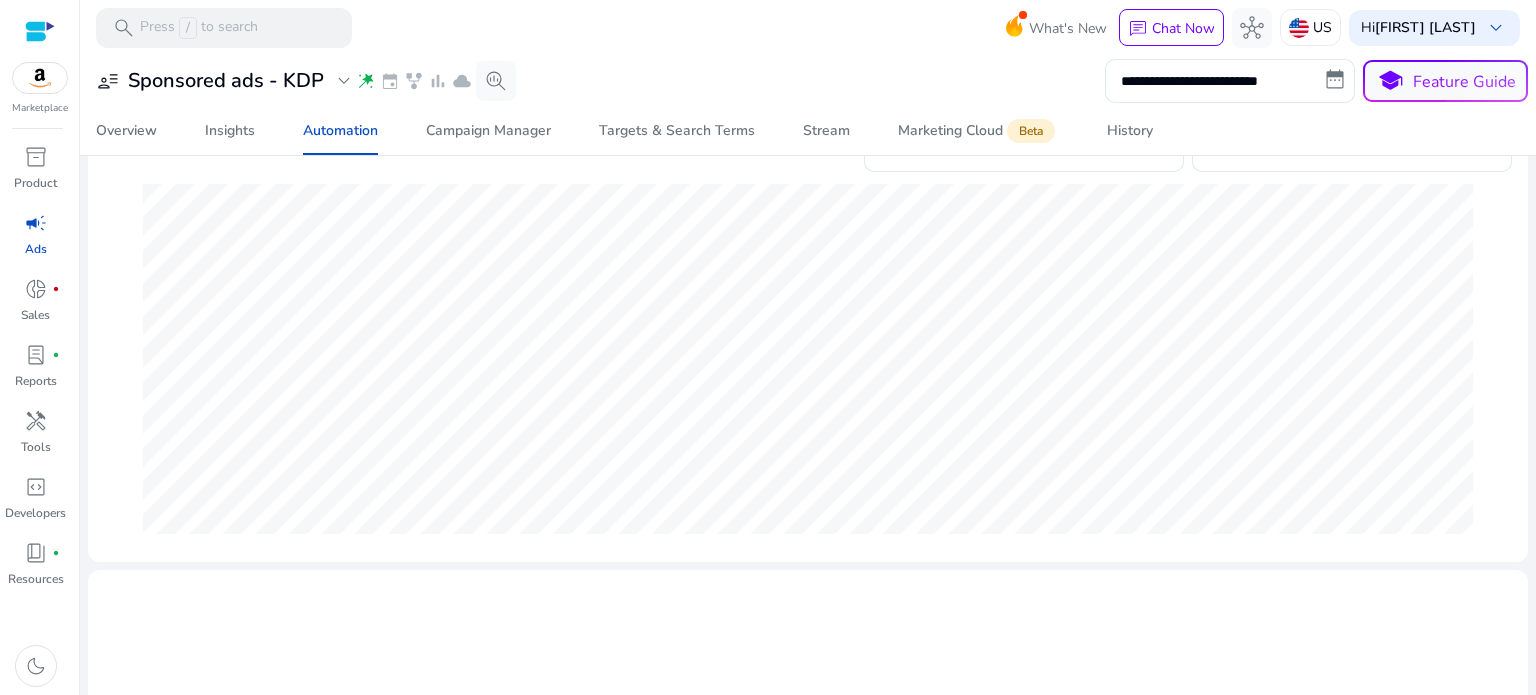 scroll, scrollTop: 0, scrollLeft: 0, axis: both 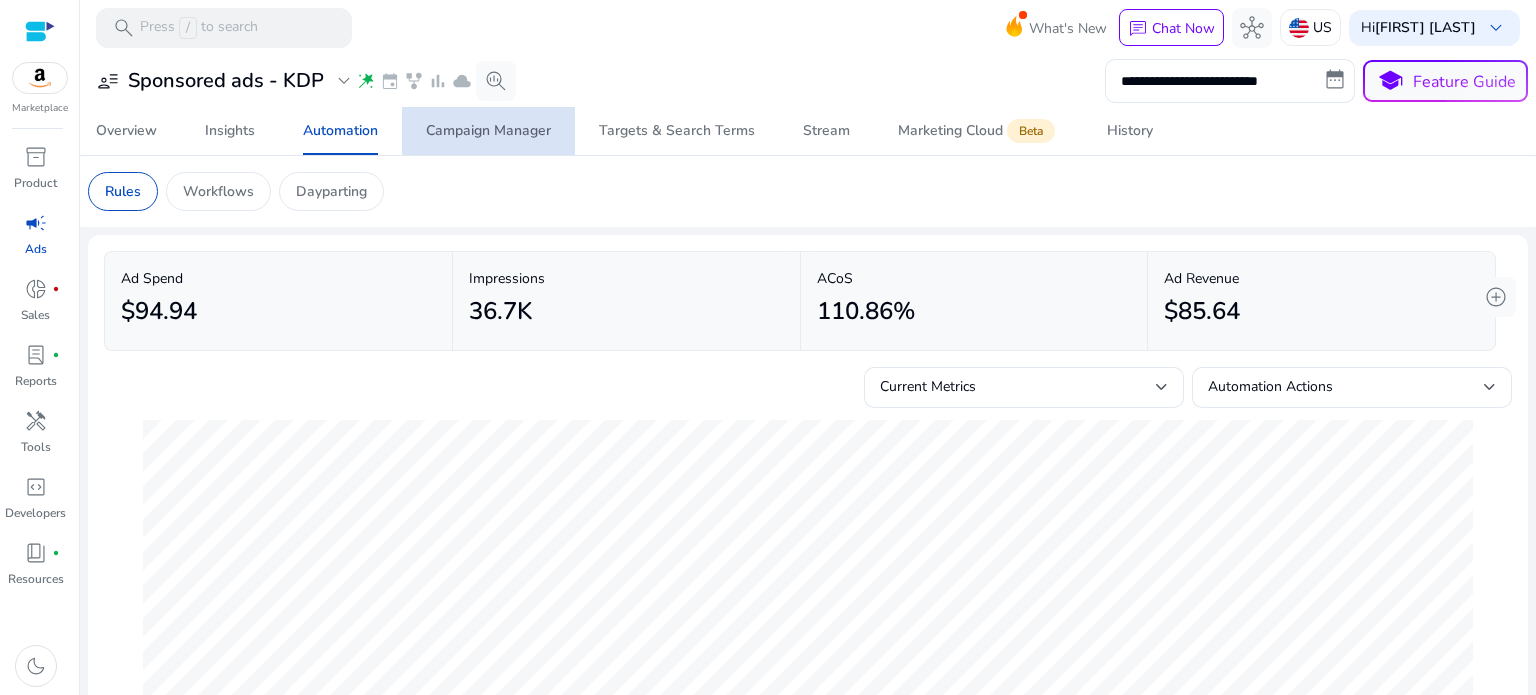 click on "Campaign Manager" at bounding box center (488, 131) 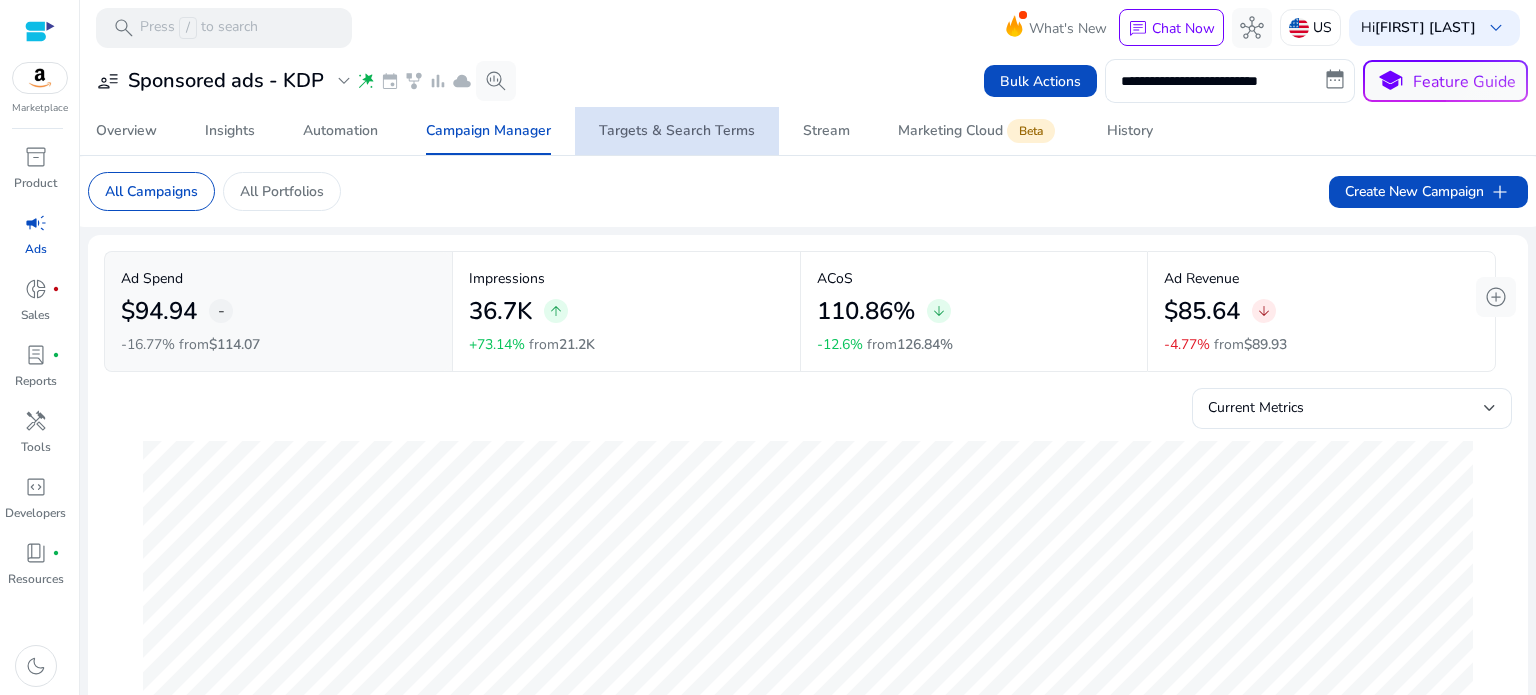 click on "Targets & Search Terms" at bounding box center [677, 131] 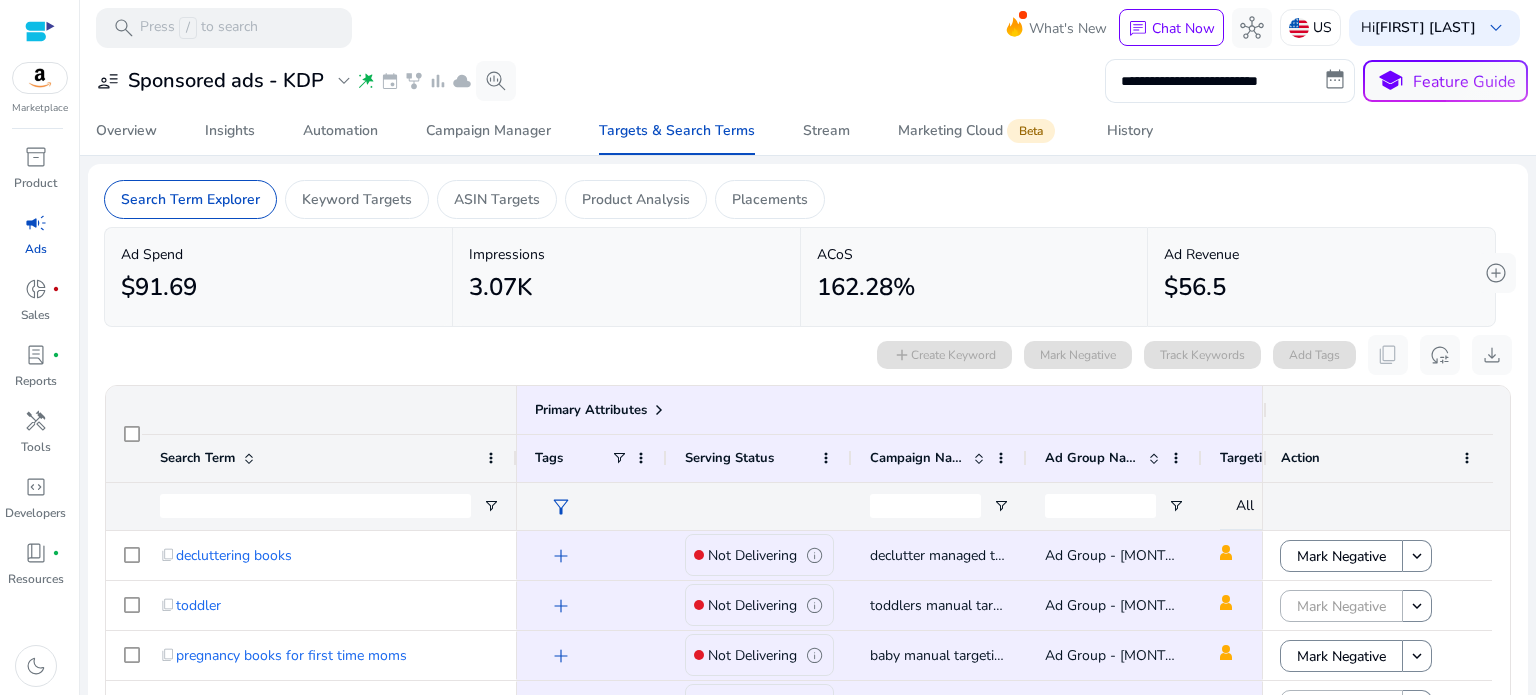 scroll, scrollTop: 240, scrollLeft: 0, axis: vertical 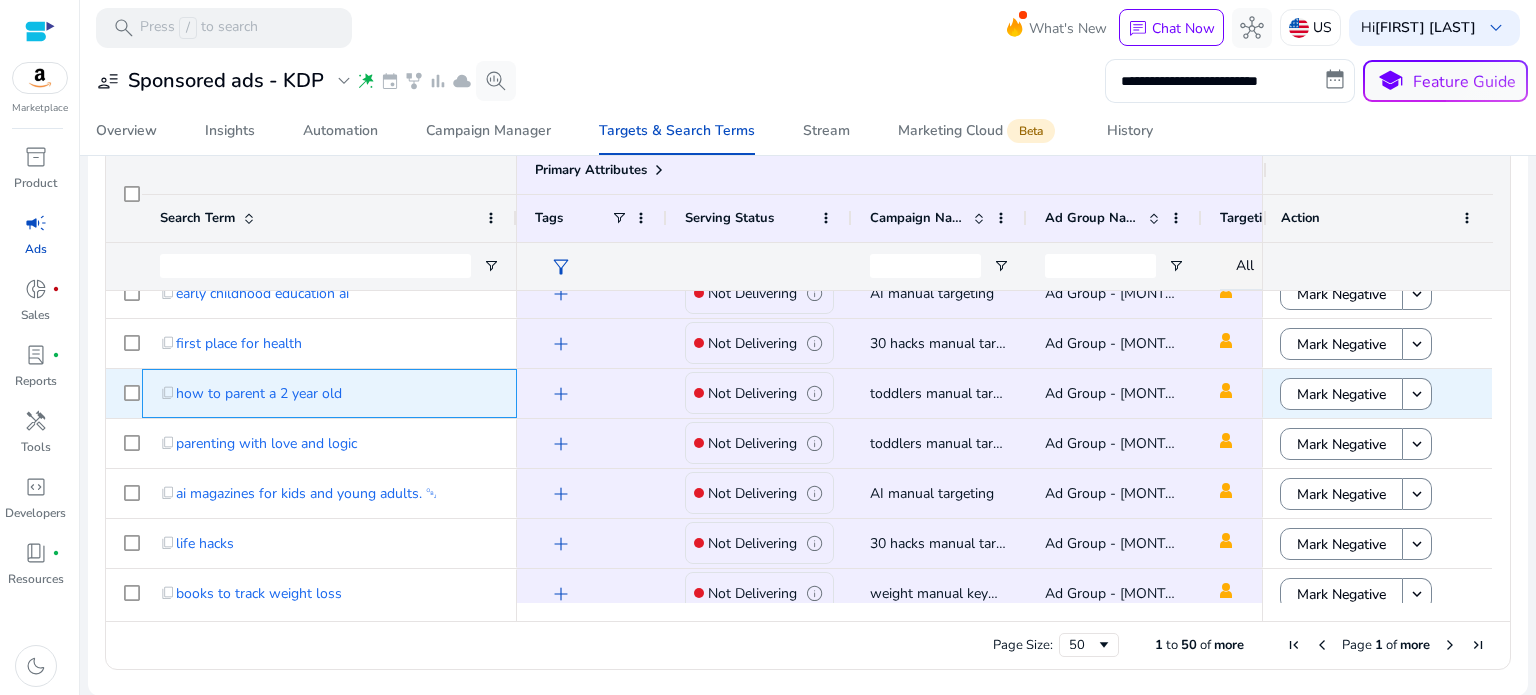 click on "content_copy   how to parent a 2 year old" 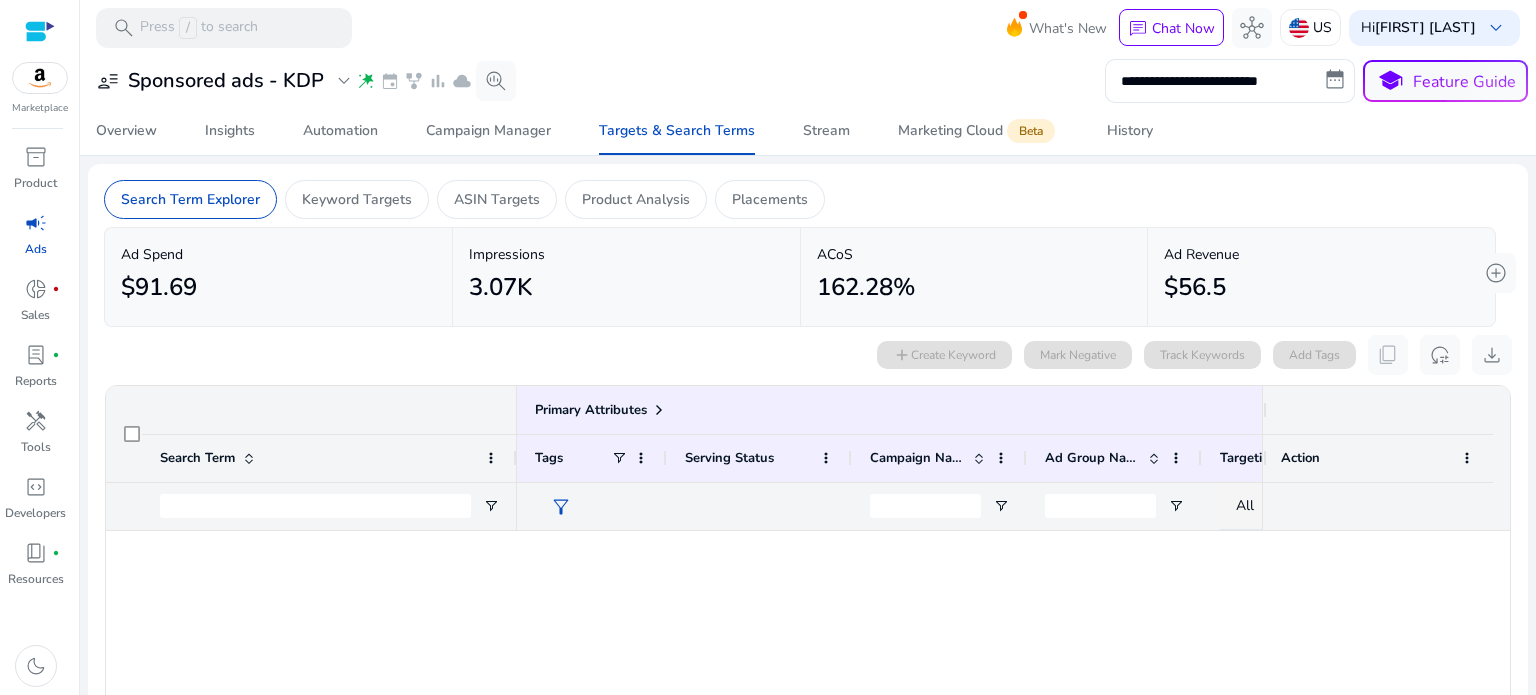 scroll, scrollTop: 0, scrollLeft: 0, axis: both 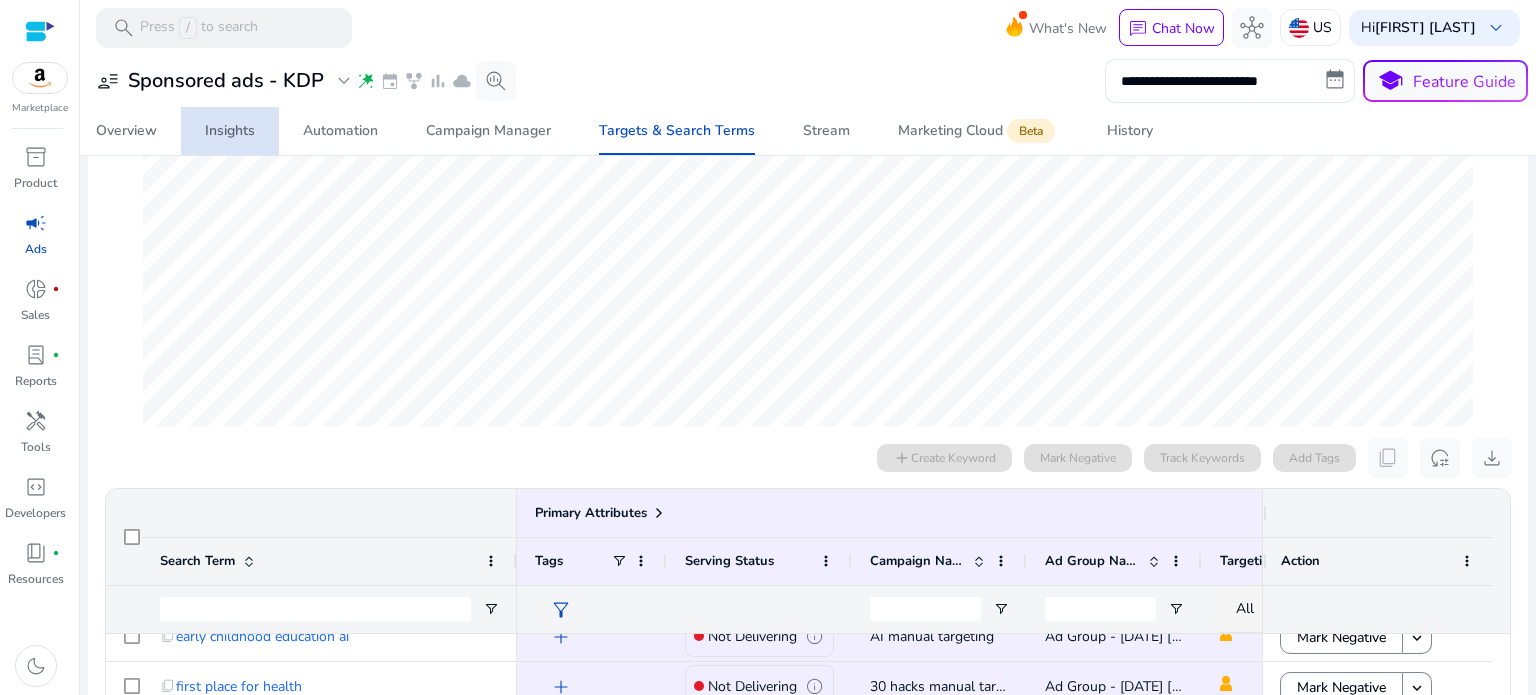 click on "Insights" at bounding box center [230, 131] 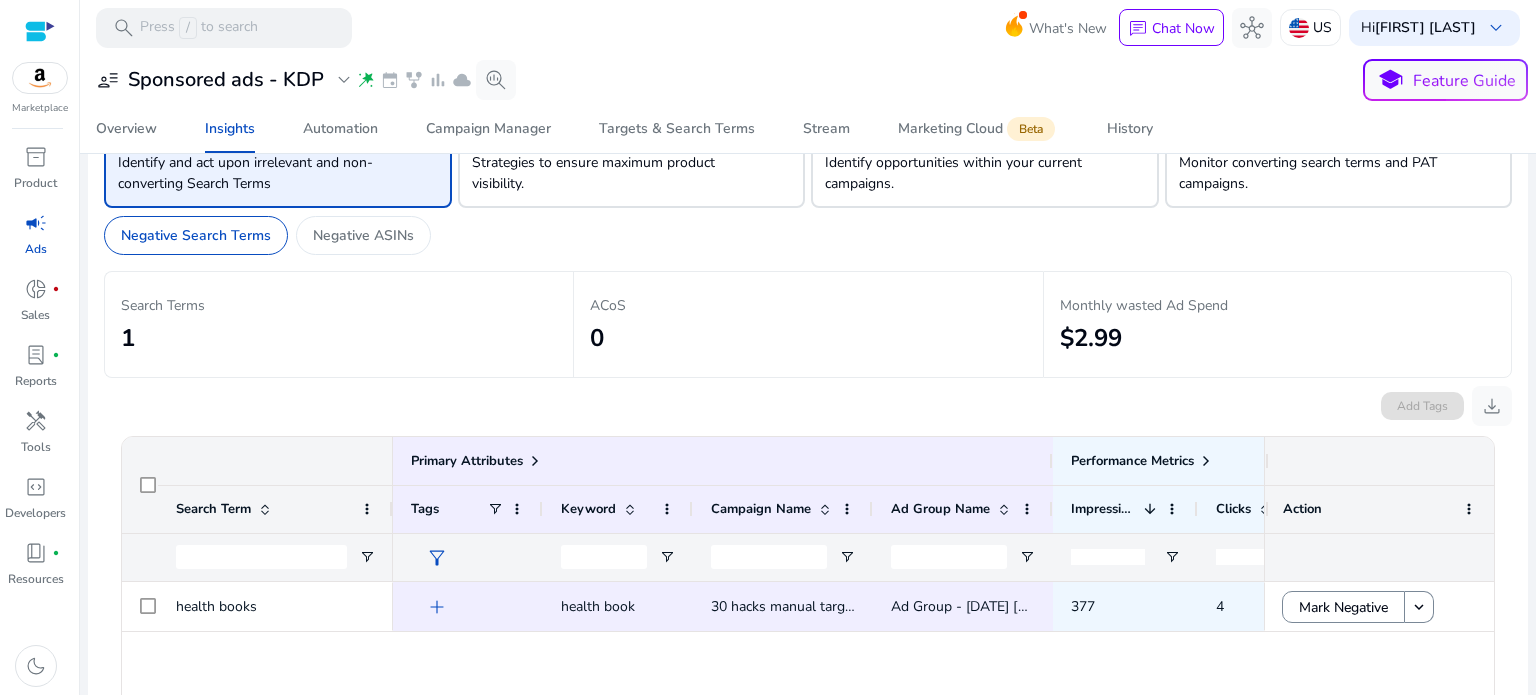 scroll, scrollTop: 67, scrollLeft: 0, axis: vertical 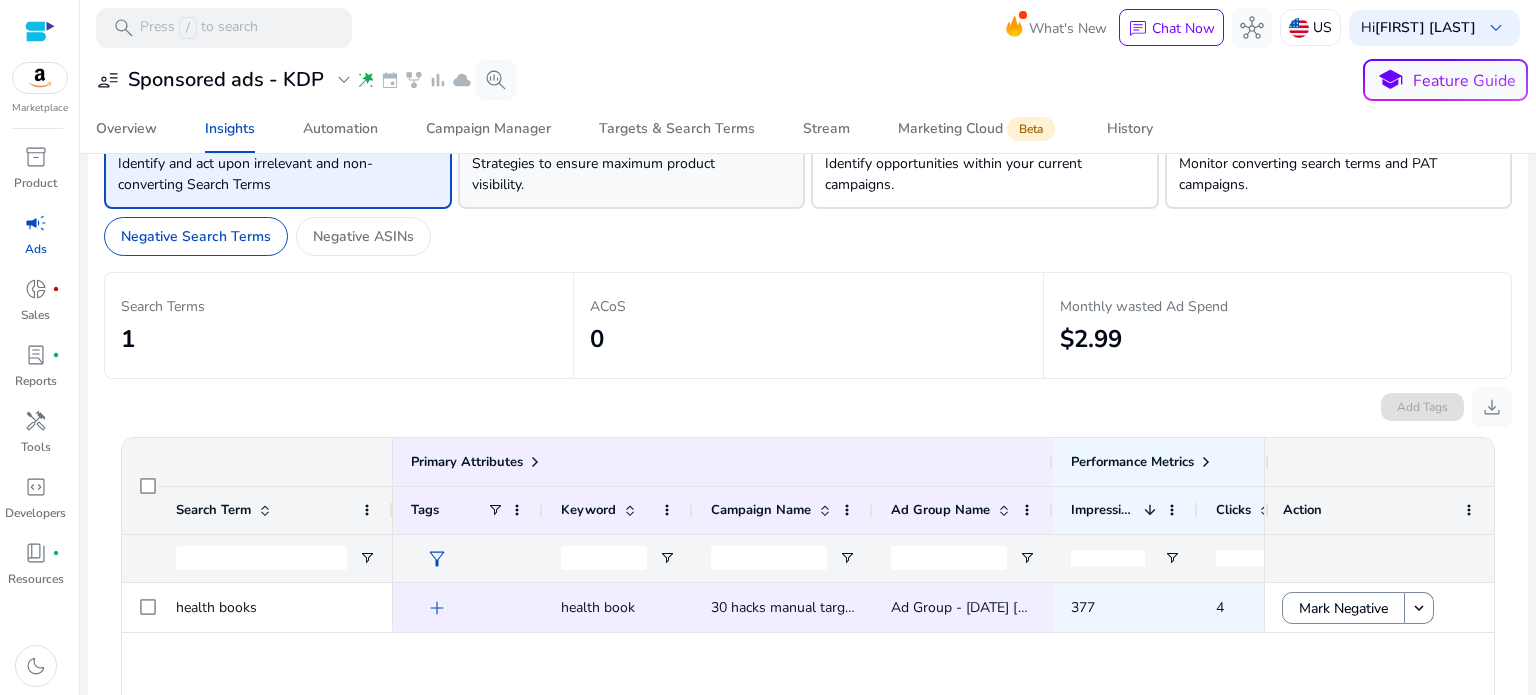 click on "Strategies to ensure maximum product visibility." 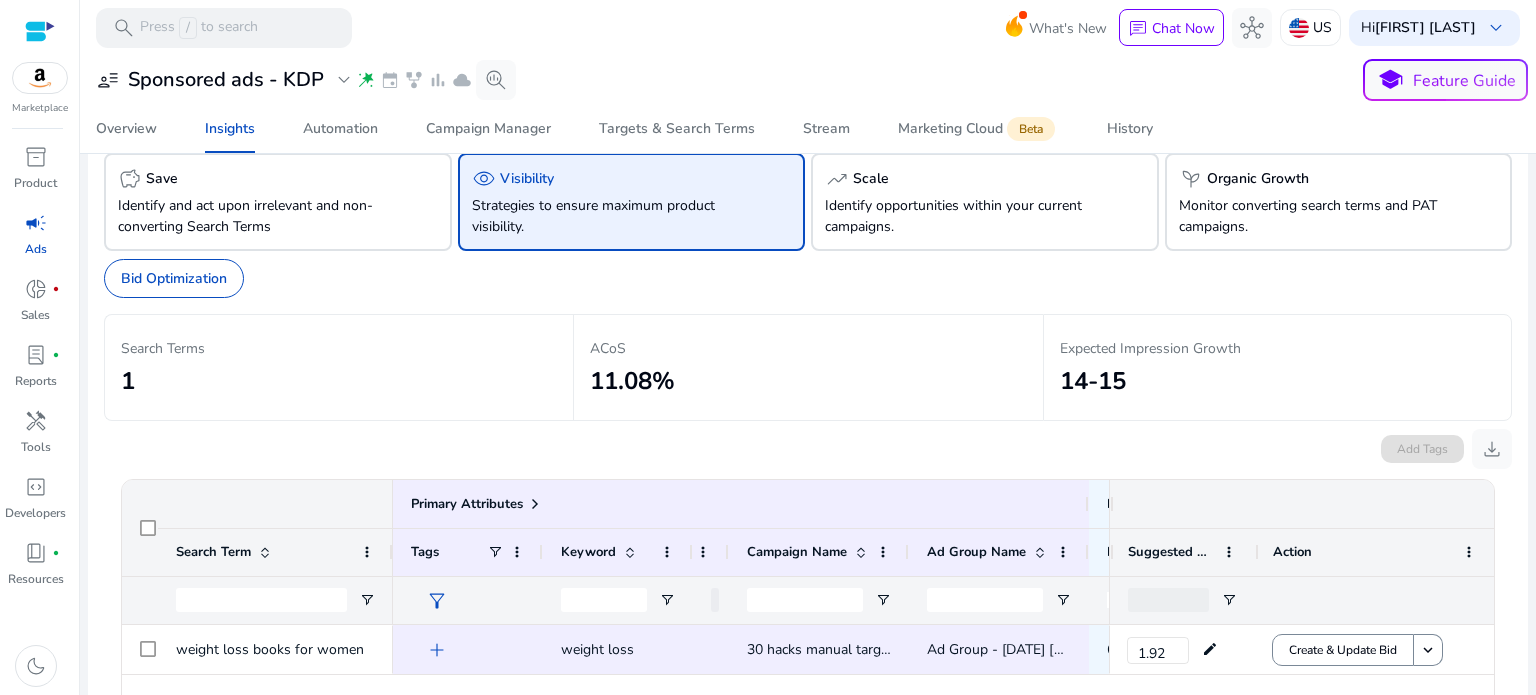 scroll, scrollTop: 19, scrollLeft: 0, axis: vertical 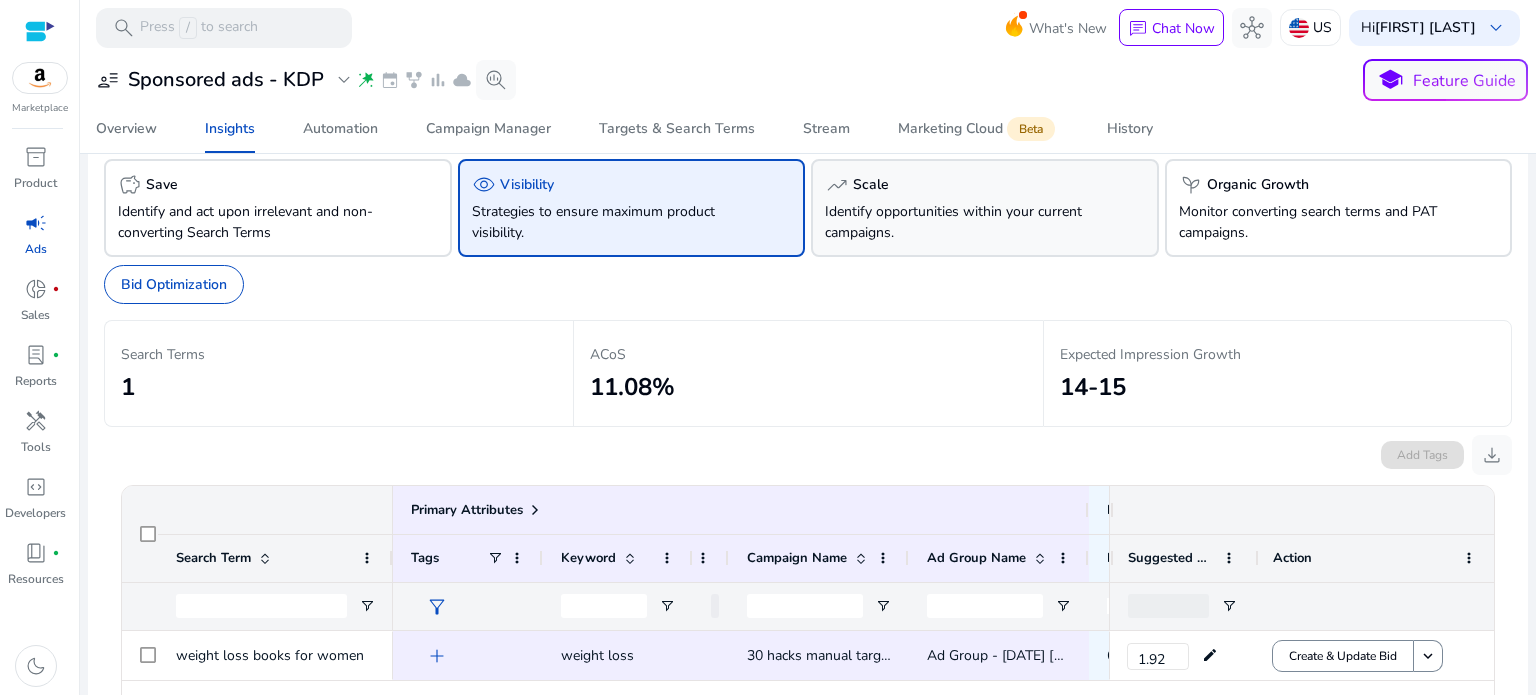 click on "trending_up   Scale  Identify opportunities within your current campaigns." 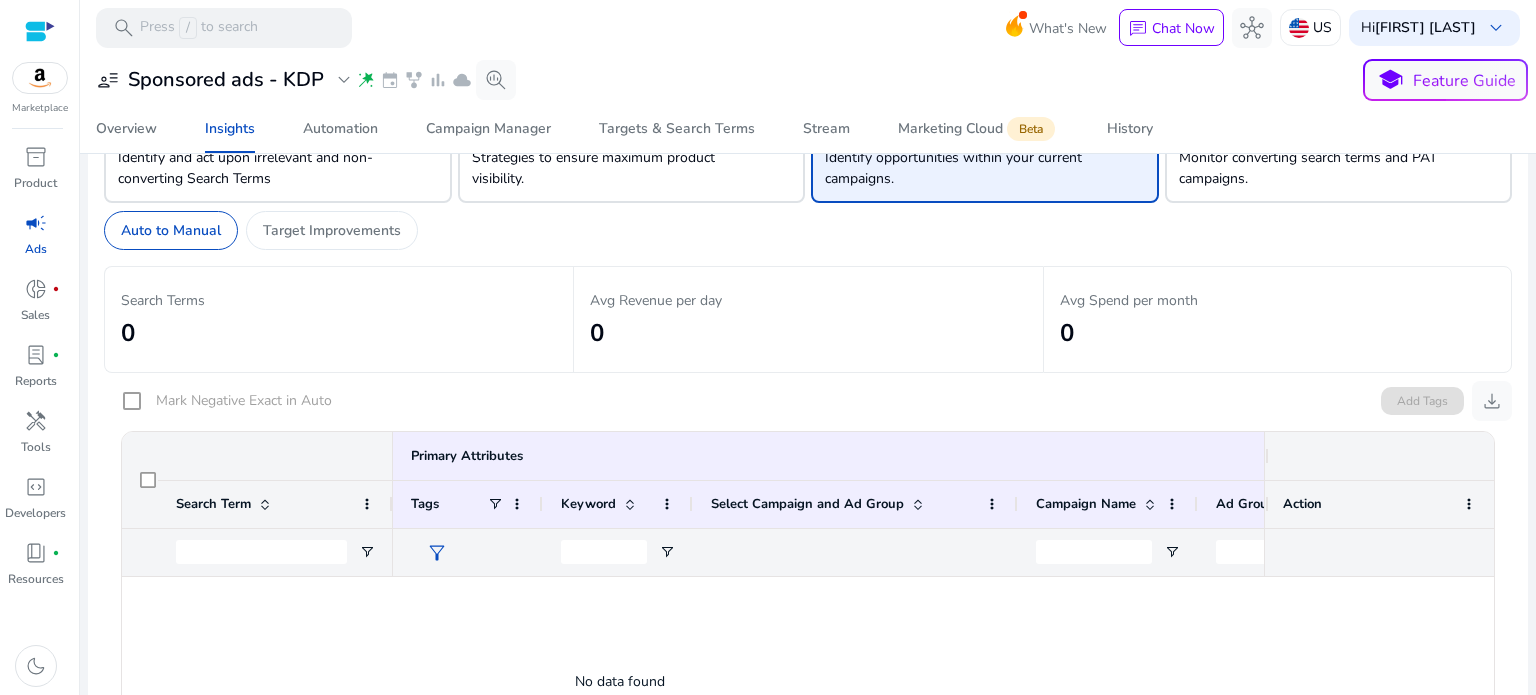 scroll, scrollTop: 0, scrollLeft: 0, axis: both 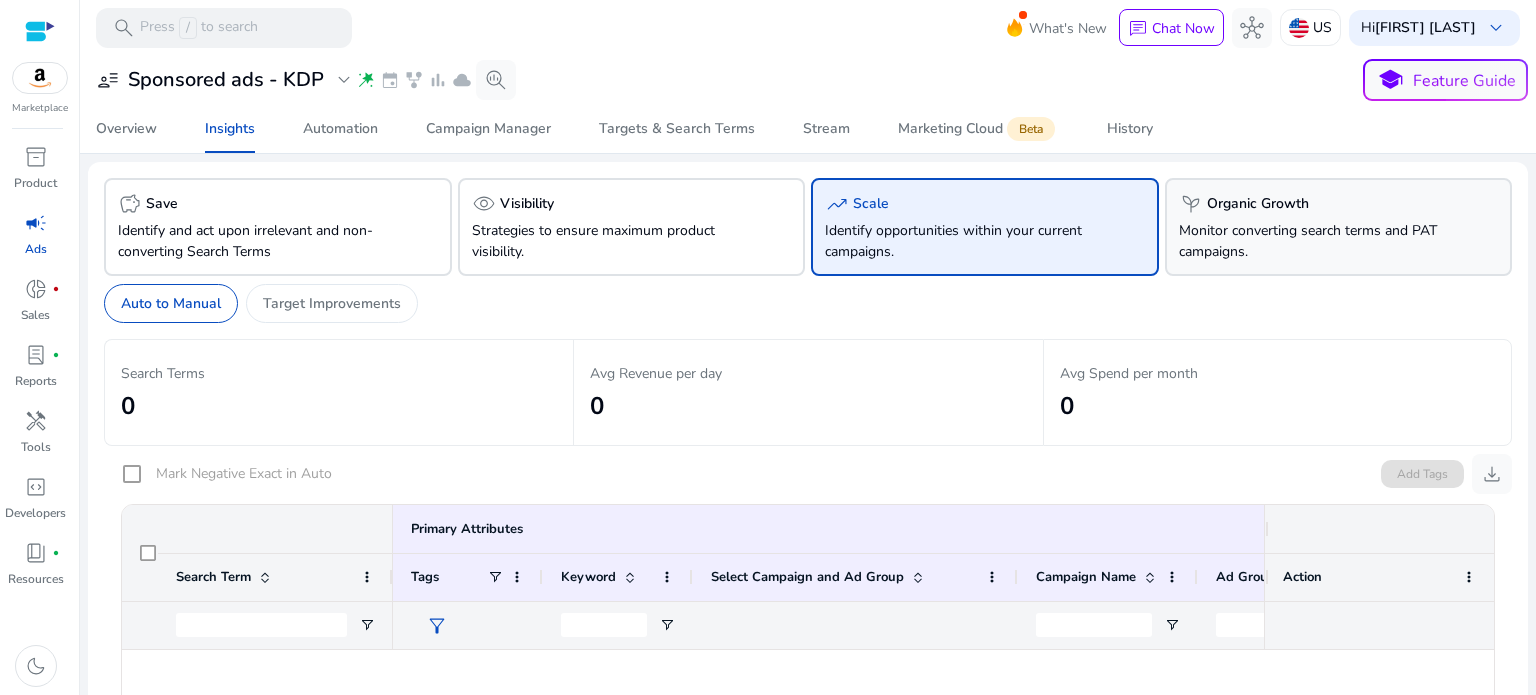 click on "Monitor converting search terms and PAT campaigns." 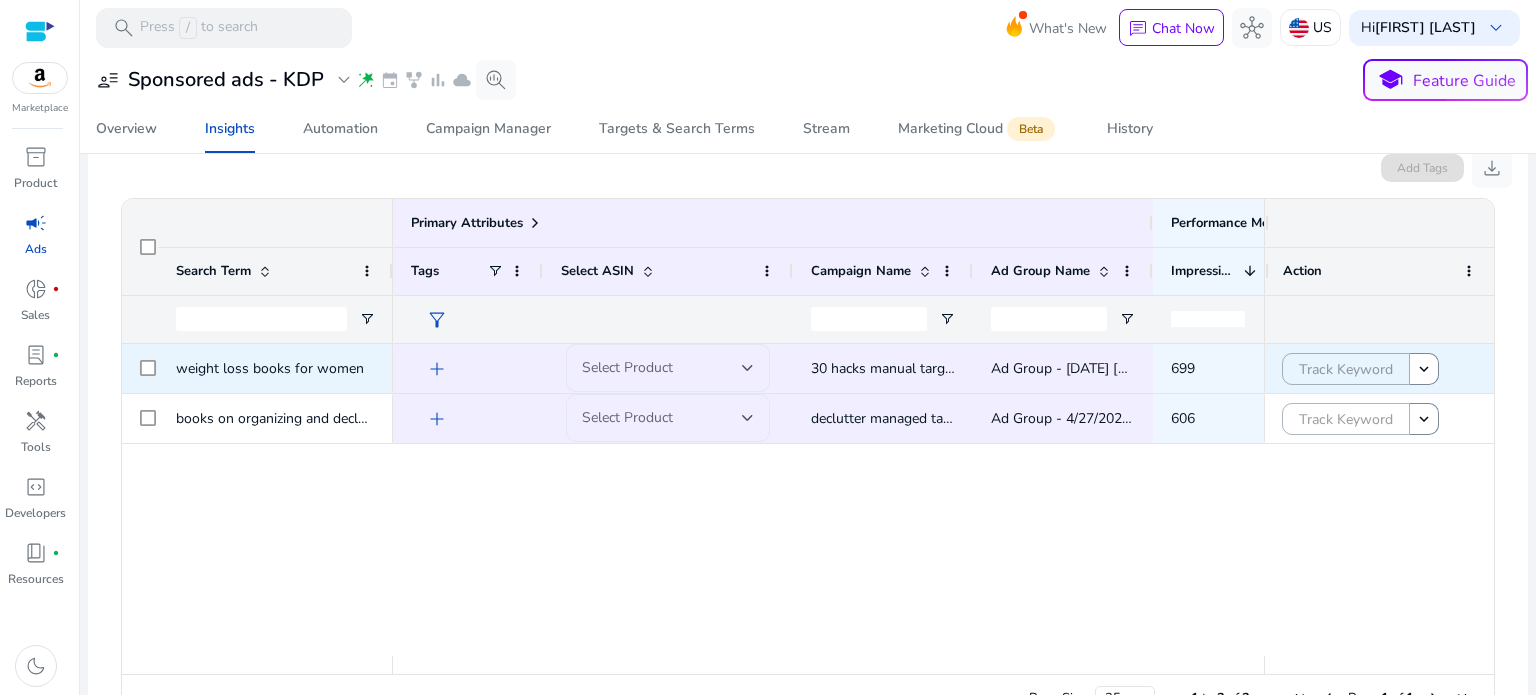 scroll, scrollTop: 307, scrollLeft: 0, axis: vertical 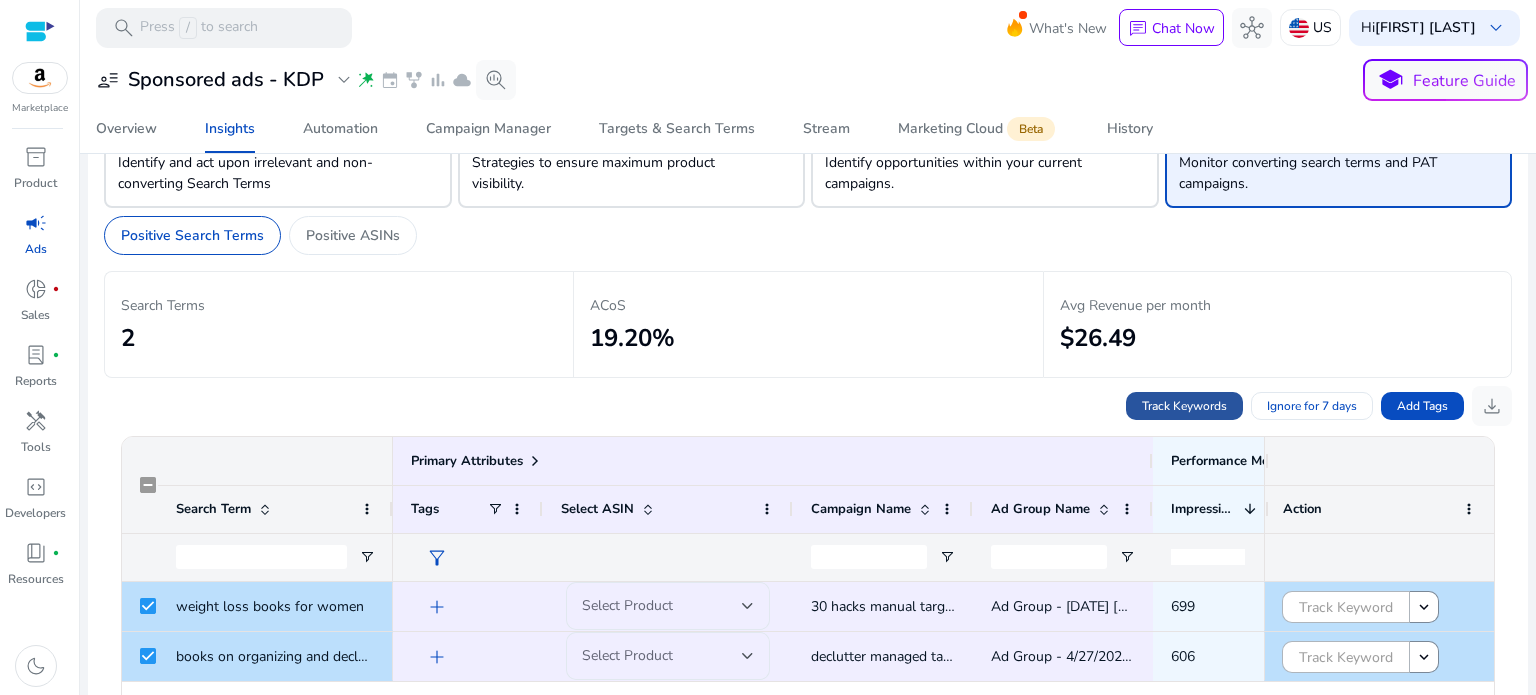 click on "Track Keywords" 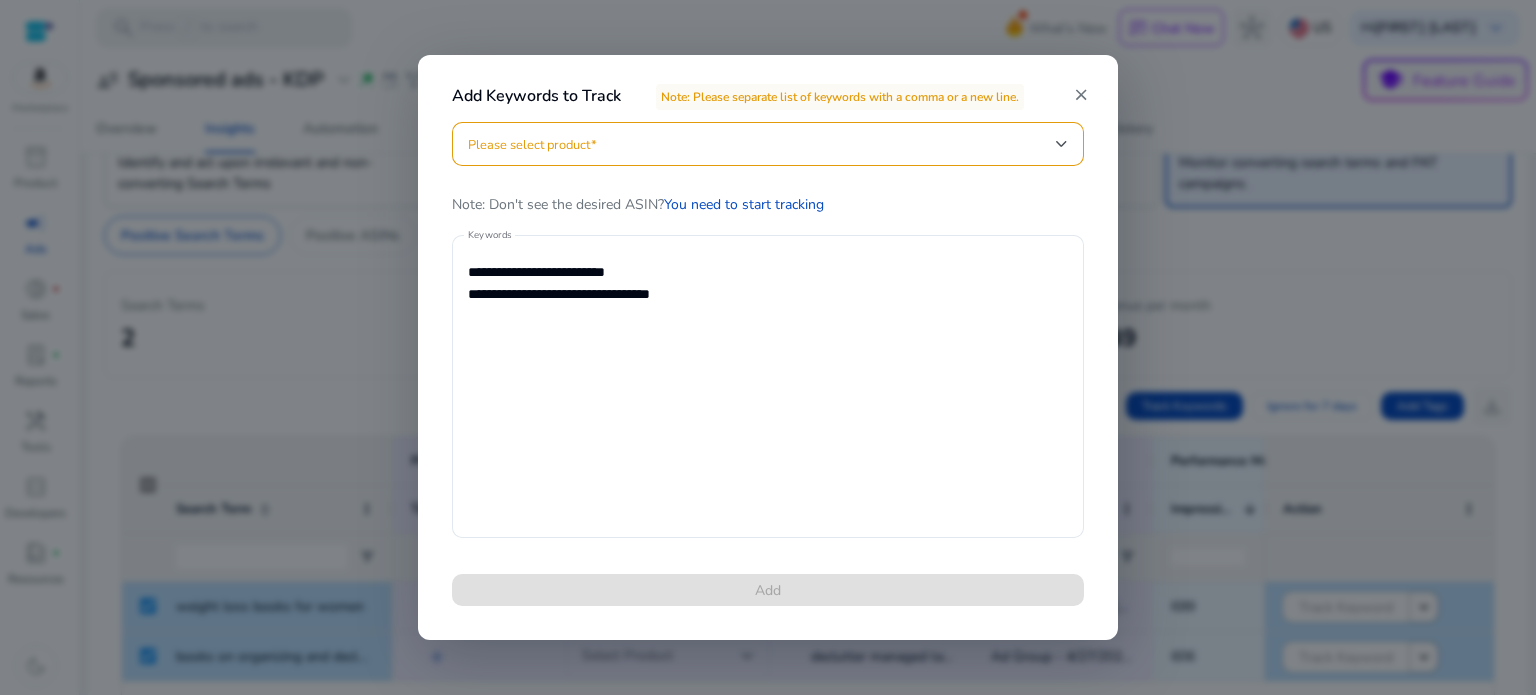 click on "close" at bounding box center (1081, 95) 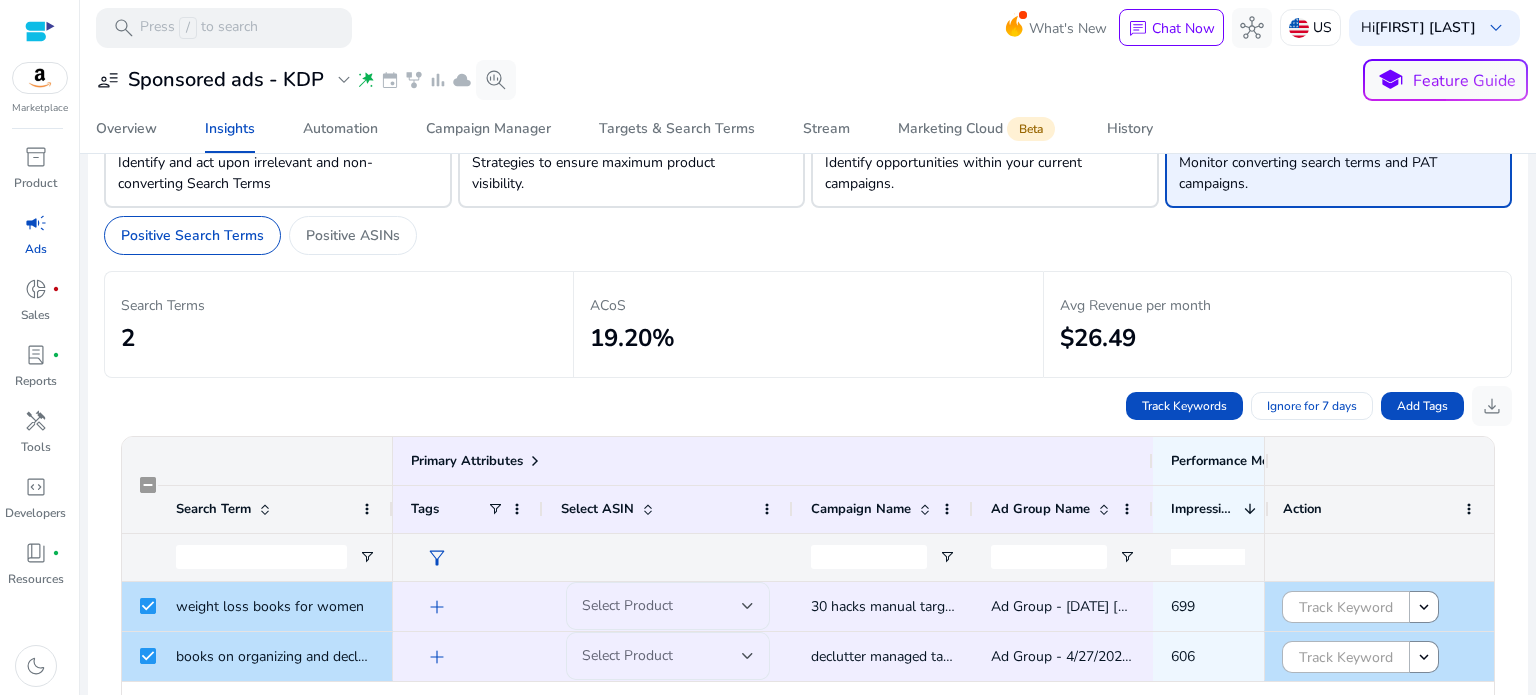 click on "wand_stars" 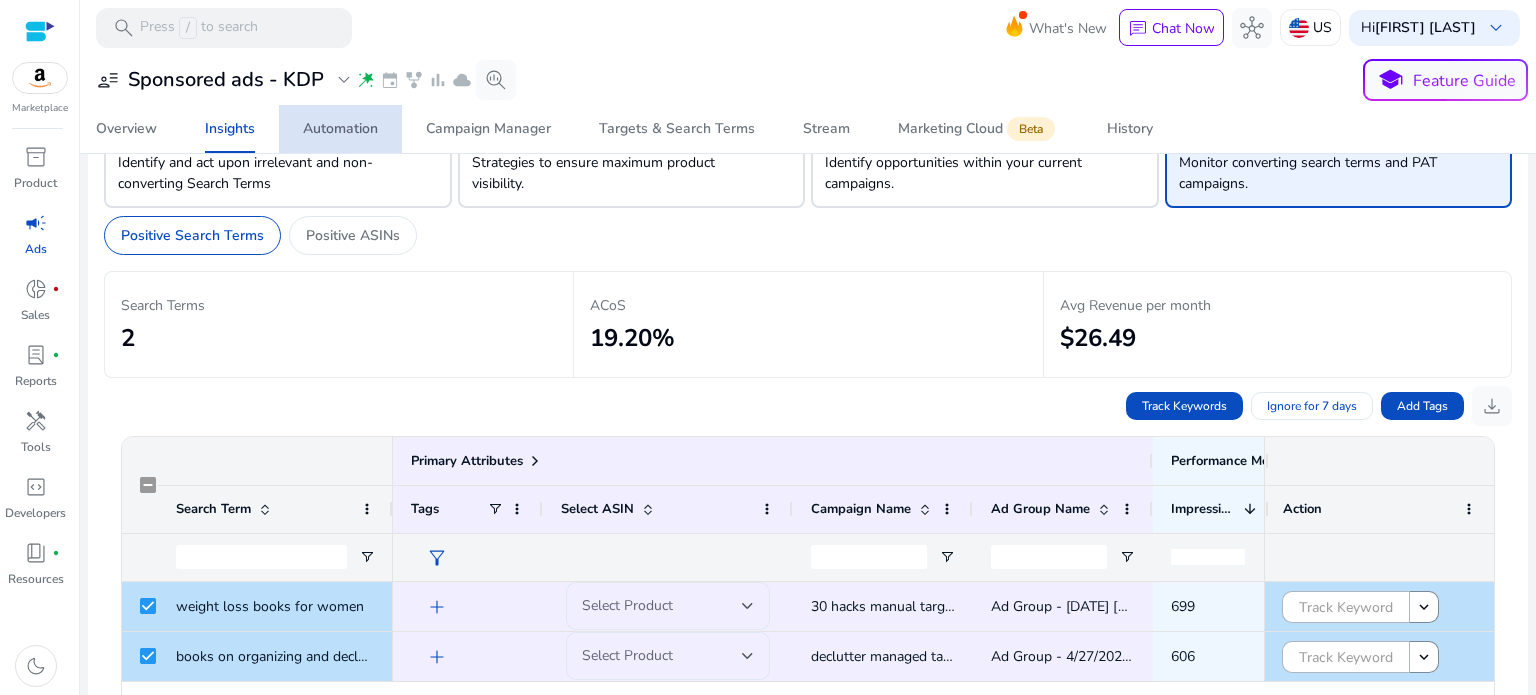 click on "Automation" at bounding box center [340, 129] 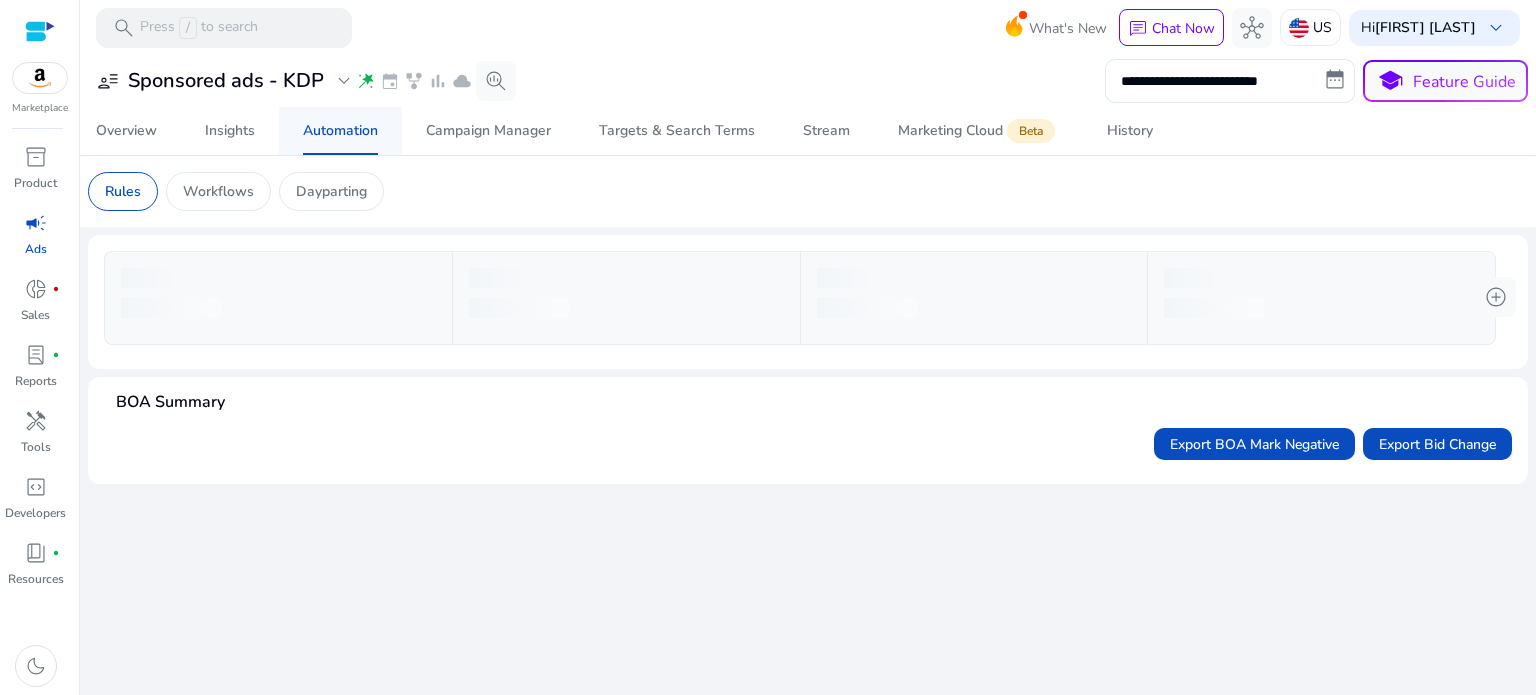 scroll, scrollTop: 0, scrollLeft: 0, axis: both 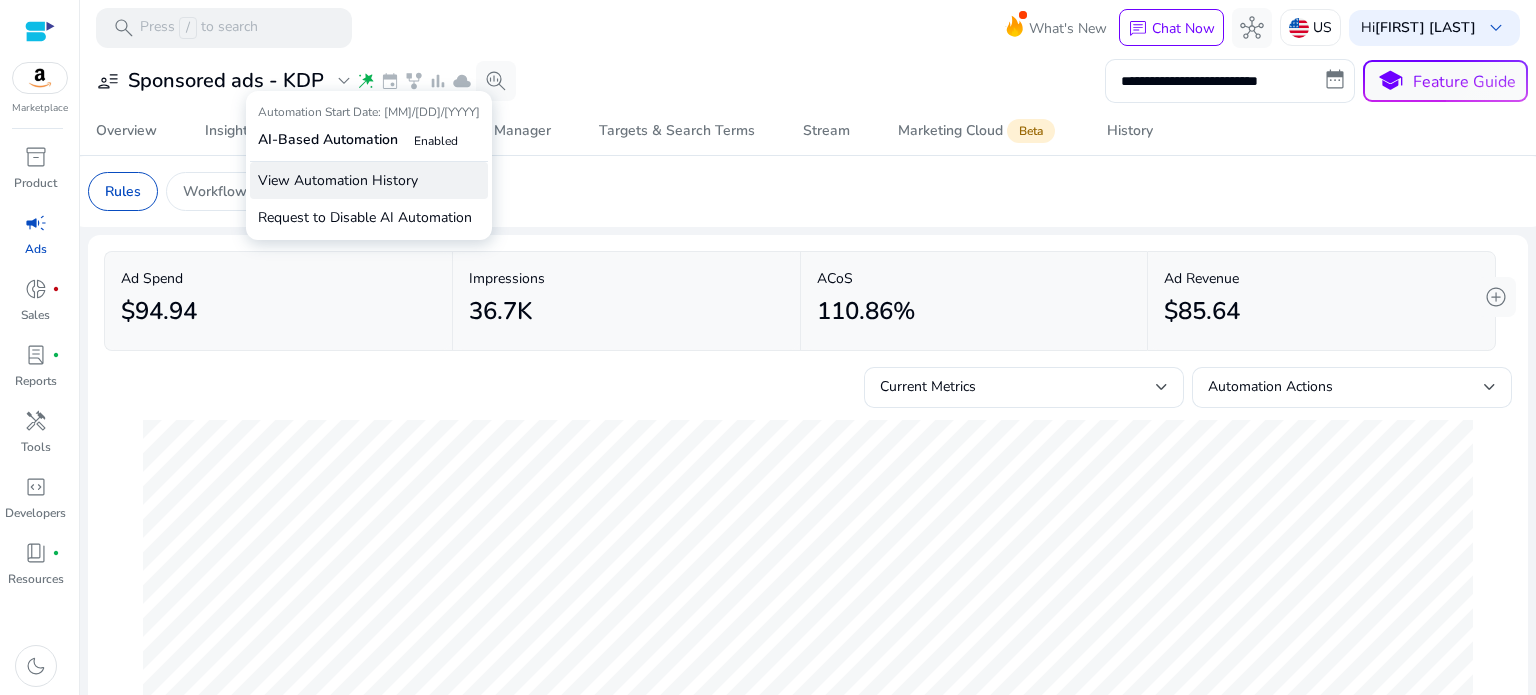 click on "View Automation History" at bounding box center (369, 180) 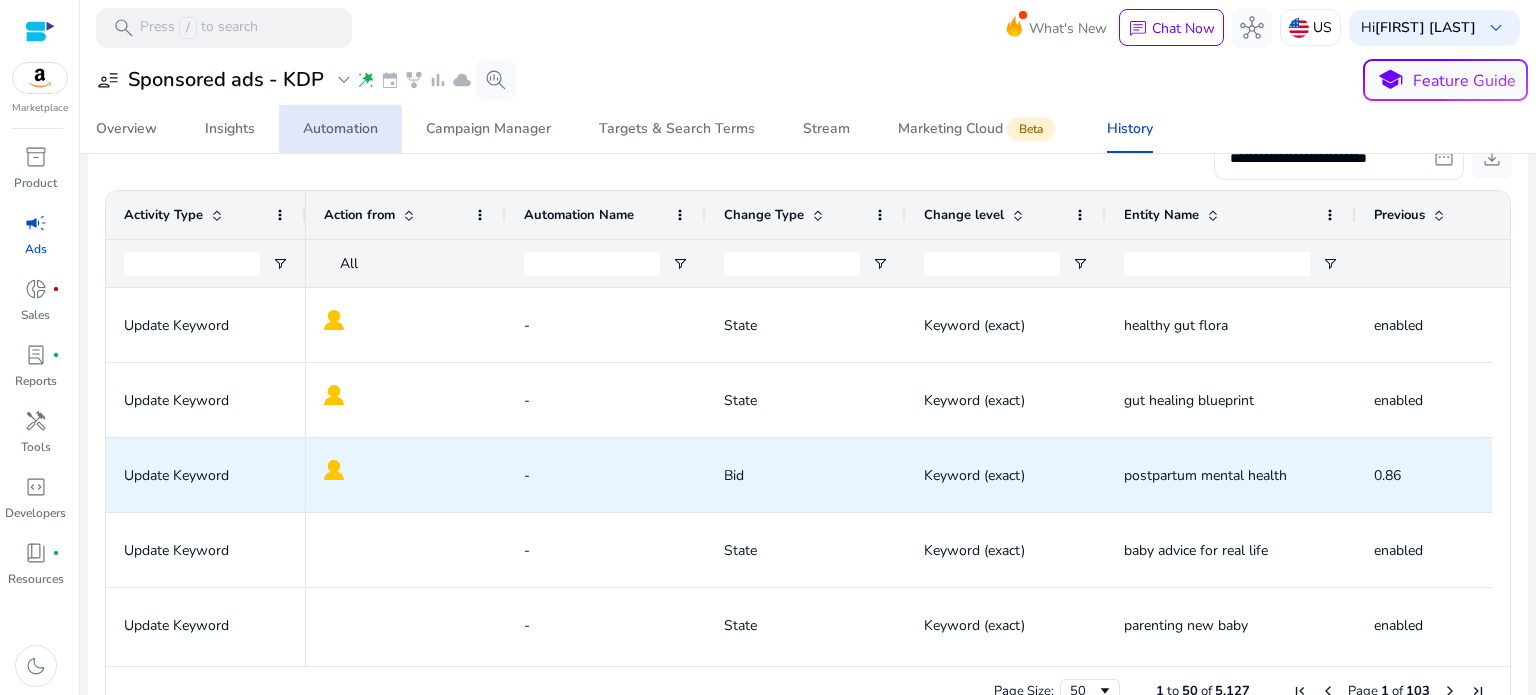 scroll, scrollTop: 372, scrollLeft: 0, axis: vertical 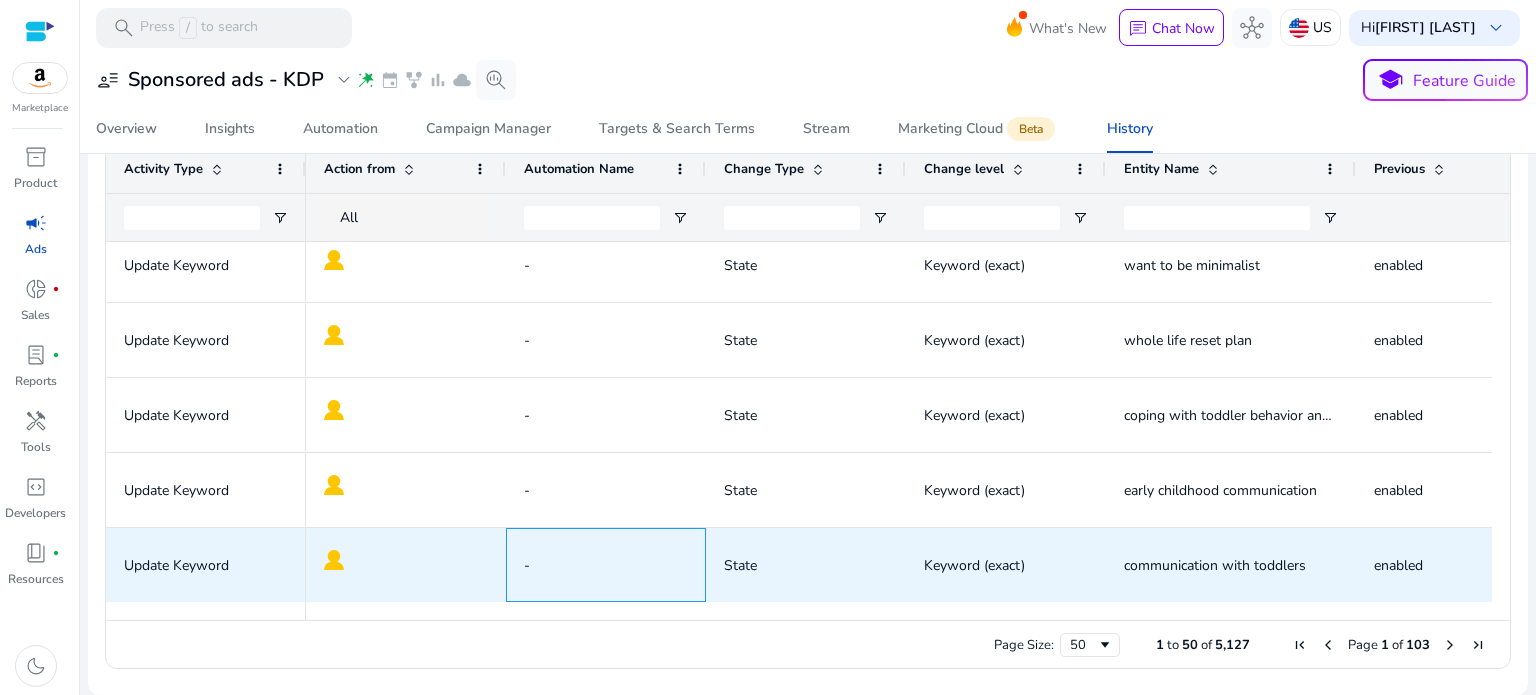 click on "-" 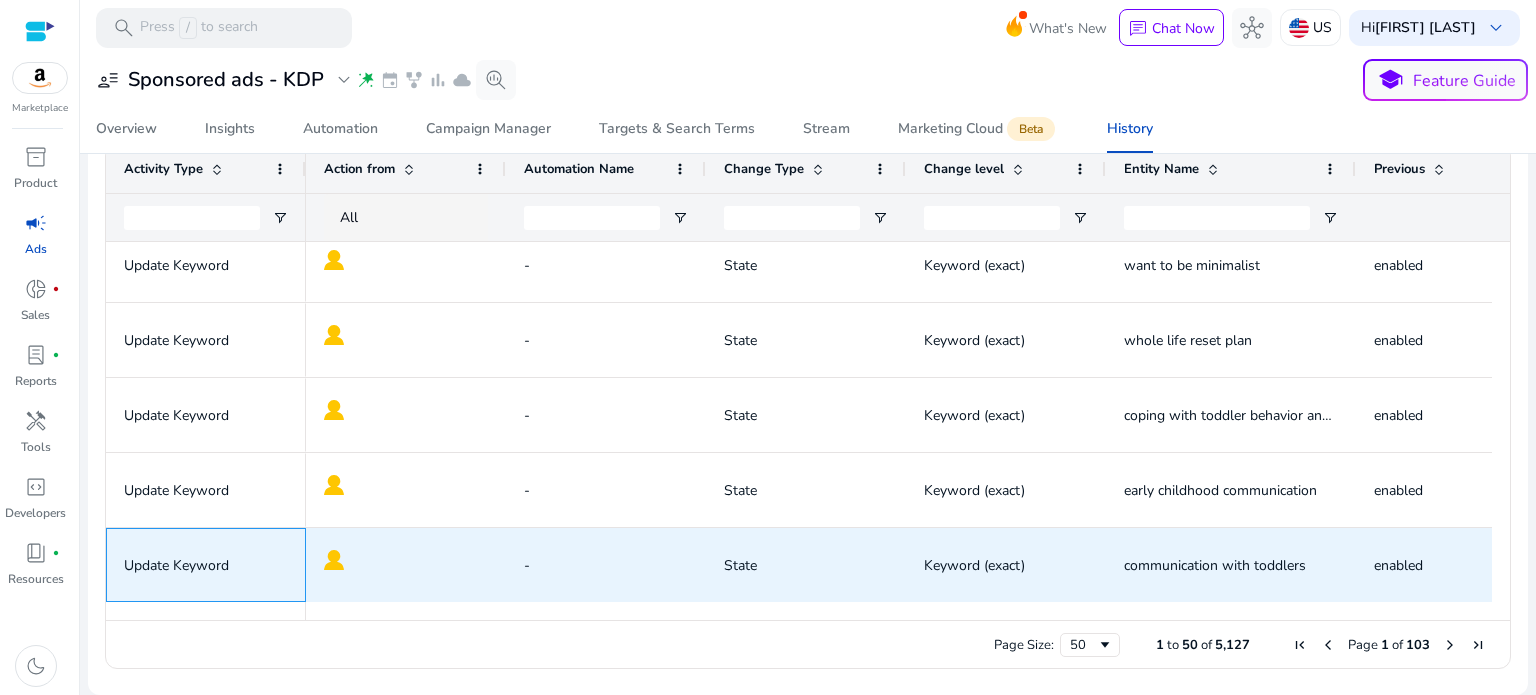 click on "Update Keyword" 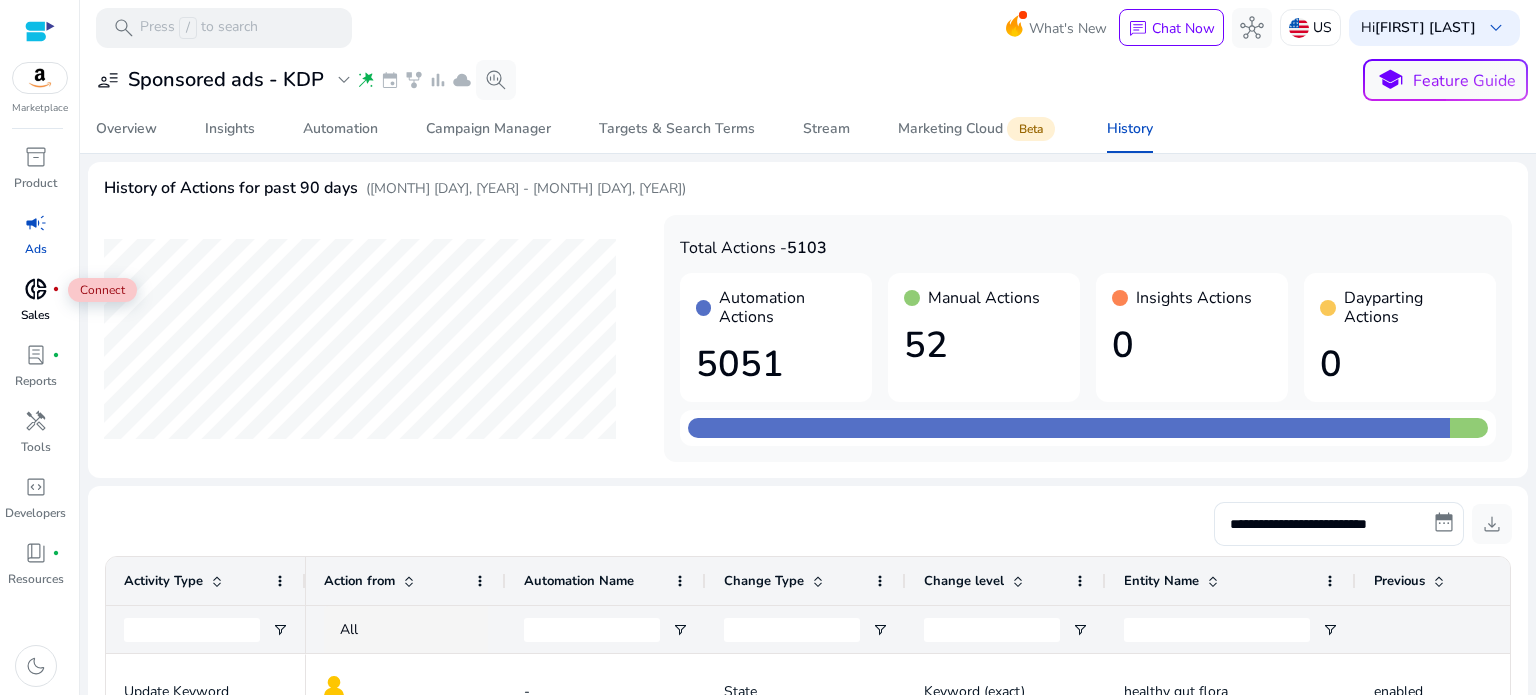 click on "donut_small" at bounding box center (36, 289) 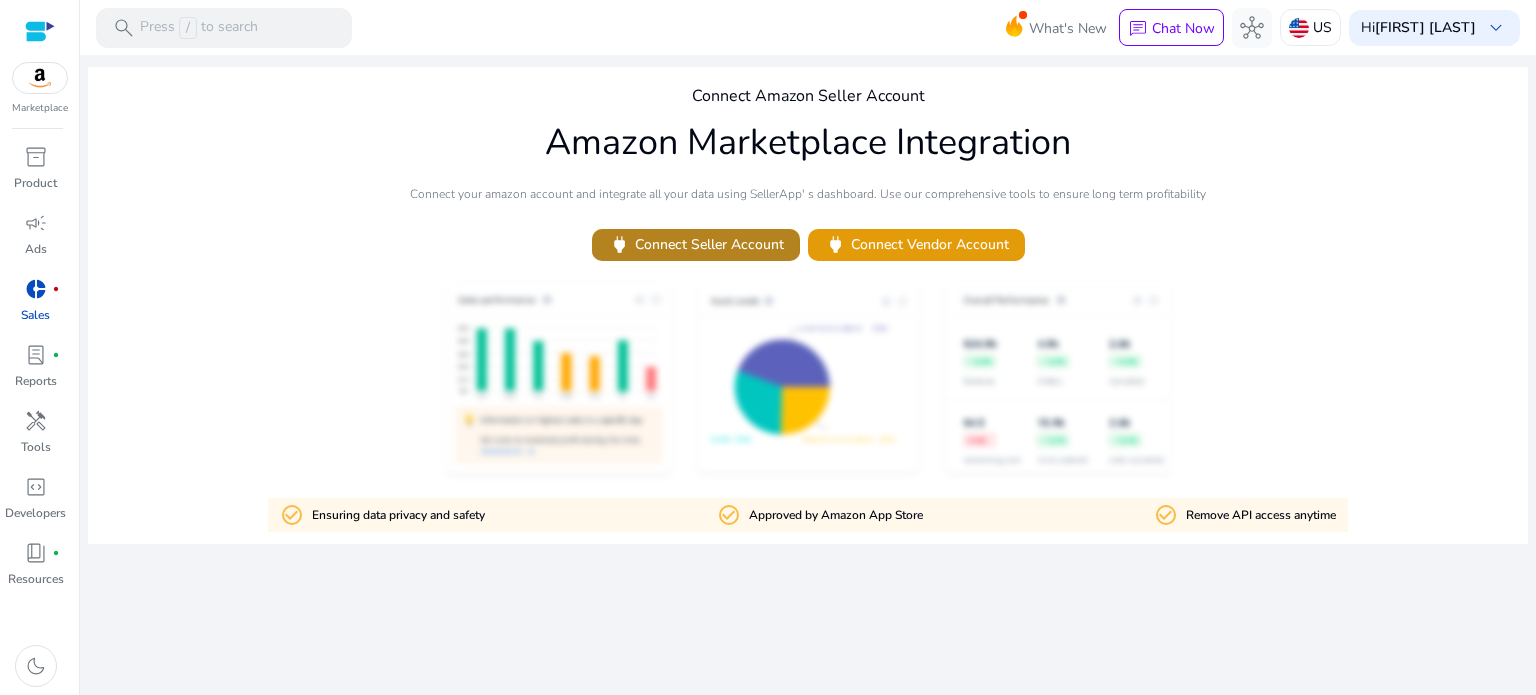 click on "power   Connect Seller Account" 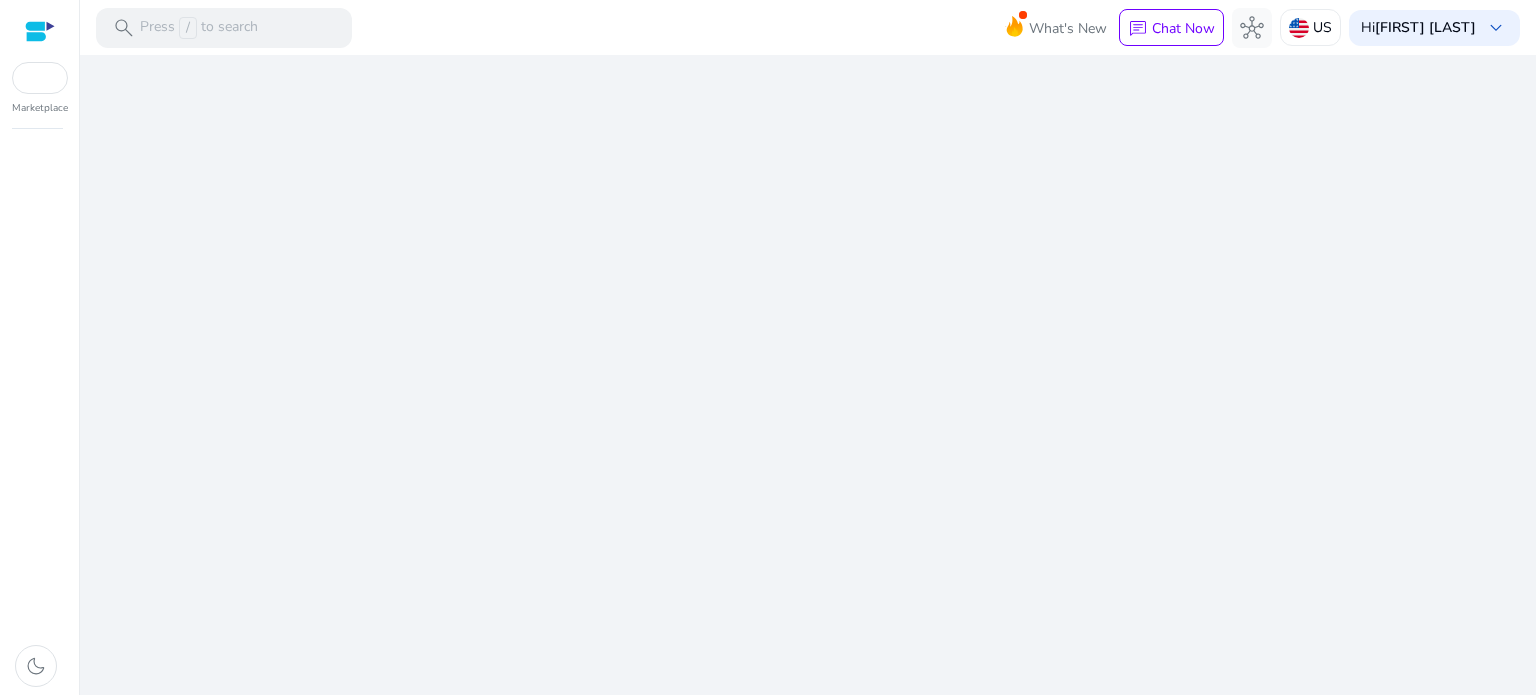 scroll, scrollTop: 0, scrollLeft: 0, axis: both 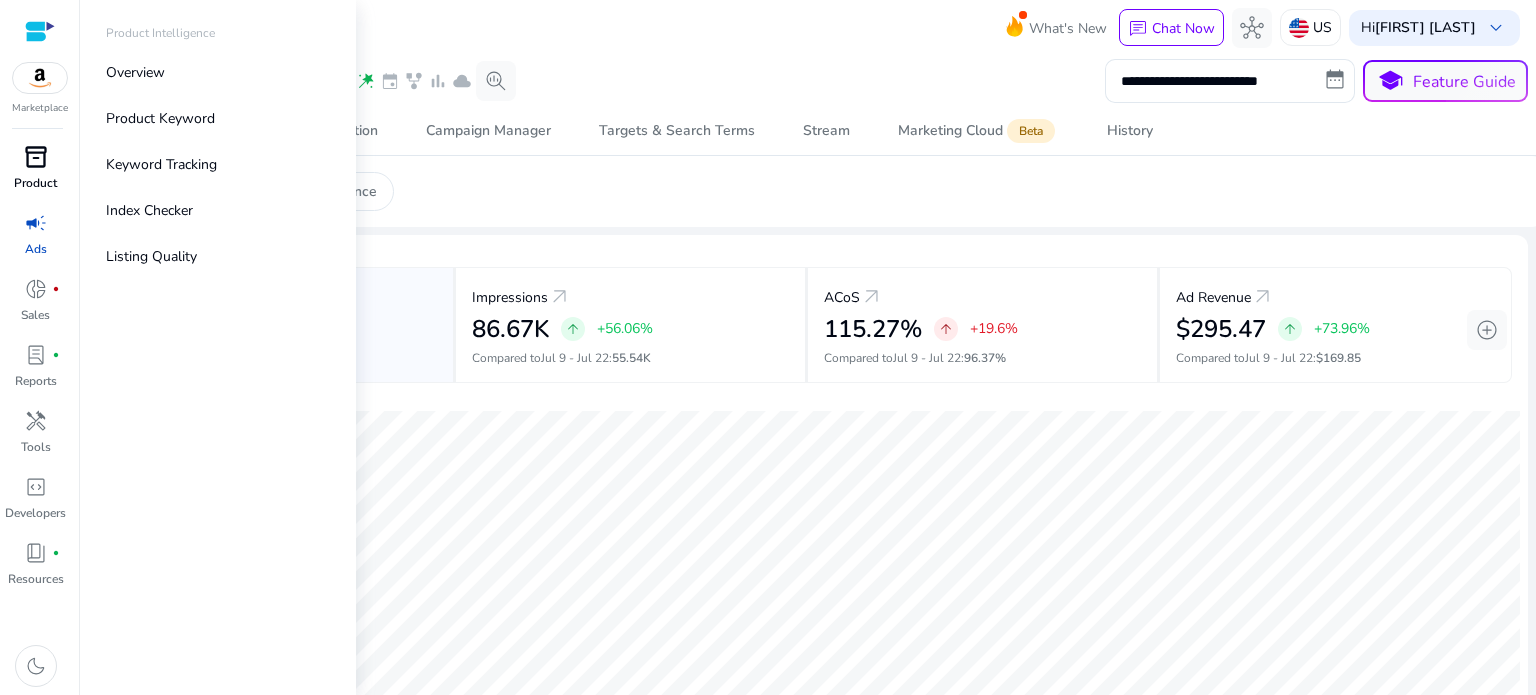 click on "inventory_2" at bounding box center [36, 157] 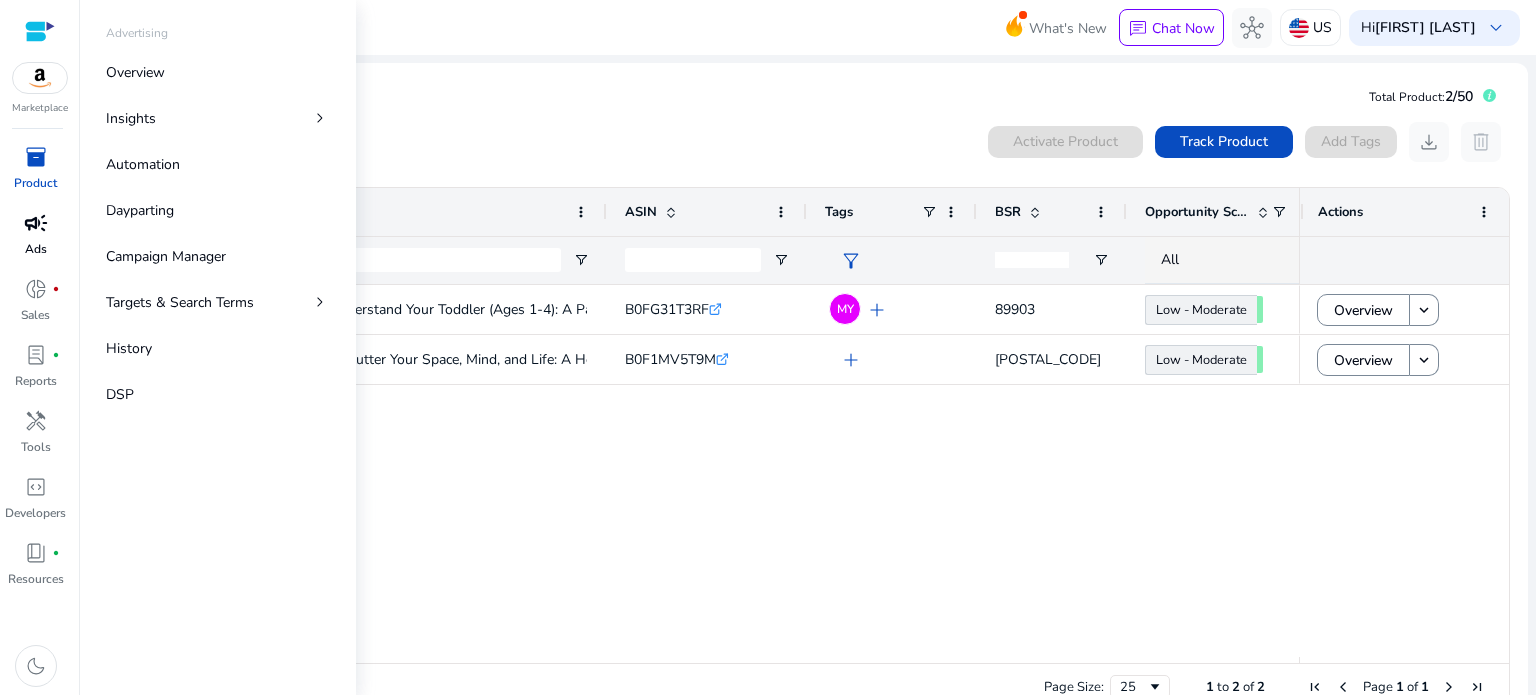 click on "campaign" at bounding box center (36, 223) 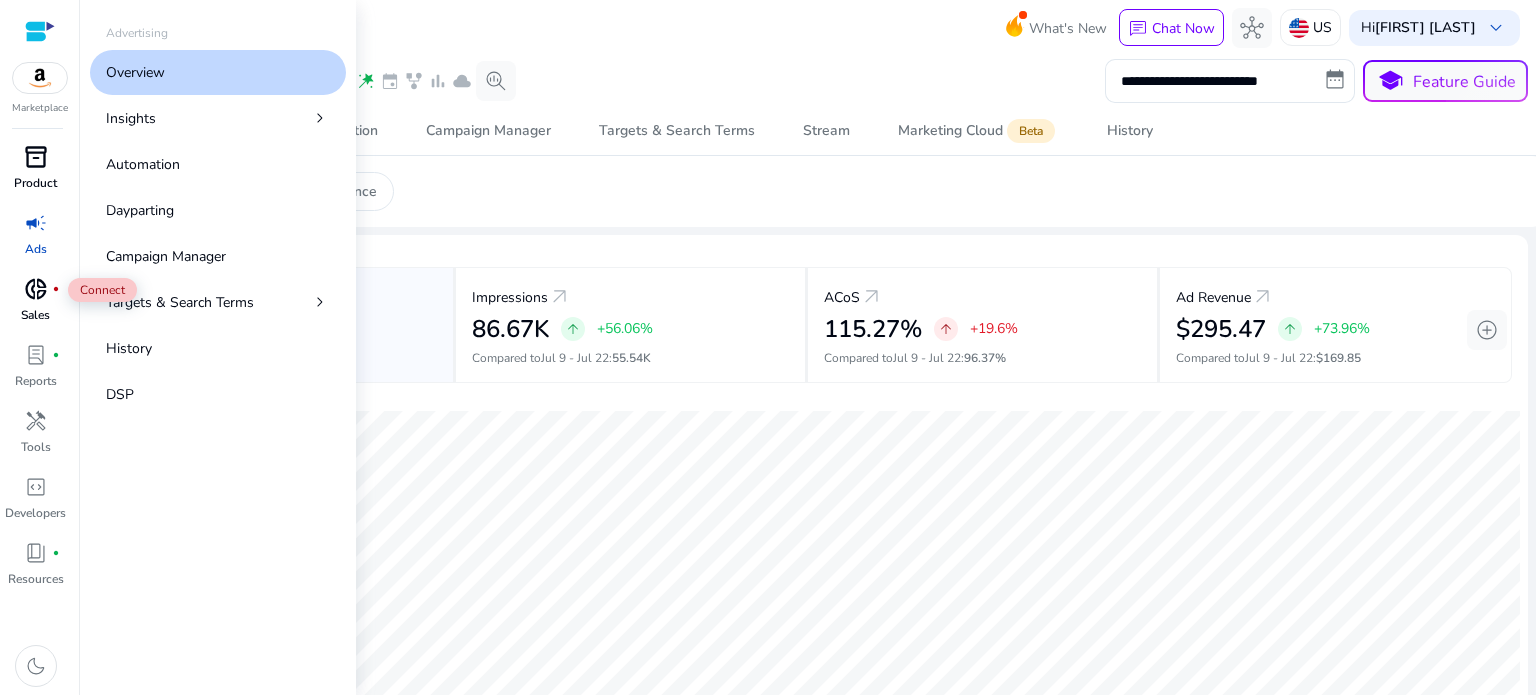 click on "donut_small" at bounding box center (36, 289) 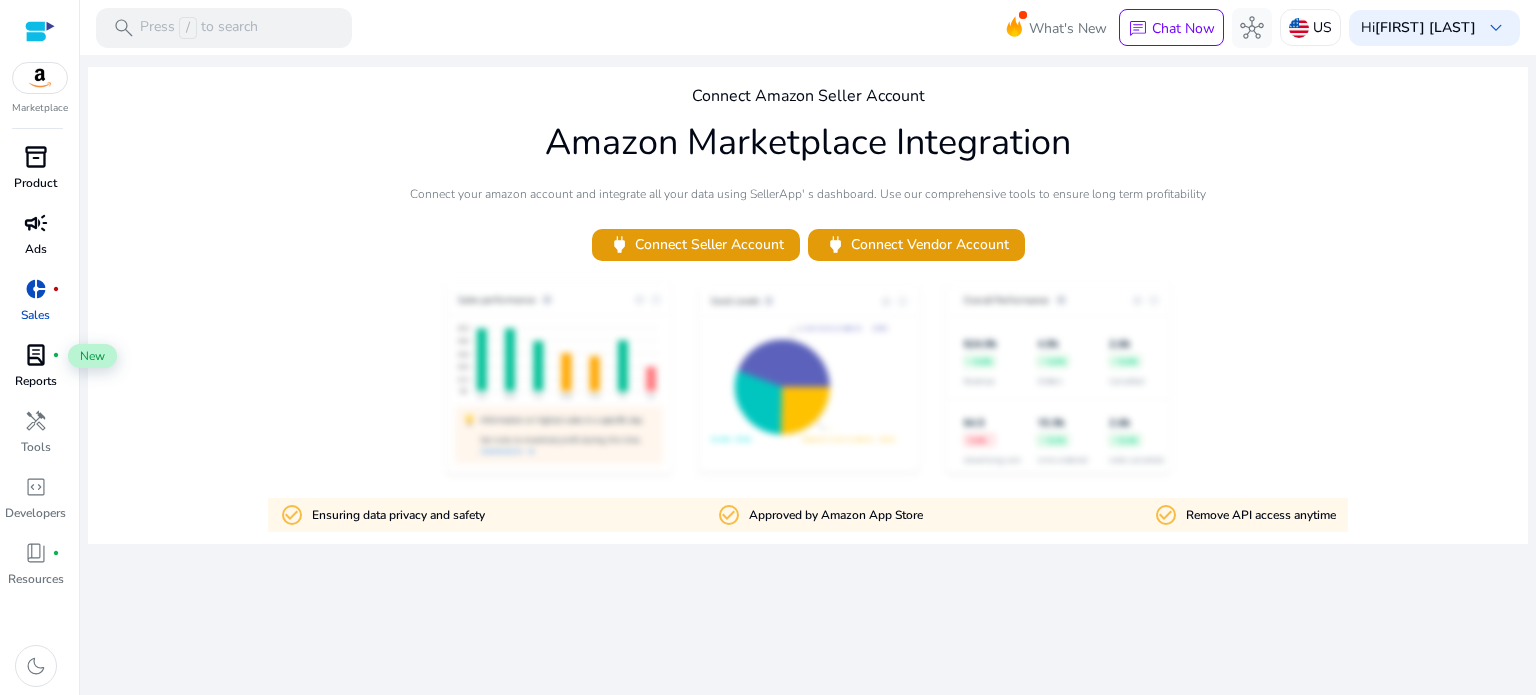 click on "lab_profile" at bounding box center [36, 355] 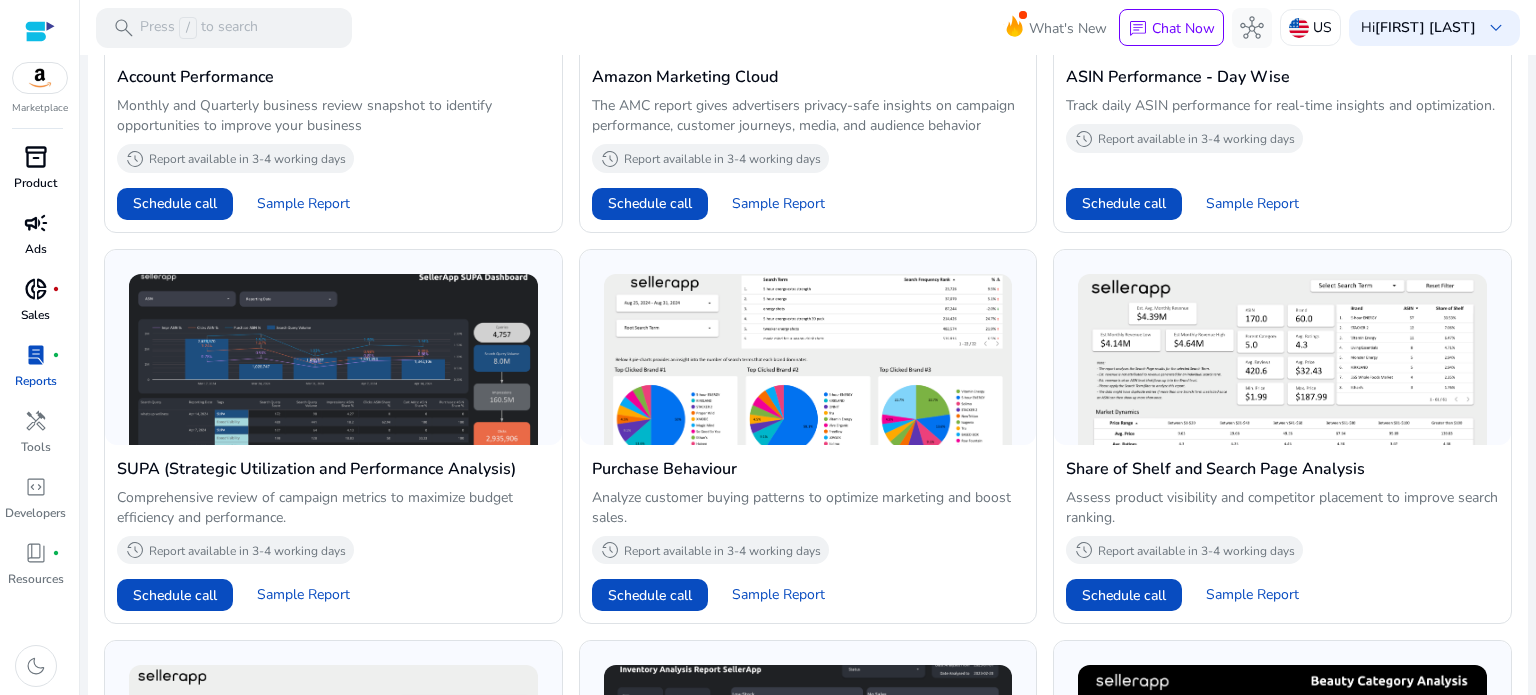 scroll, scrollTop: 768, scrollLeft: 0, axis: vertical 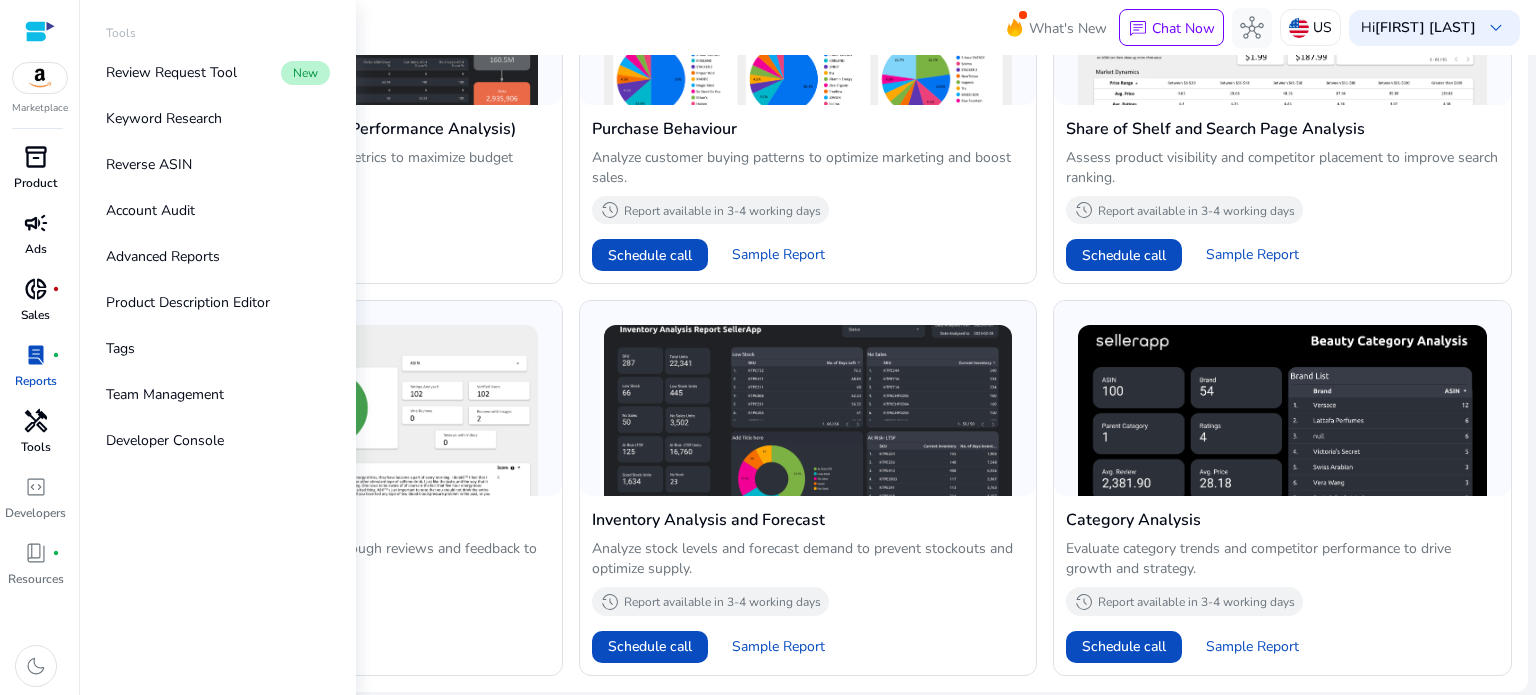 click on "handyman" at bounding box center [36, 421] 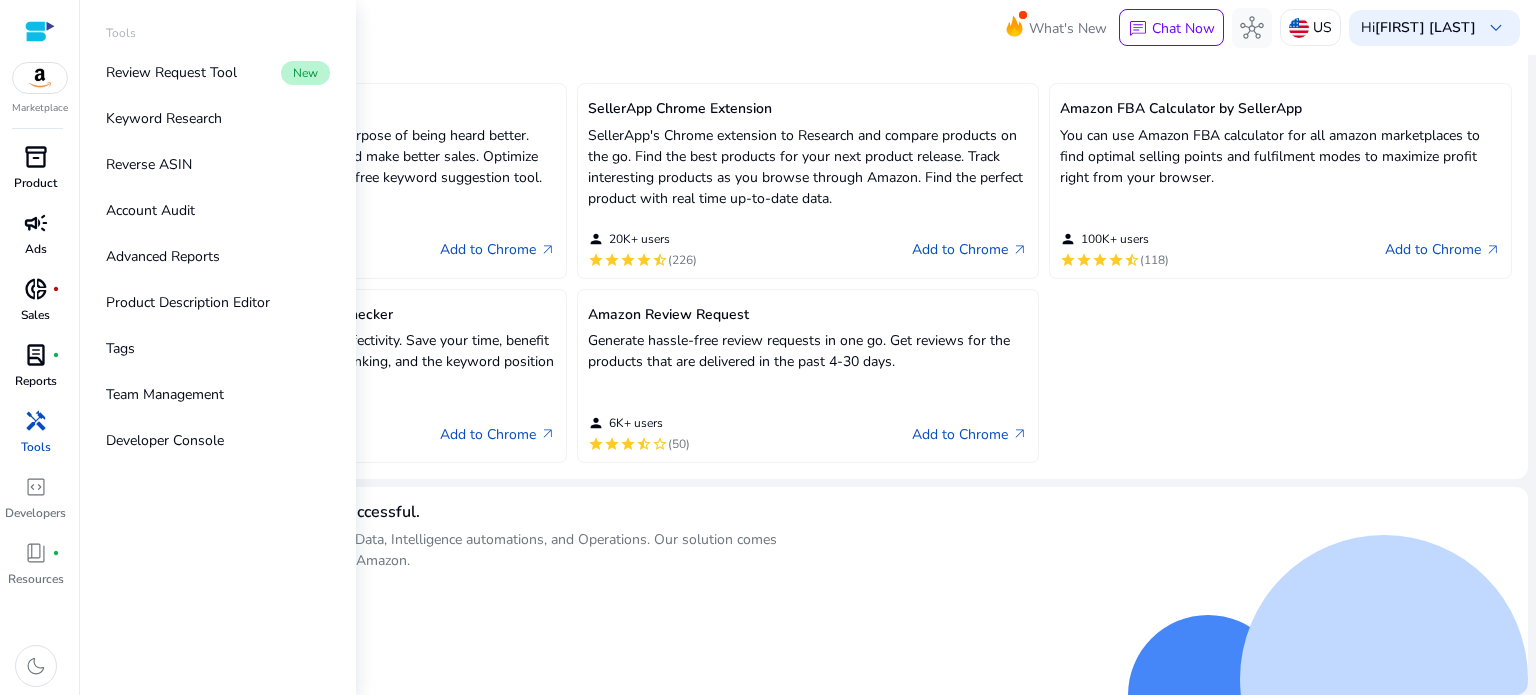 scroll, scrollTop: 0, scrollLeft: 0, axis: both 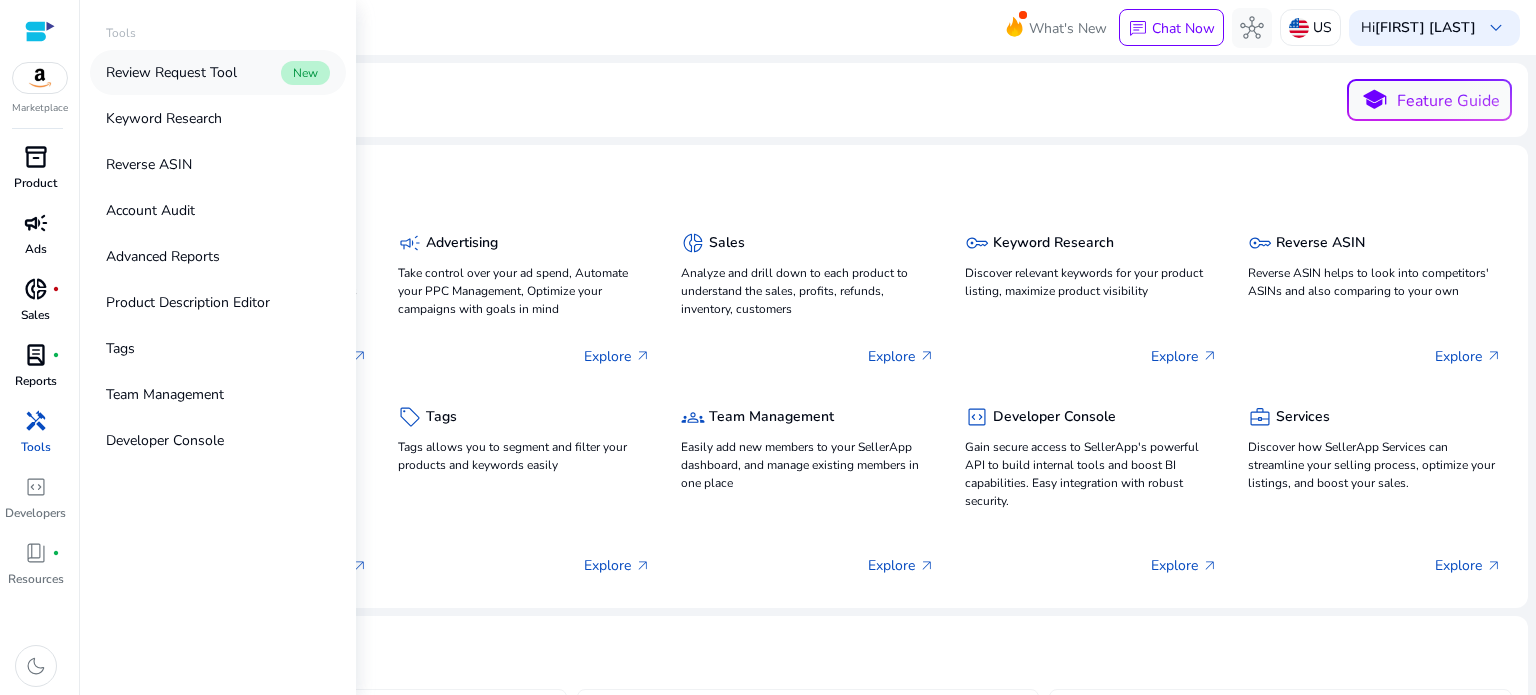 click on "Review Request Tool" at bounding box center [171, 72] 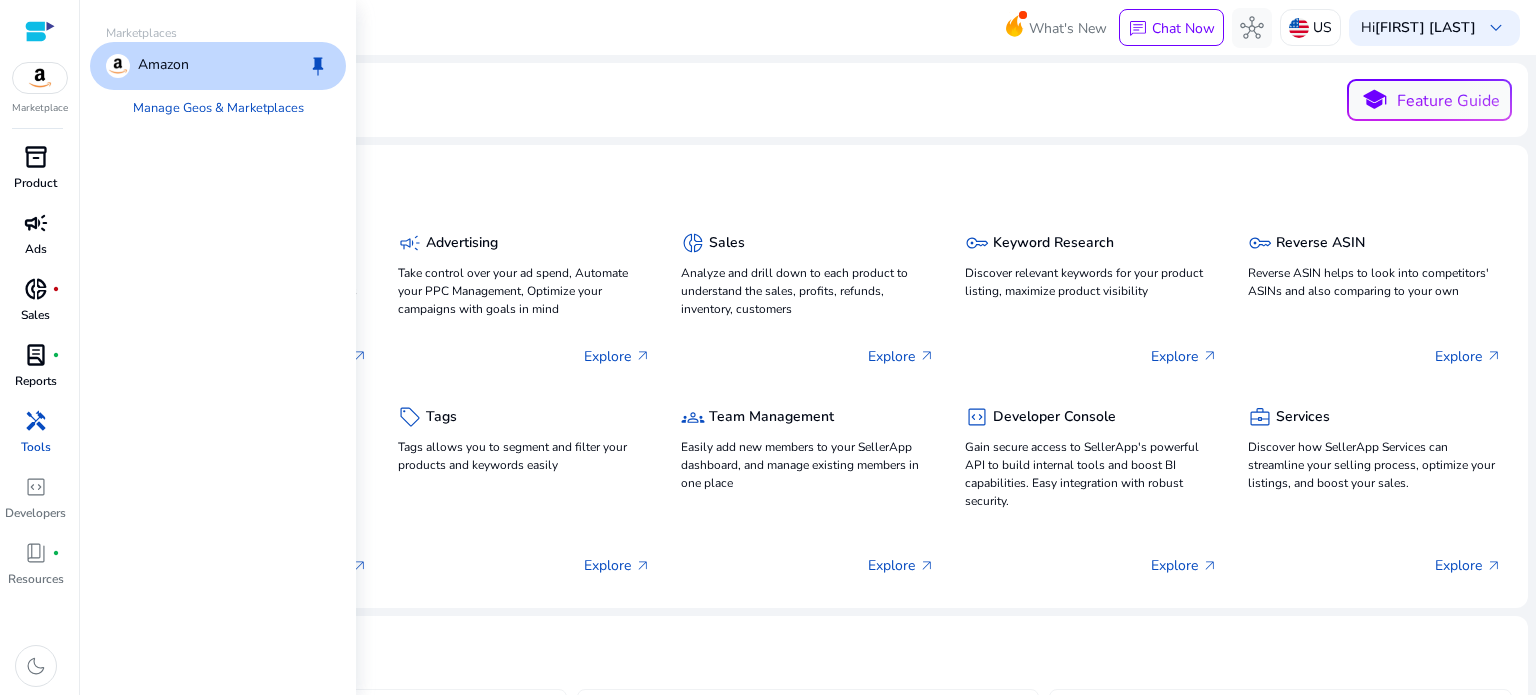 click at bounding box center [40, 78] 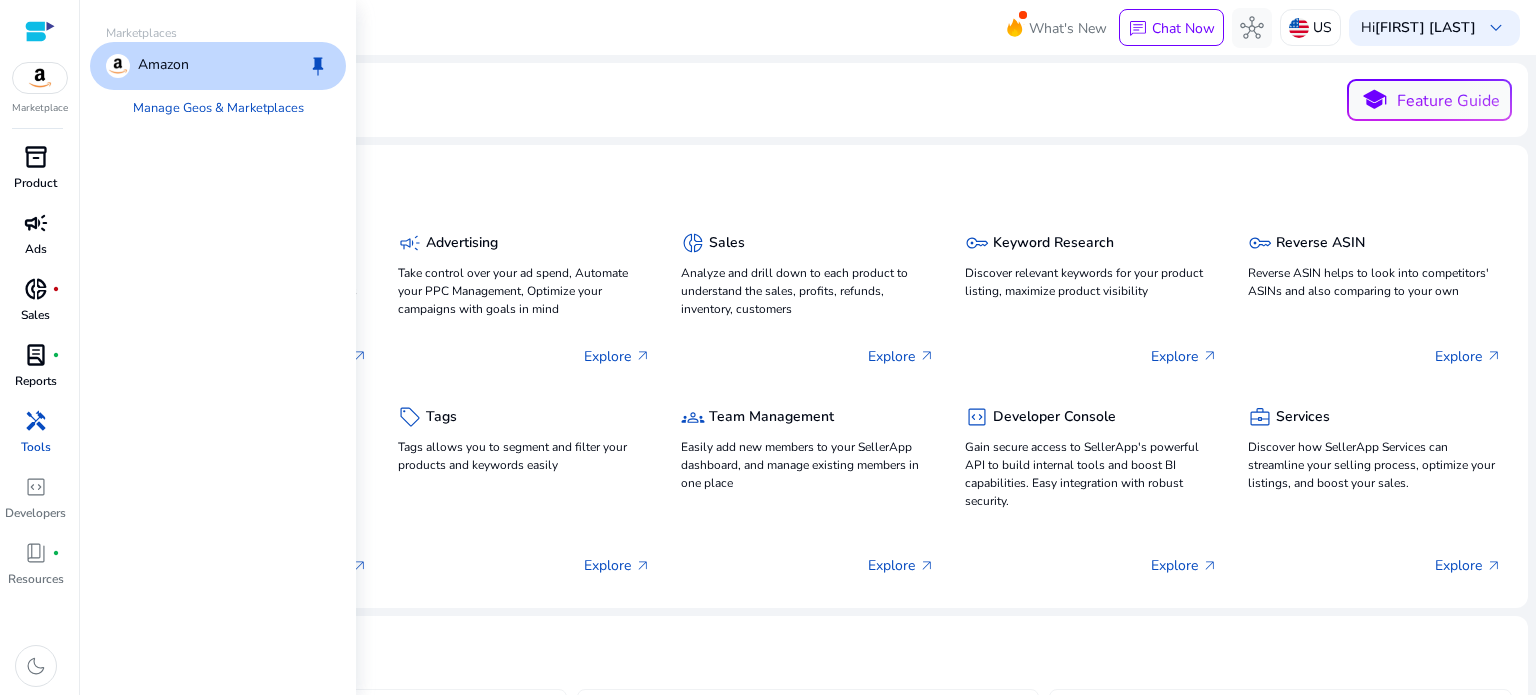 click on "Amazon" at bounding box center [163, 66] 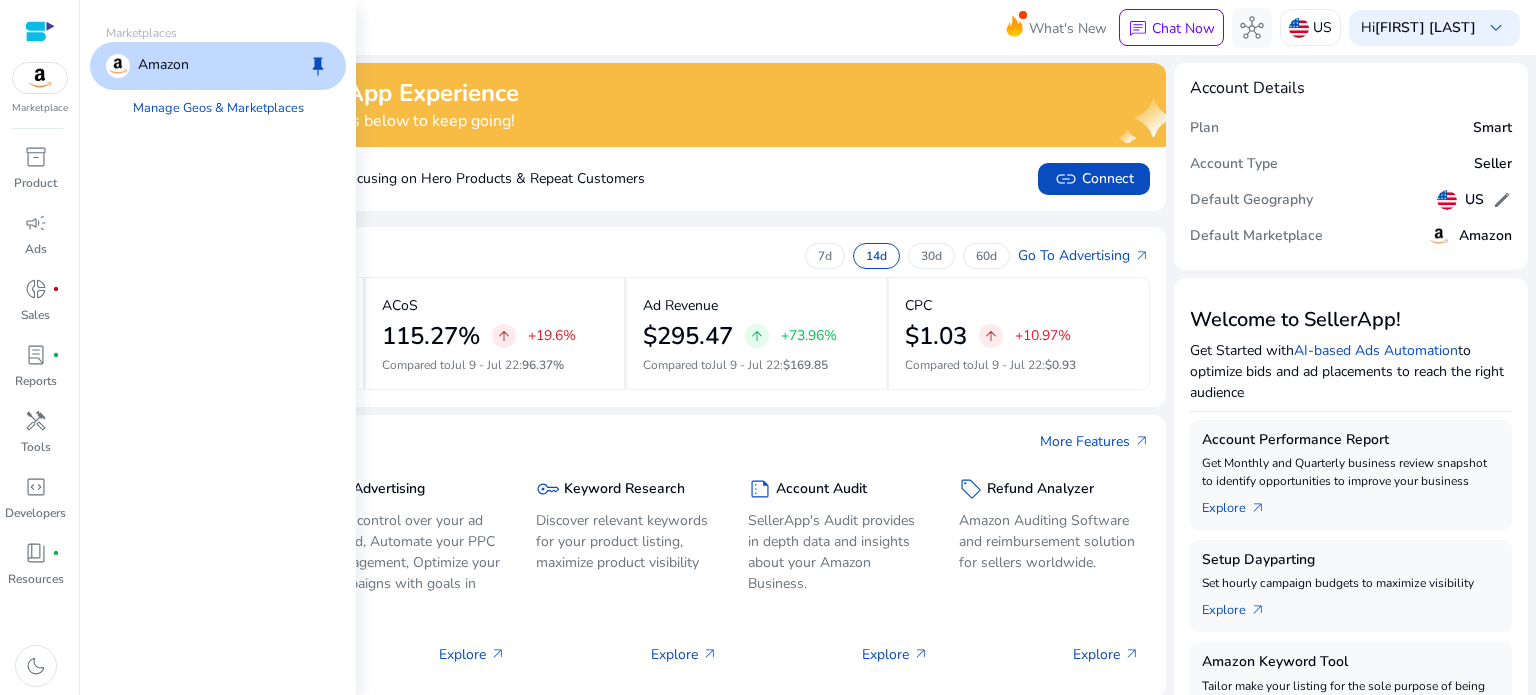 click at bounding box center [40, 78] 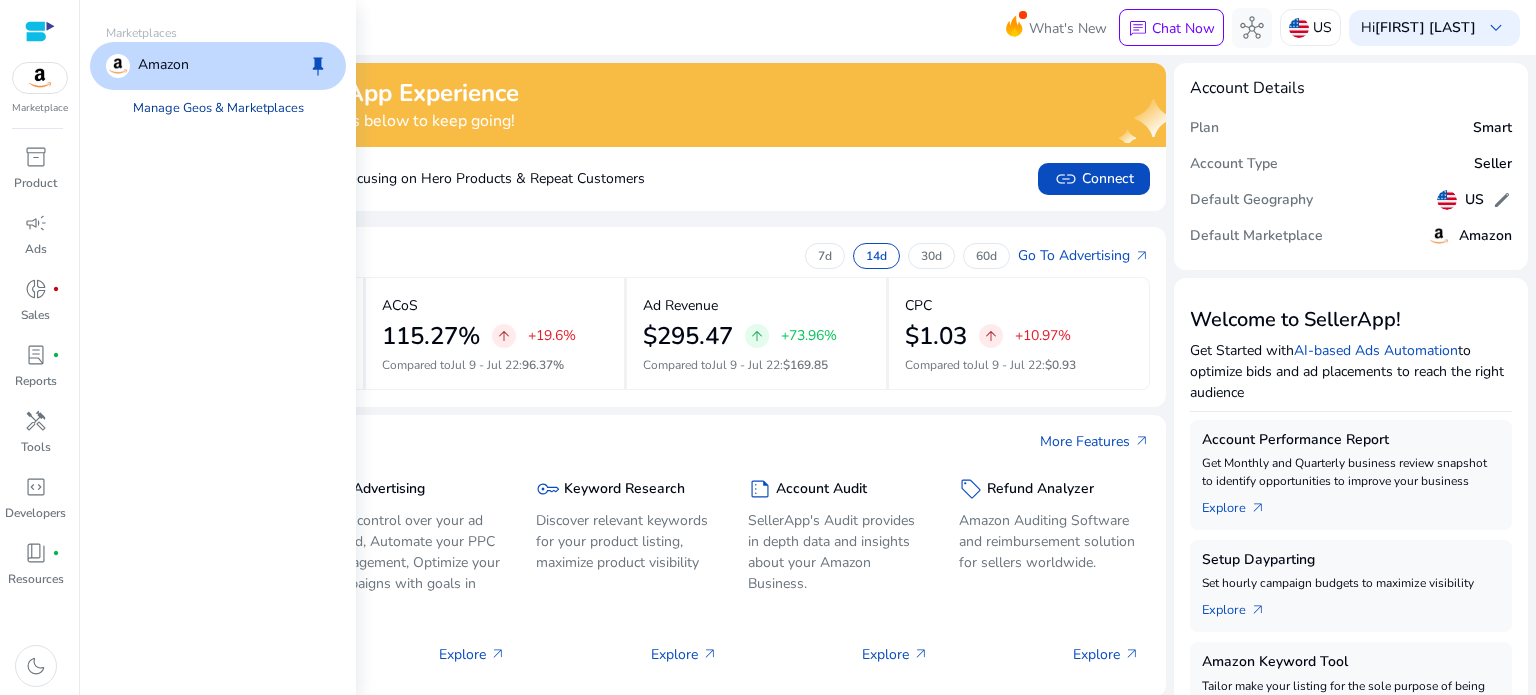 click on "Manage Geos & Marketplaces" at bounding box center [218, 108] 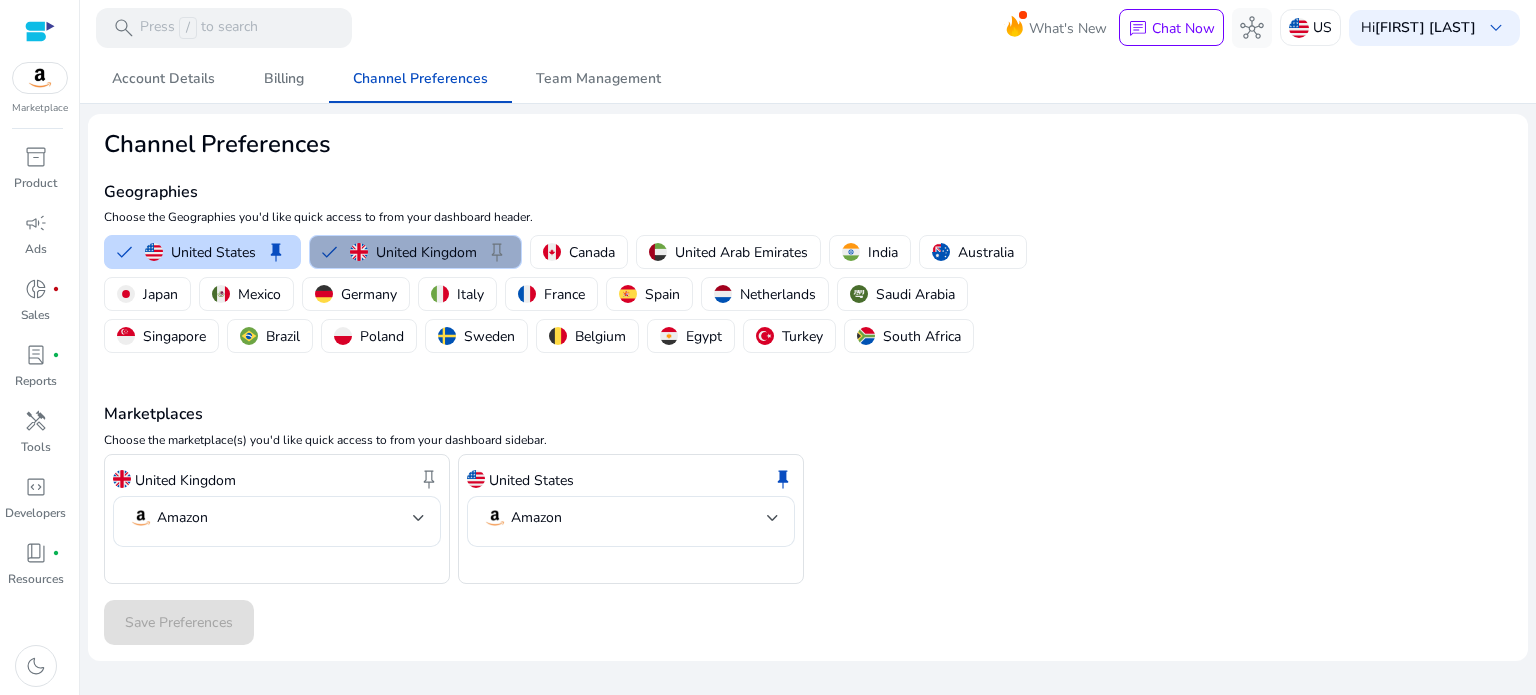 click on "[COUNTRY]   keep" at bounding box center [415, 252] 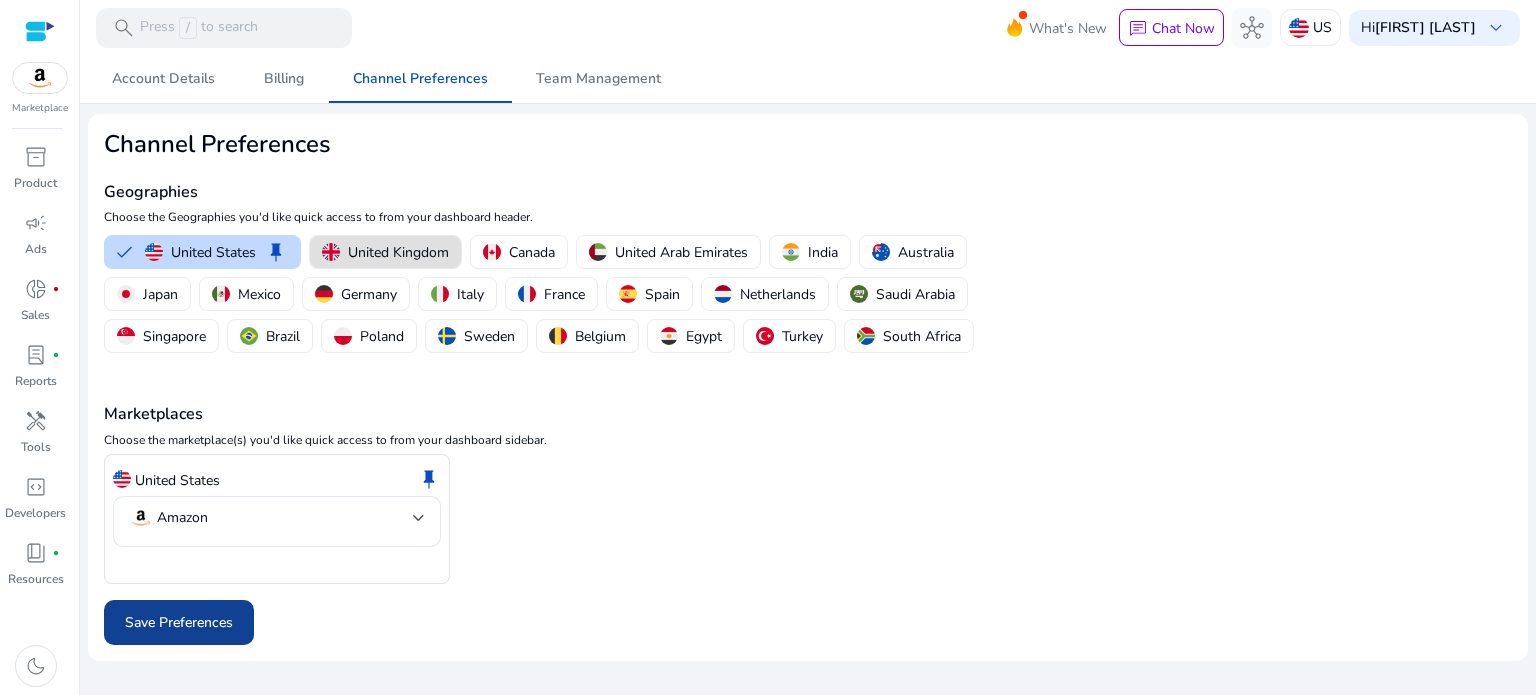 click on "Save Preferences" 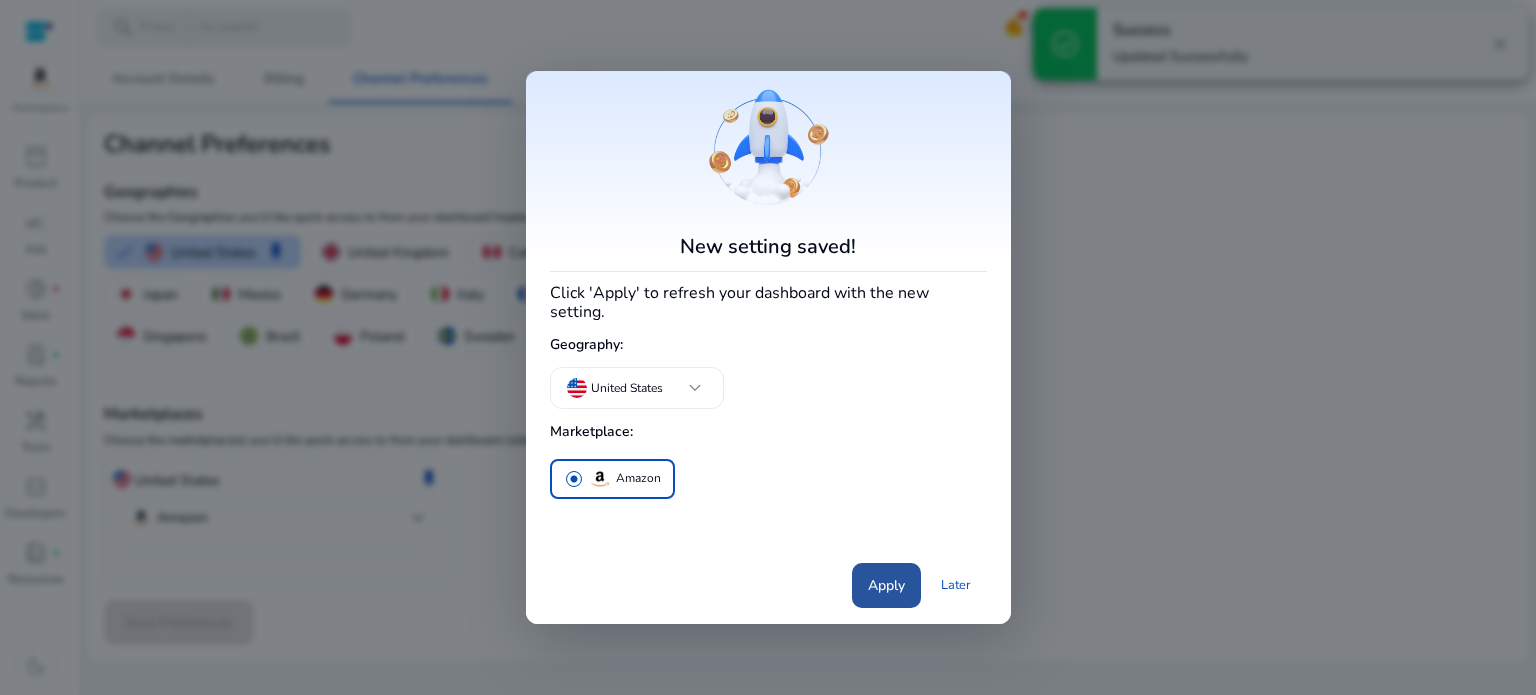 click on "Apply" at bounding box center (886, 585) 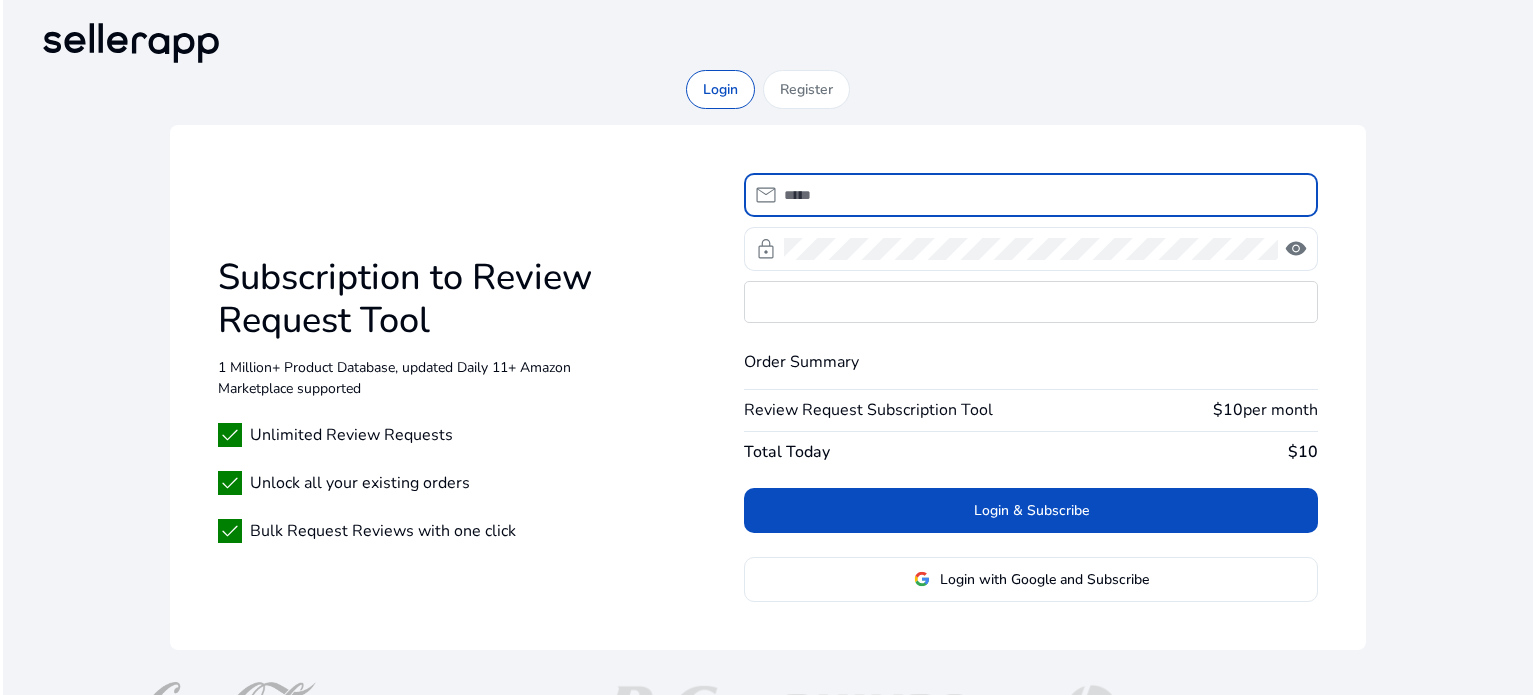 scroll, scrollTop: 0, scrollLeft: 0, axis: both 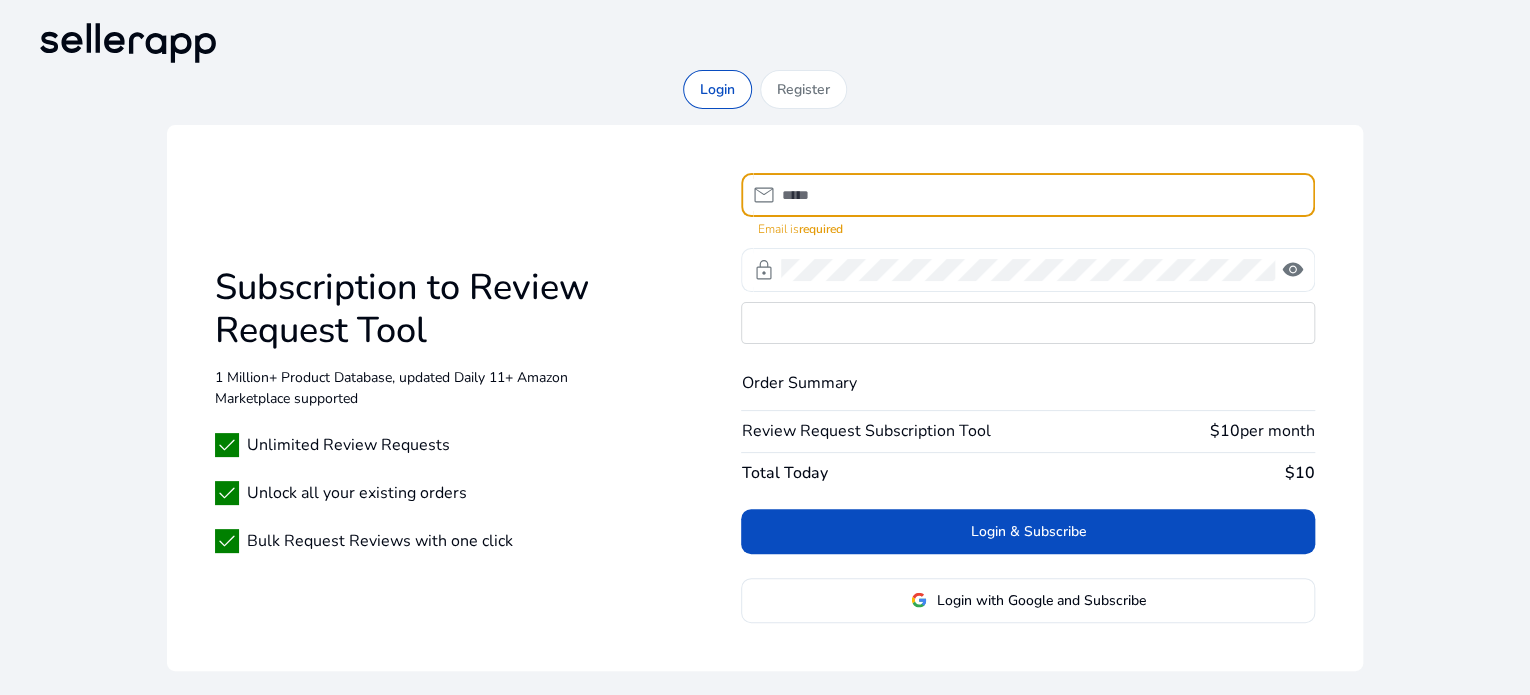 type on "**********" 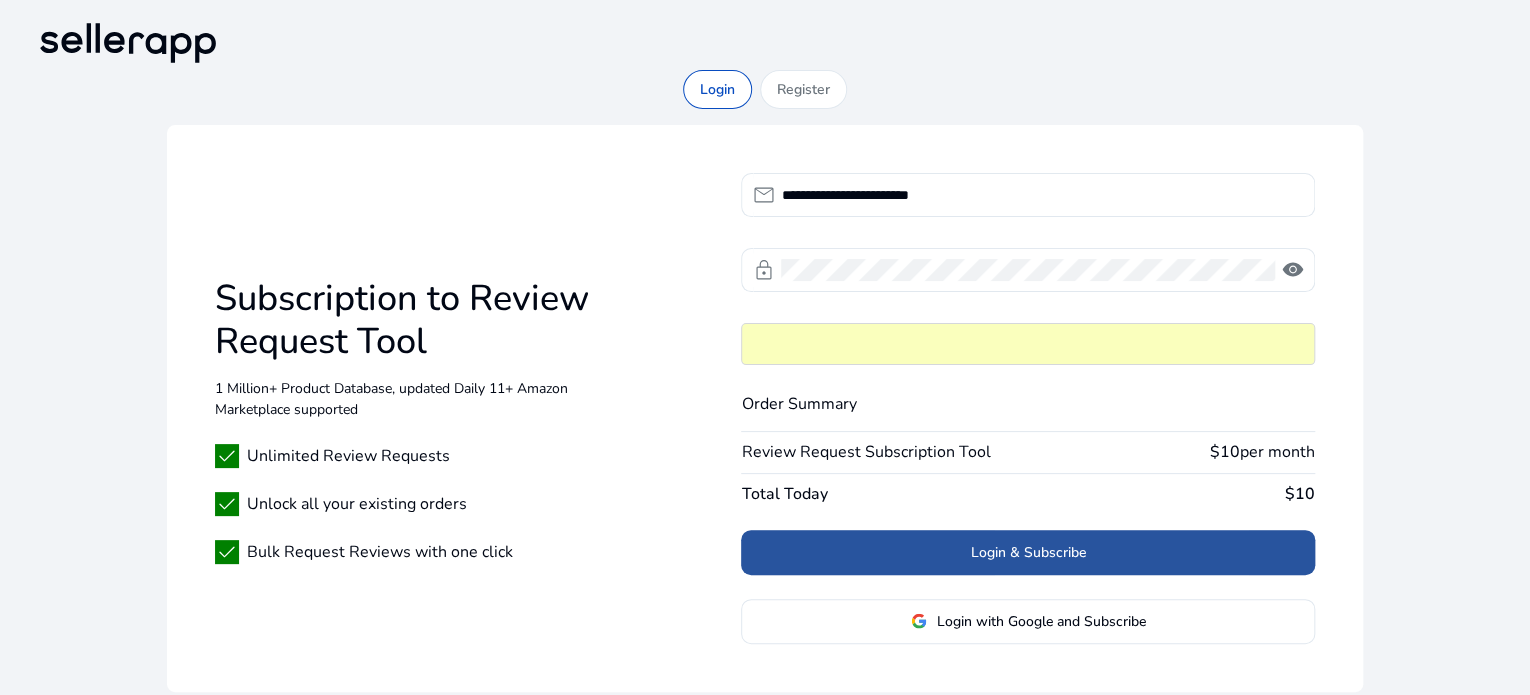 click on "Login & Subscribe" at bounding box center (1028, 552) 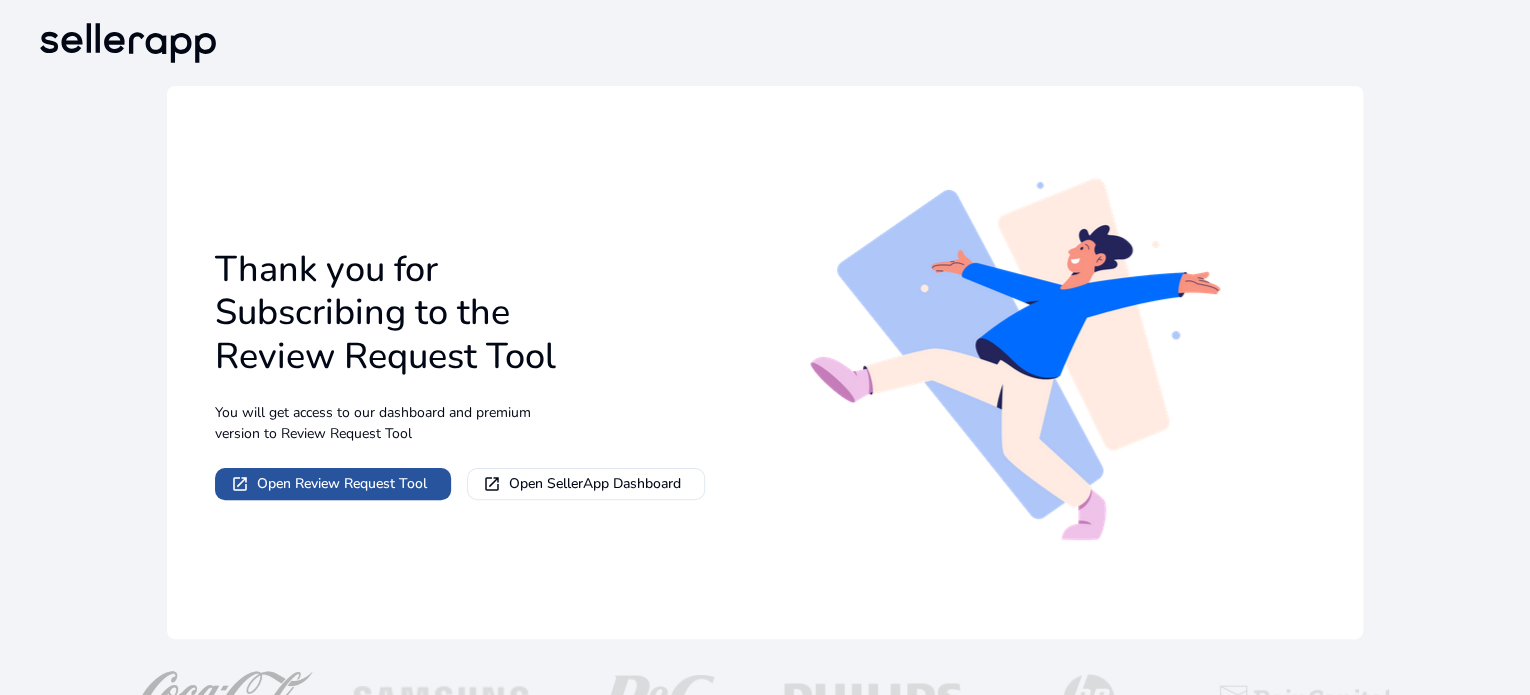 click on "Open Review Request Tool" 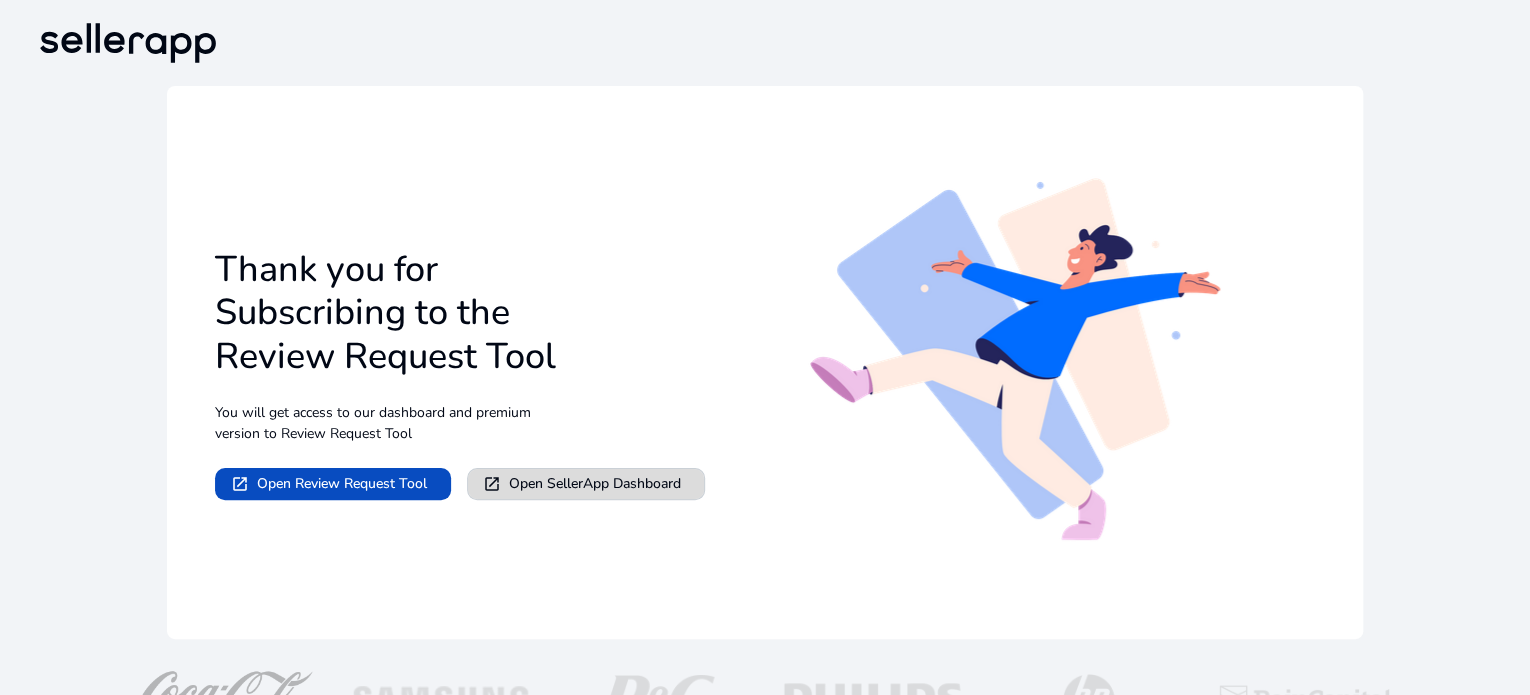 click on "Open SellerApp Dashboard" 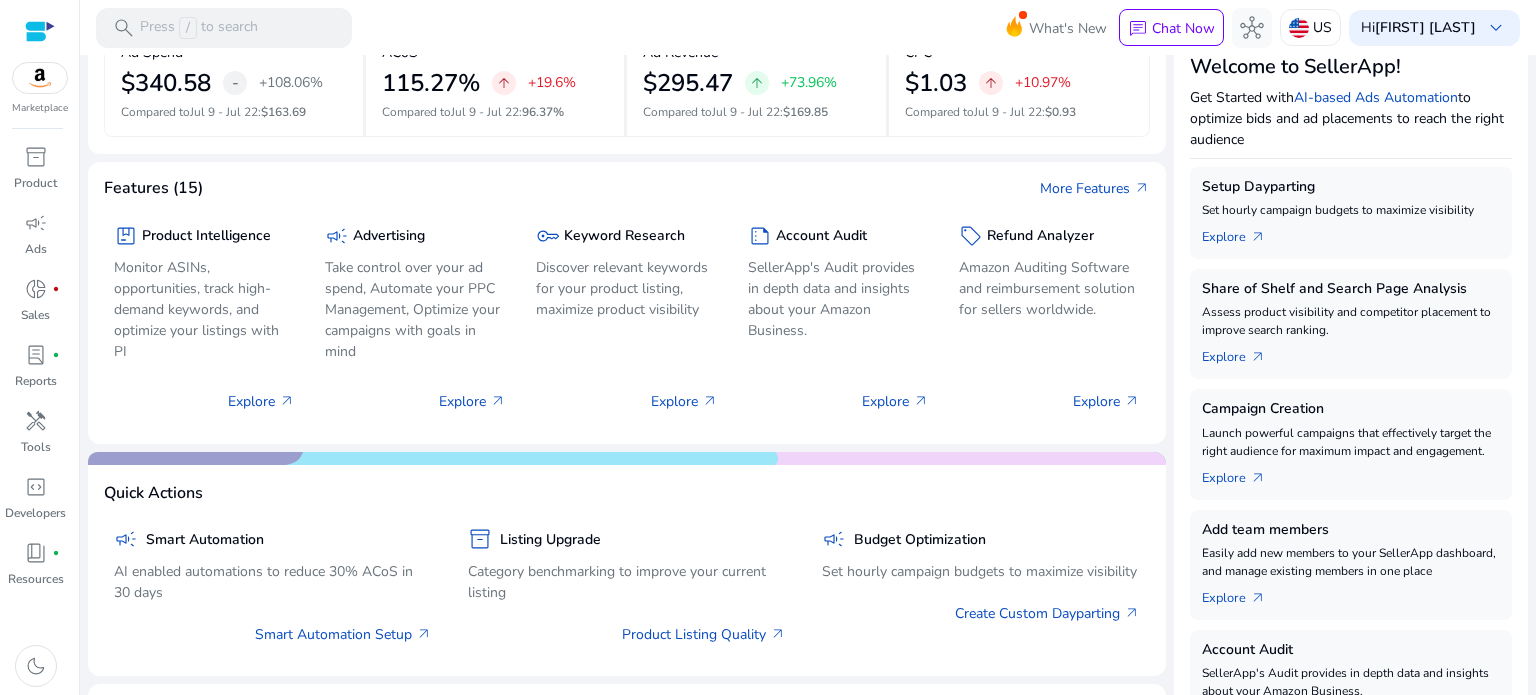 scroll, scrollTop: 0, scrollLeft: 0, axis: both 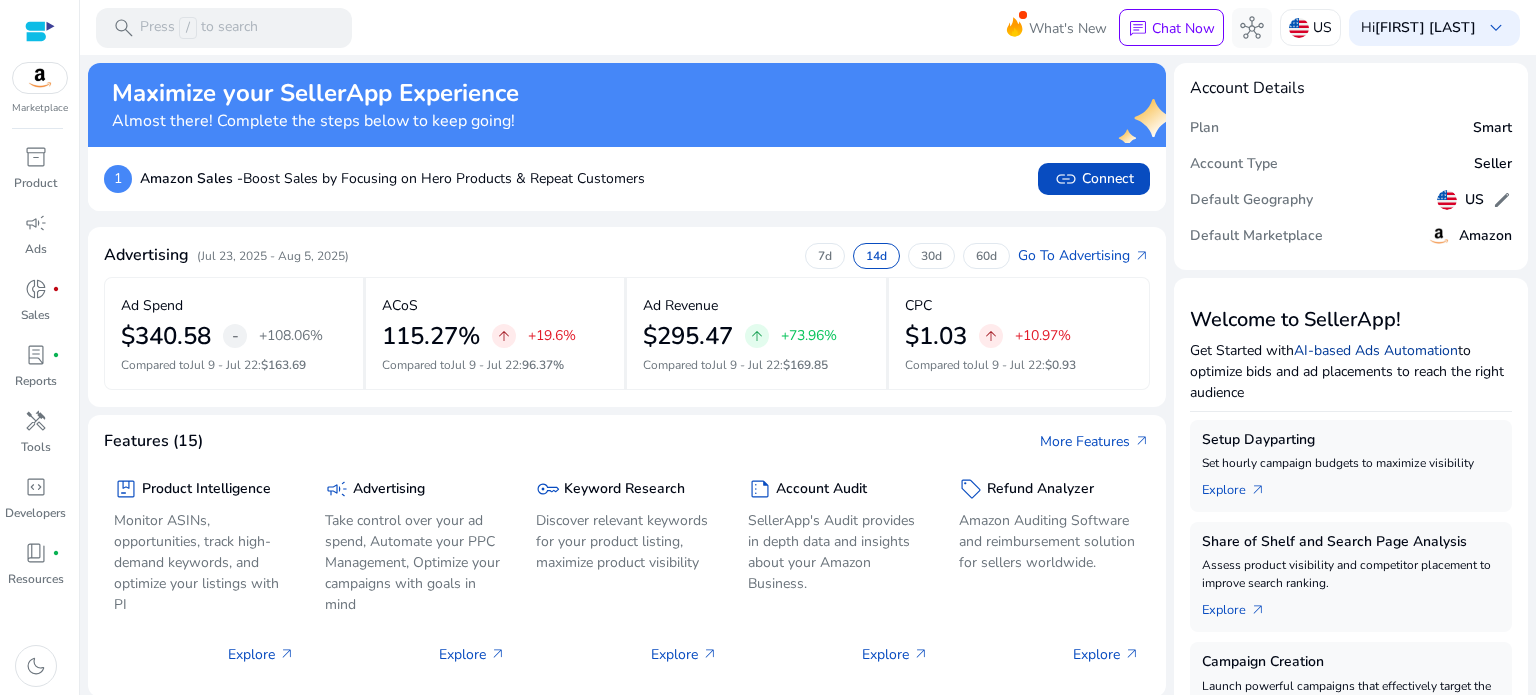 click on "AI-based Ads Automation" 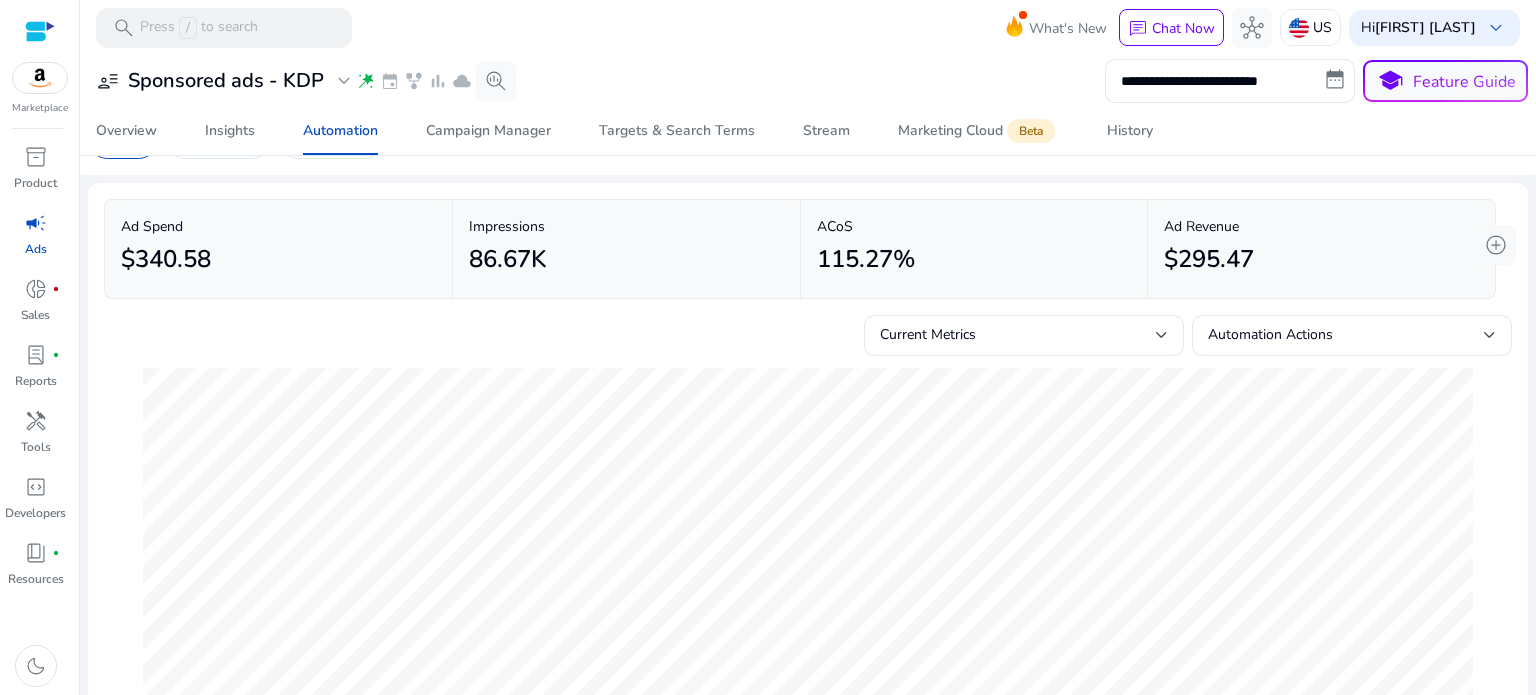 scroll, scrollTop: 0, scrollLeft: 0, axis: both 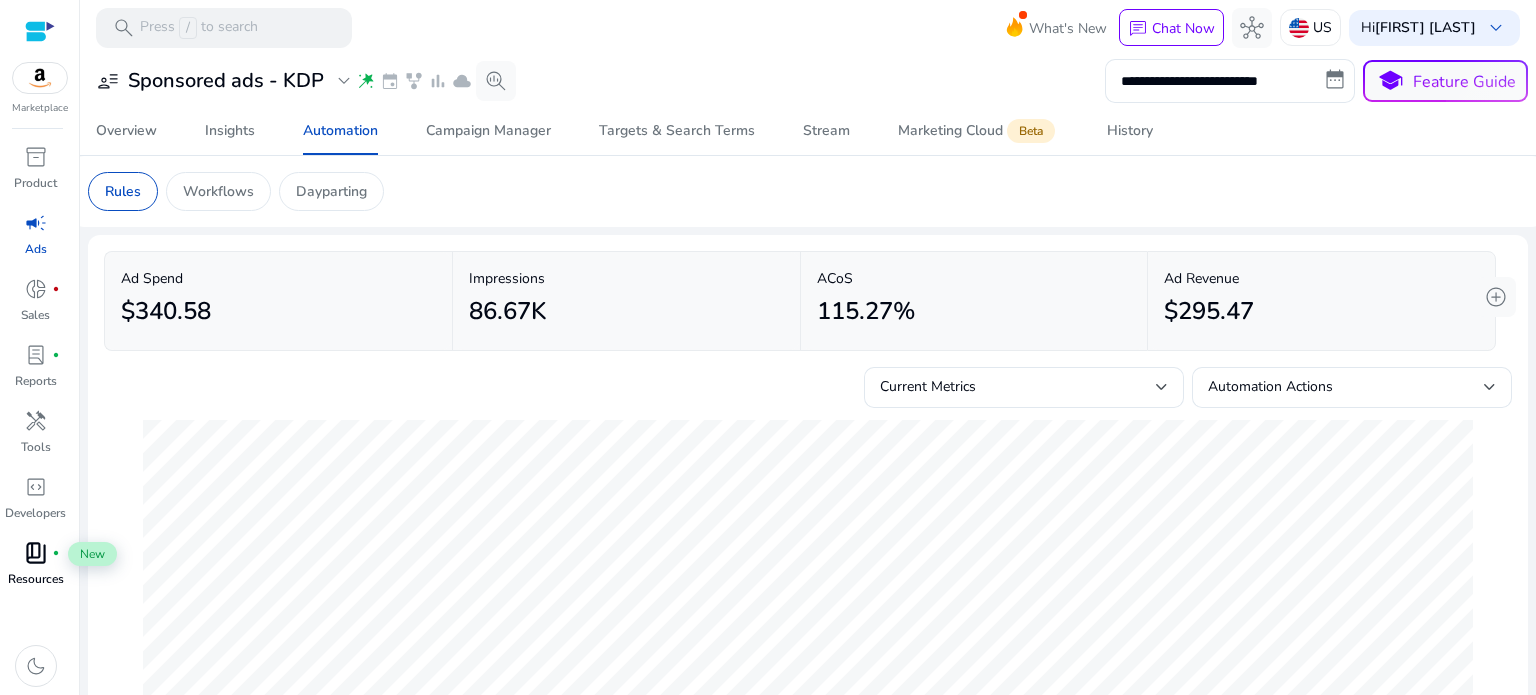 click on "book_4" at bounding box center [36, 553] 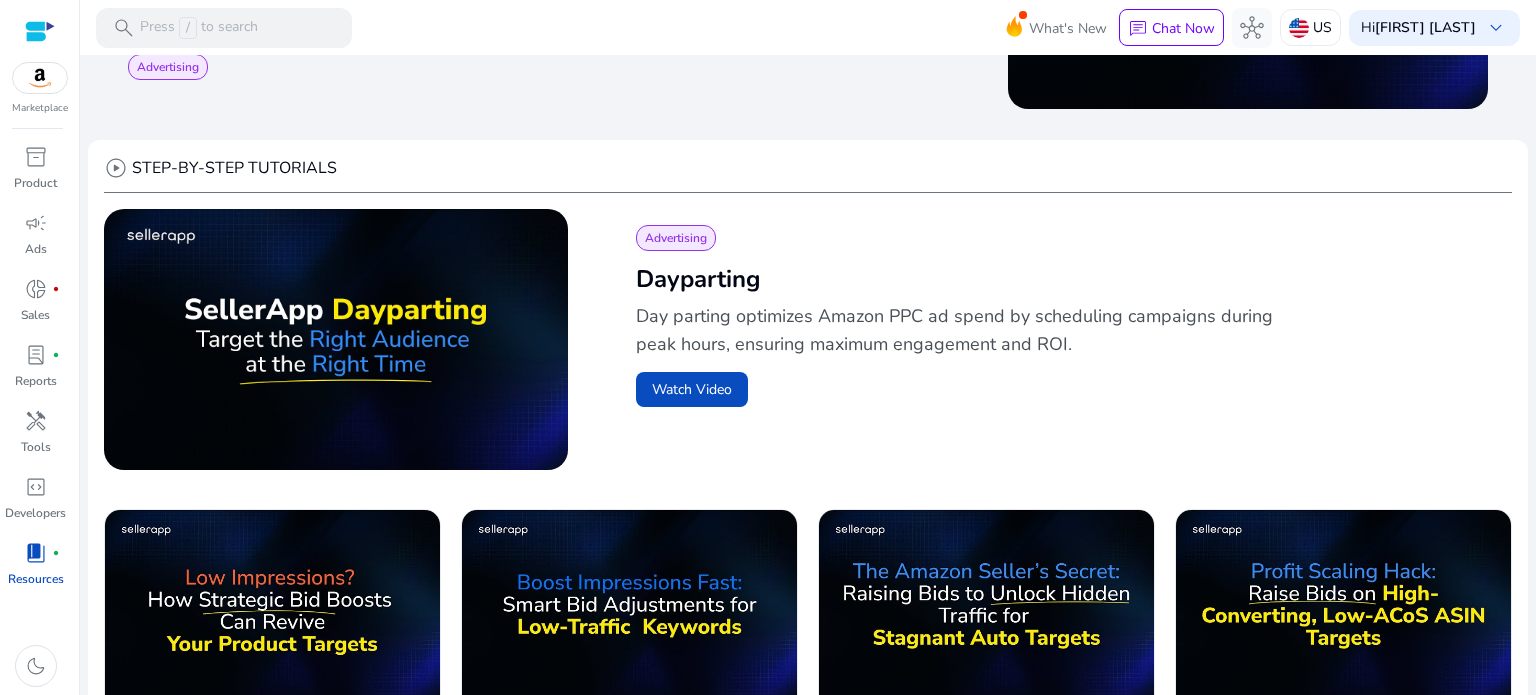 scroll, scrollTop: 0, scrollLeft: 0, axis: both 